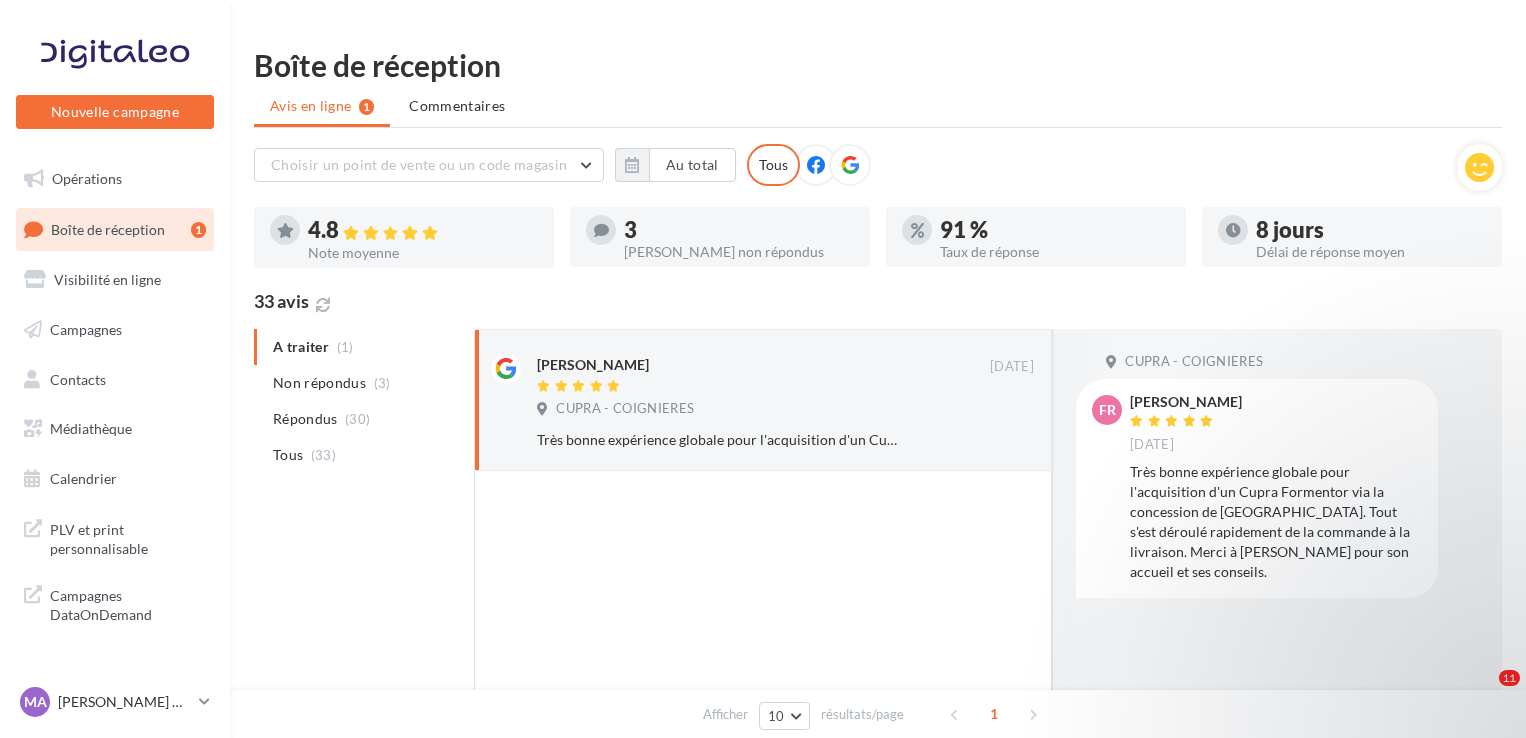 scroll, scrollTop: 0, scrollLeft: 0, axis: both 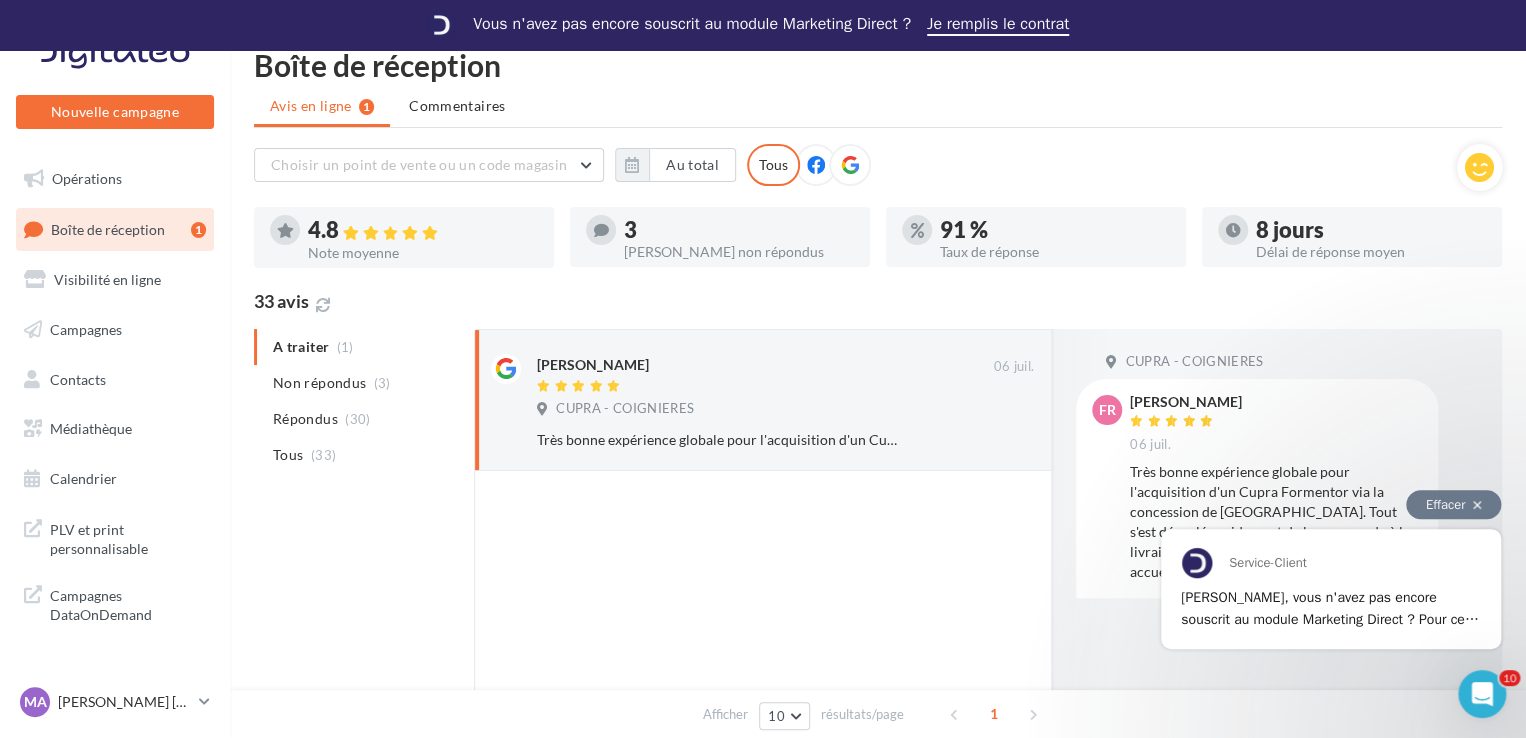 click on "Effacer" at bounding box center [1453, 504] 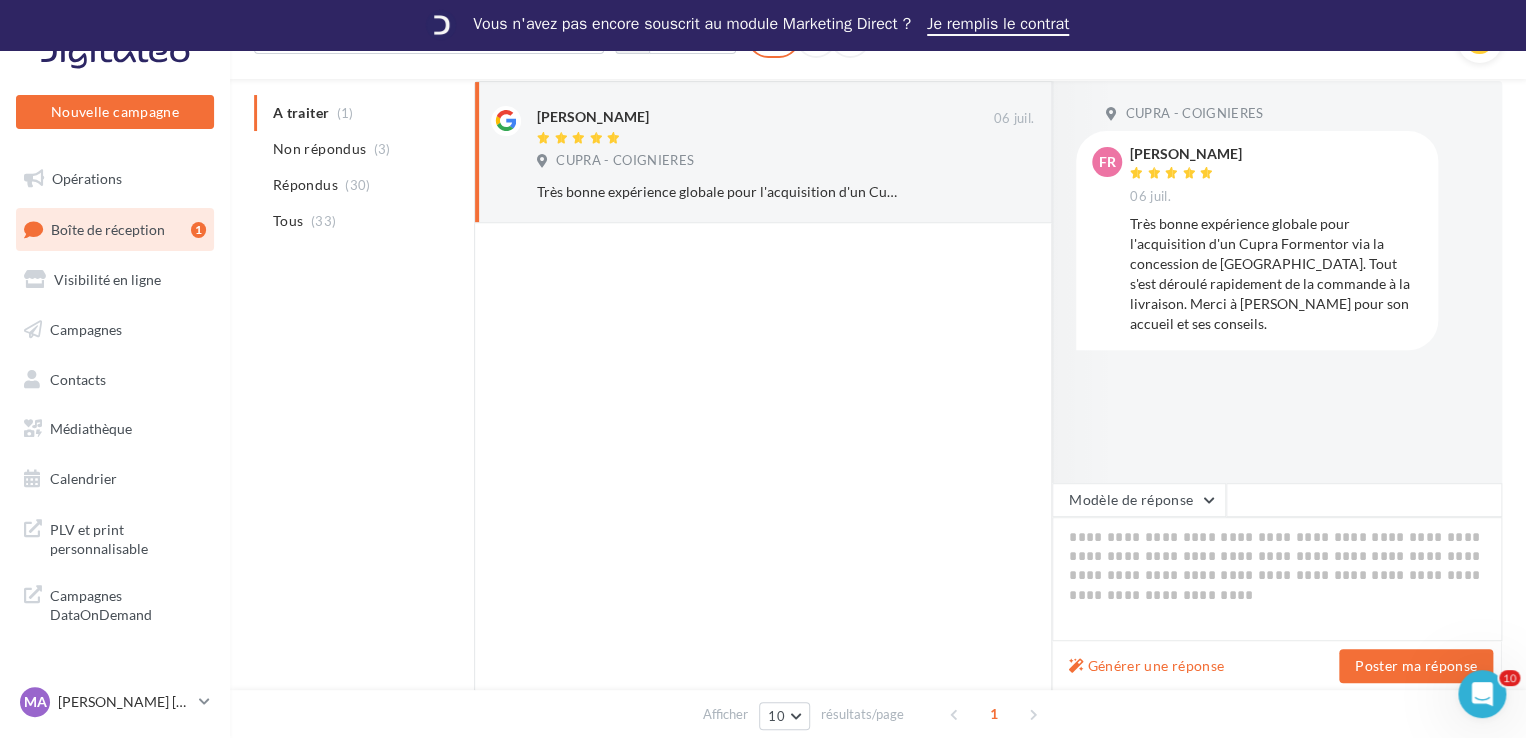 scroll, scrollTop: 264, scrollLeft: 0, axis: vertical 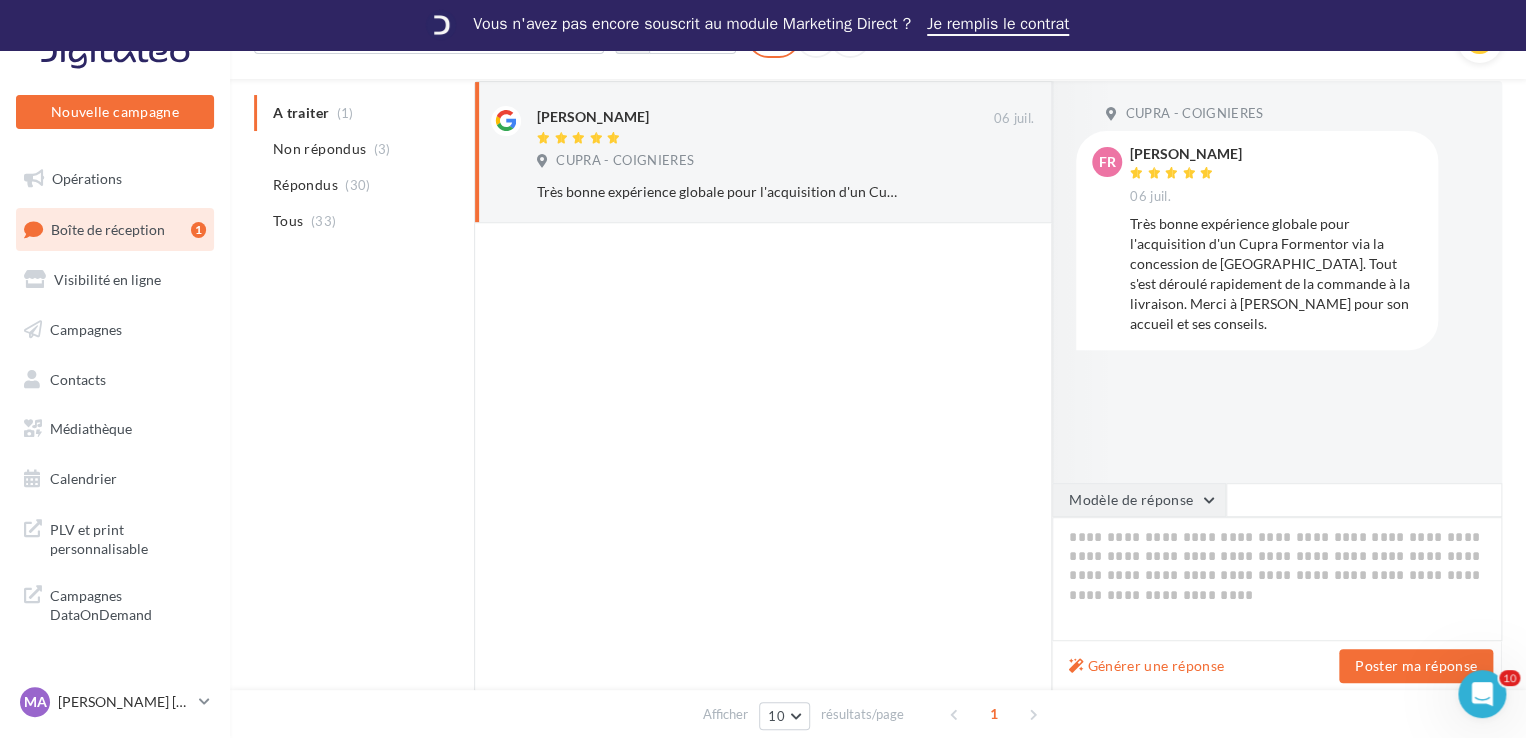 click on "Modèle de réponse" at bounding box center (1139, 500) 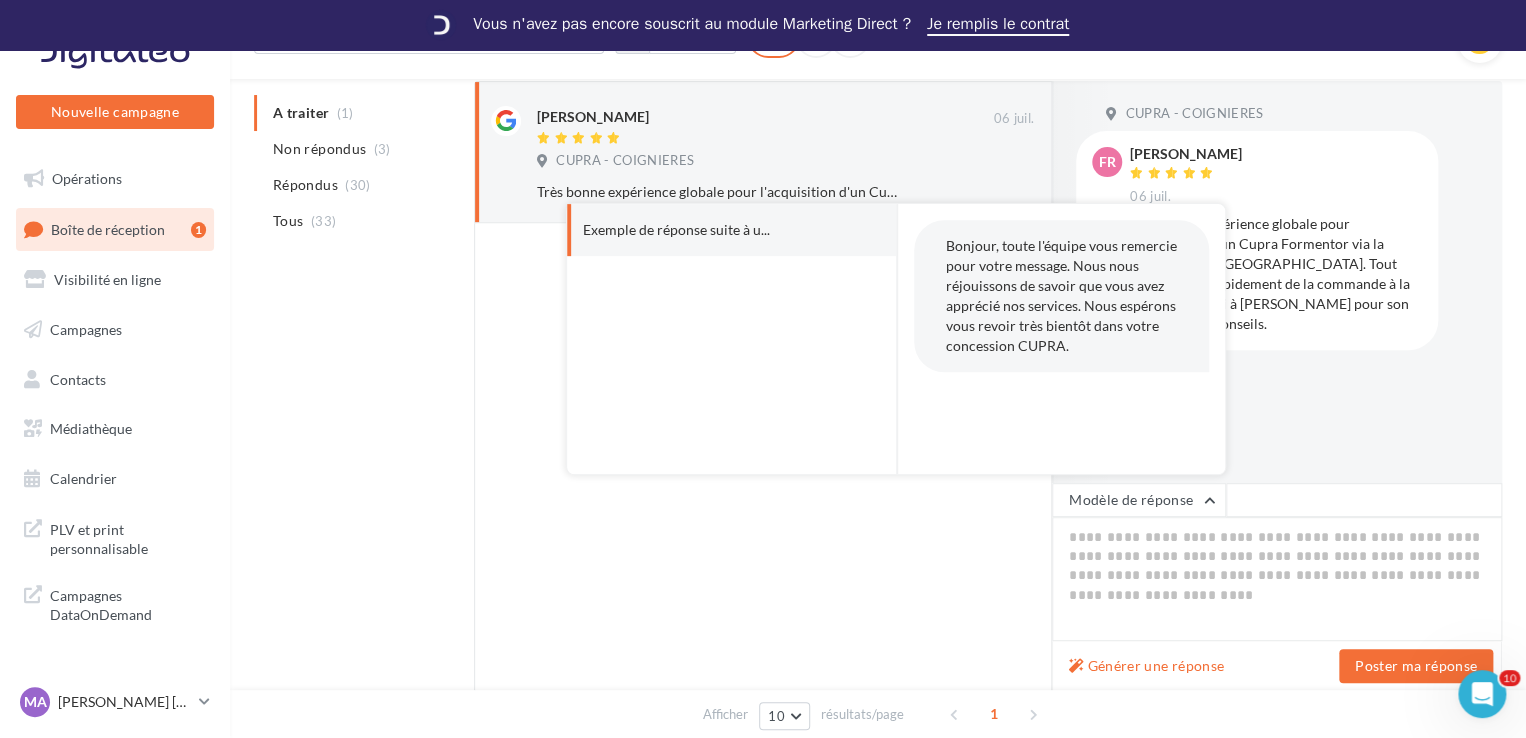 click on "Exemple de réponse suite à u..." at bounding box center (704, 230) 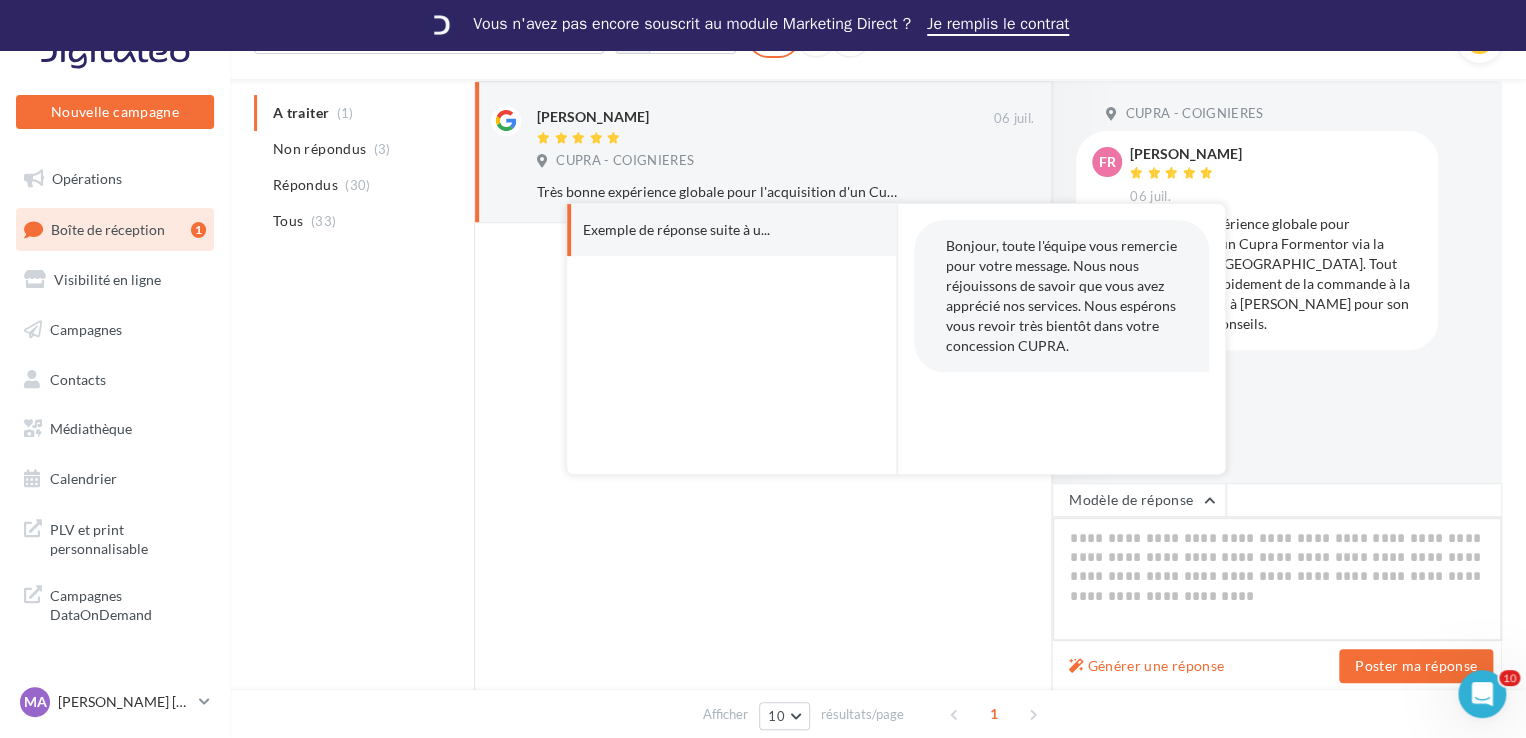 type on "**********" 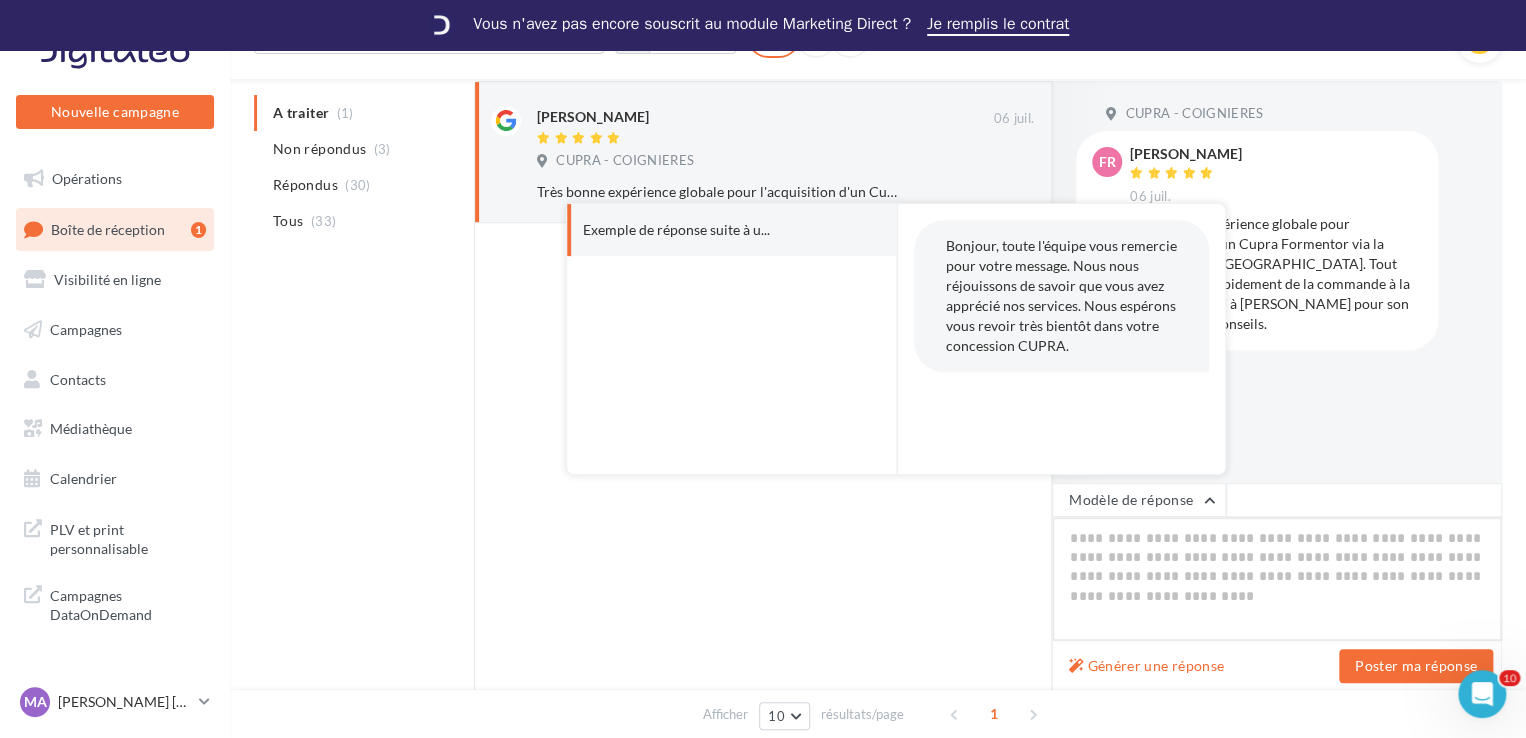 type on "**********" 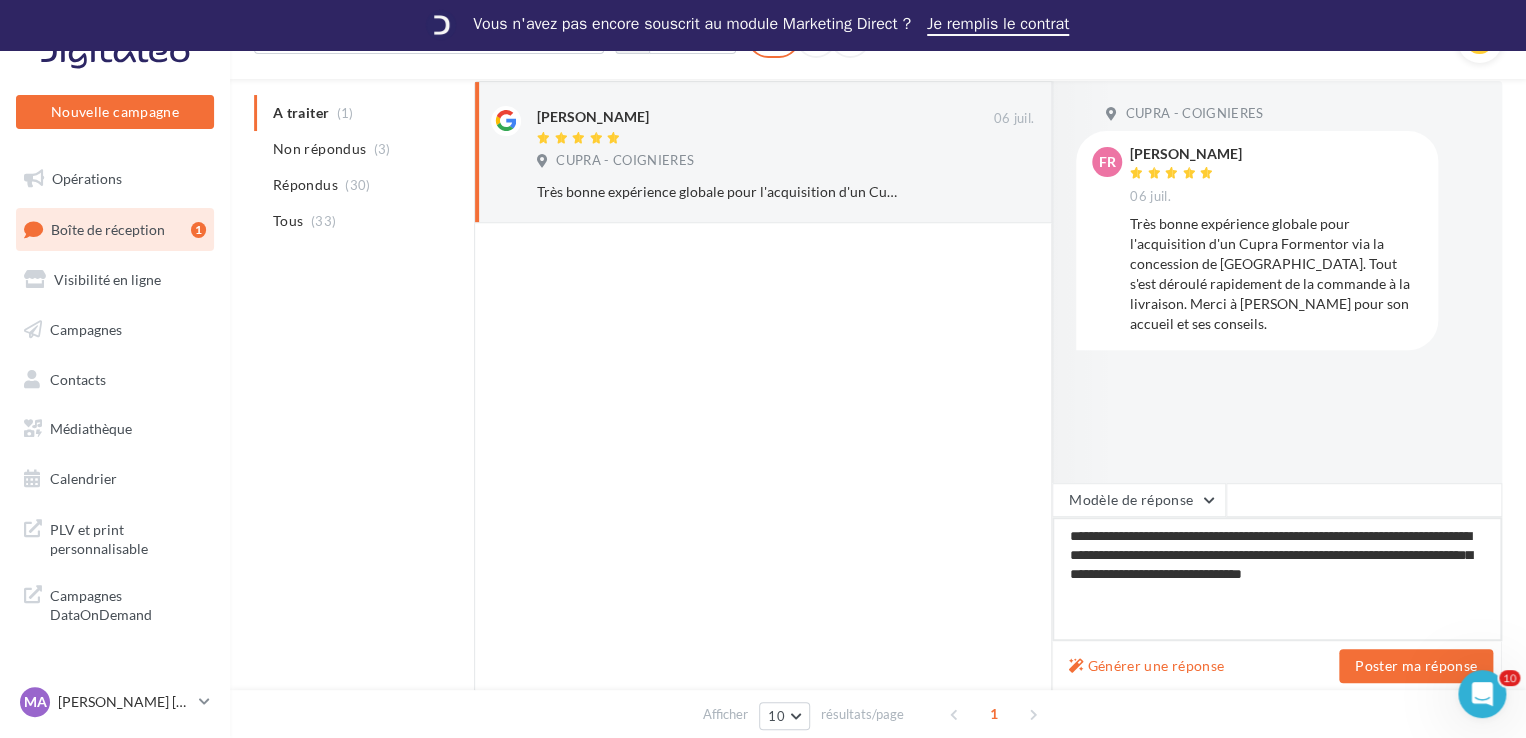 click on "**********" at bounding box center (1277, 579) 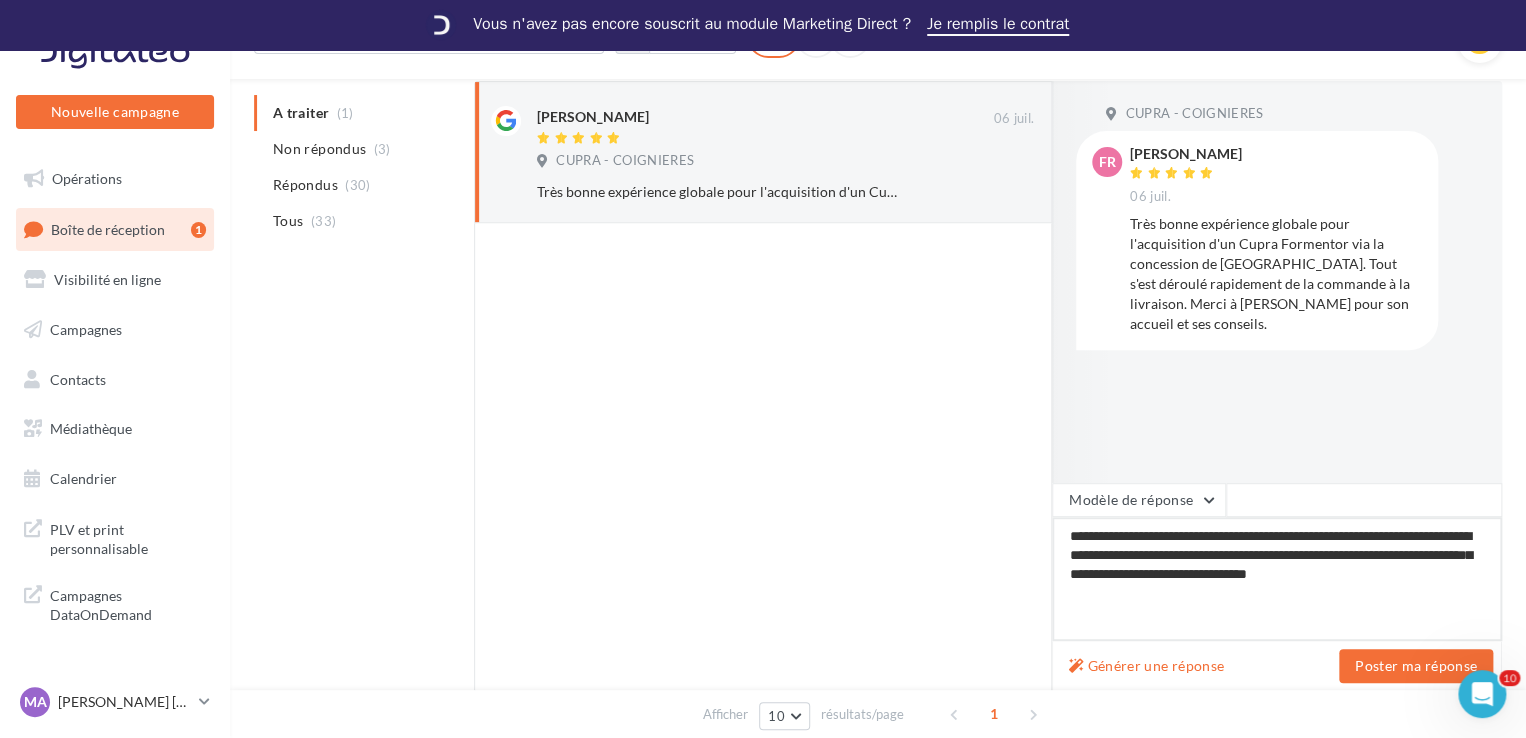 type on "**********" 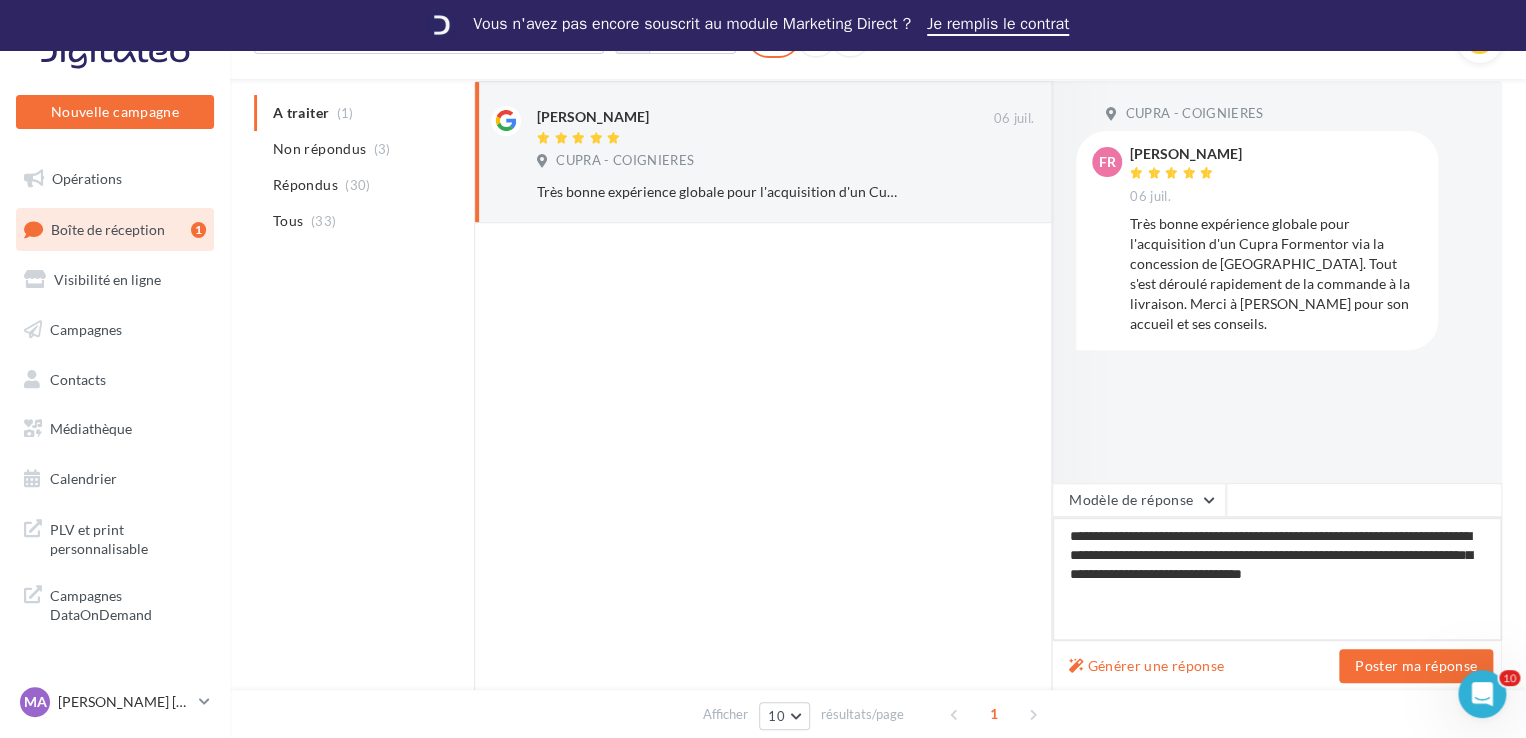 type on "**********" 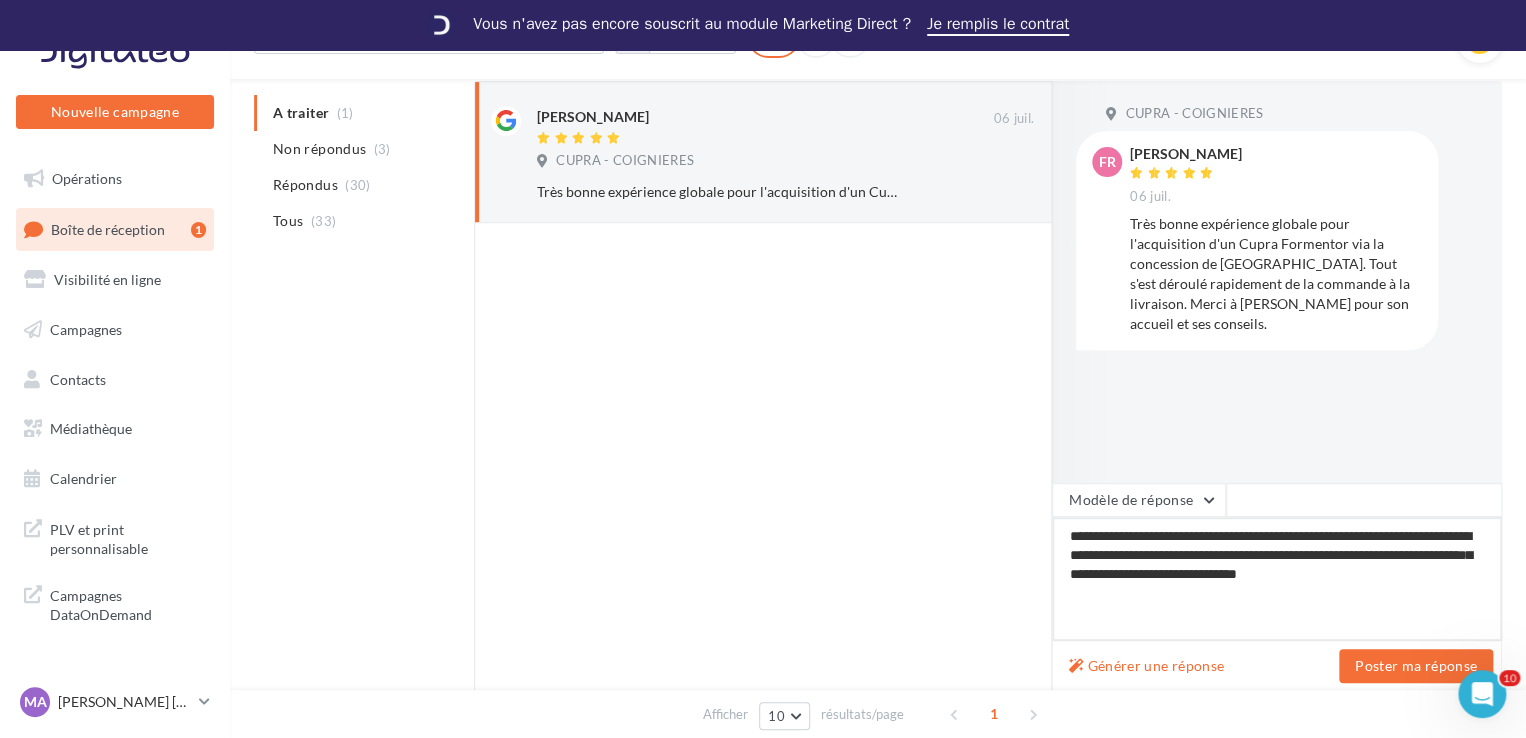 type on "**********" 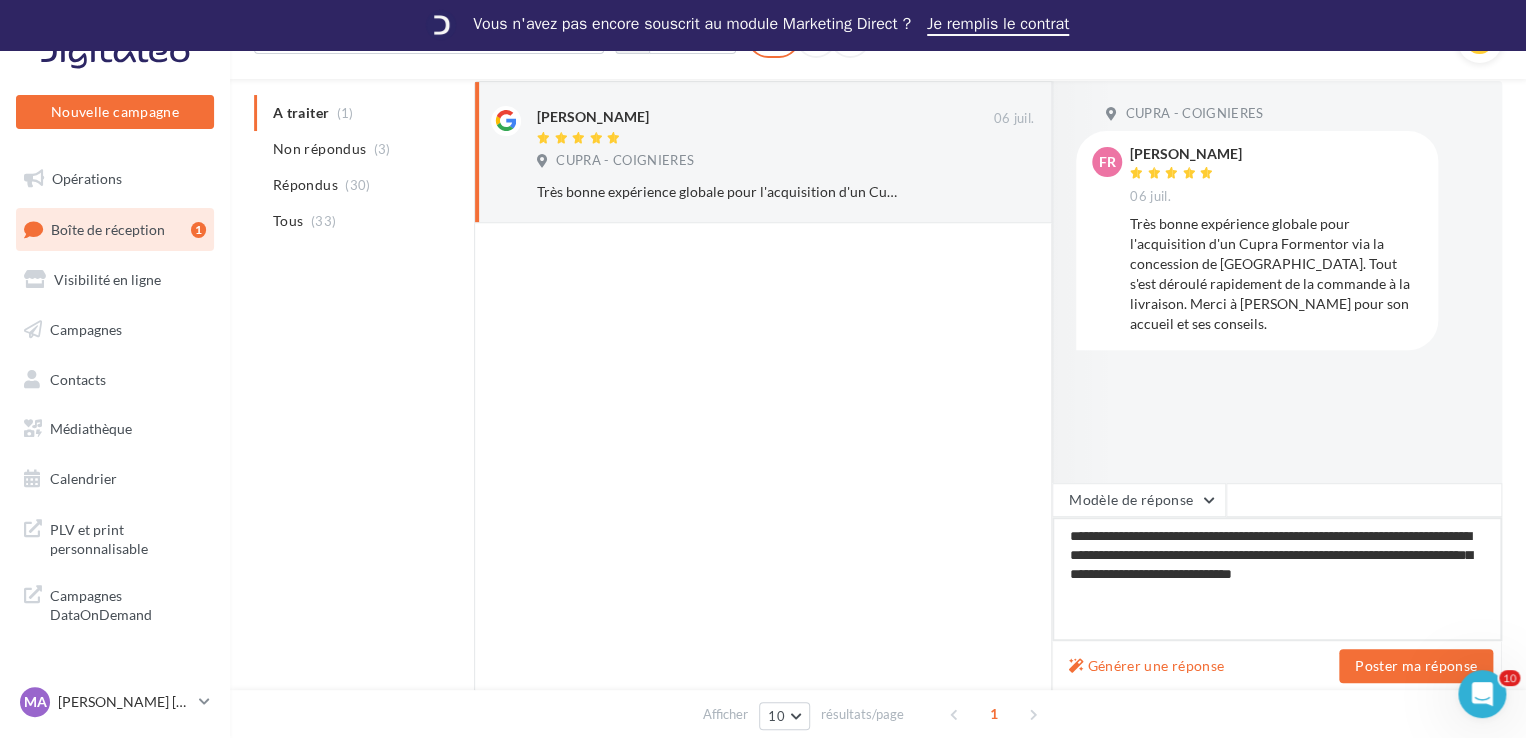 type on "**********" 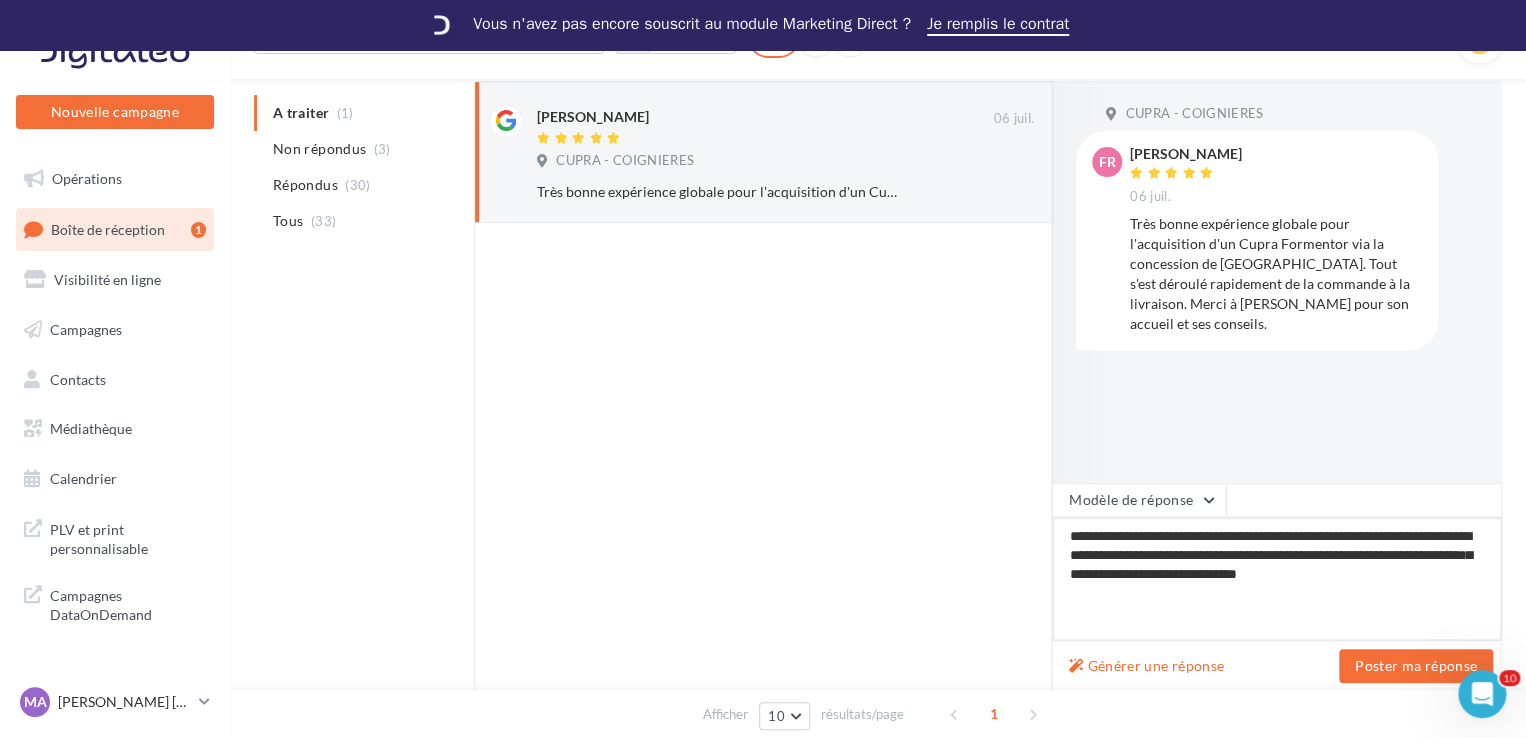 type on "**********" 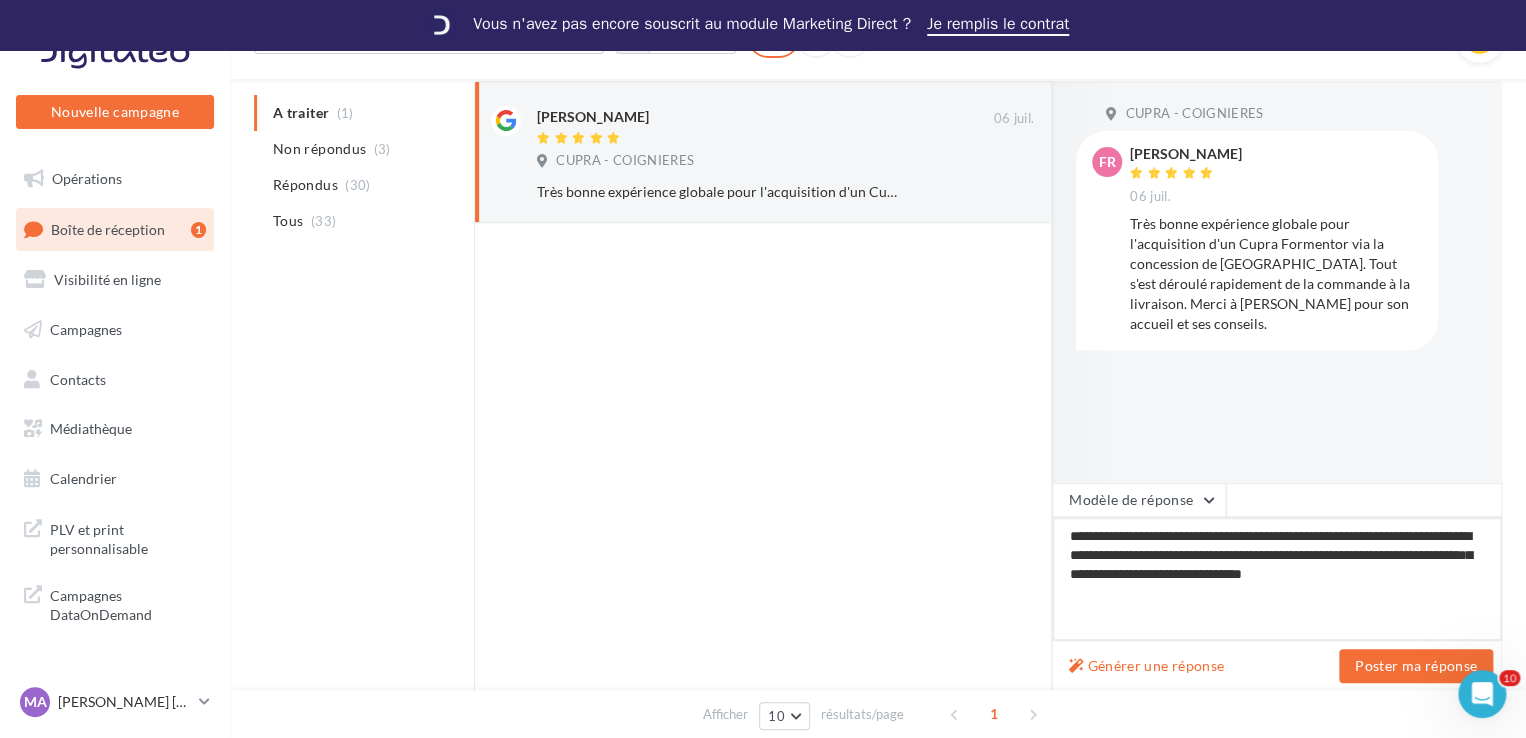 type on "**********" 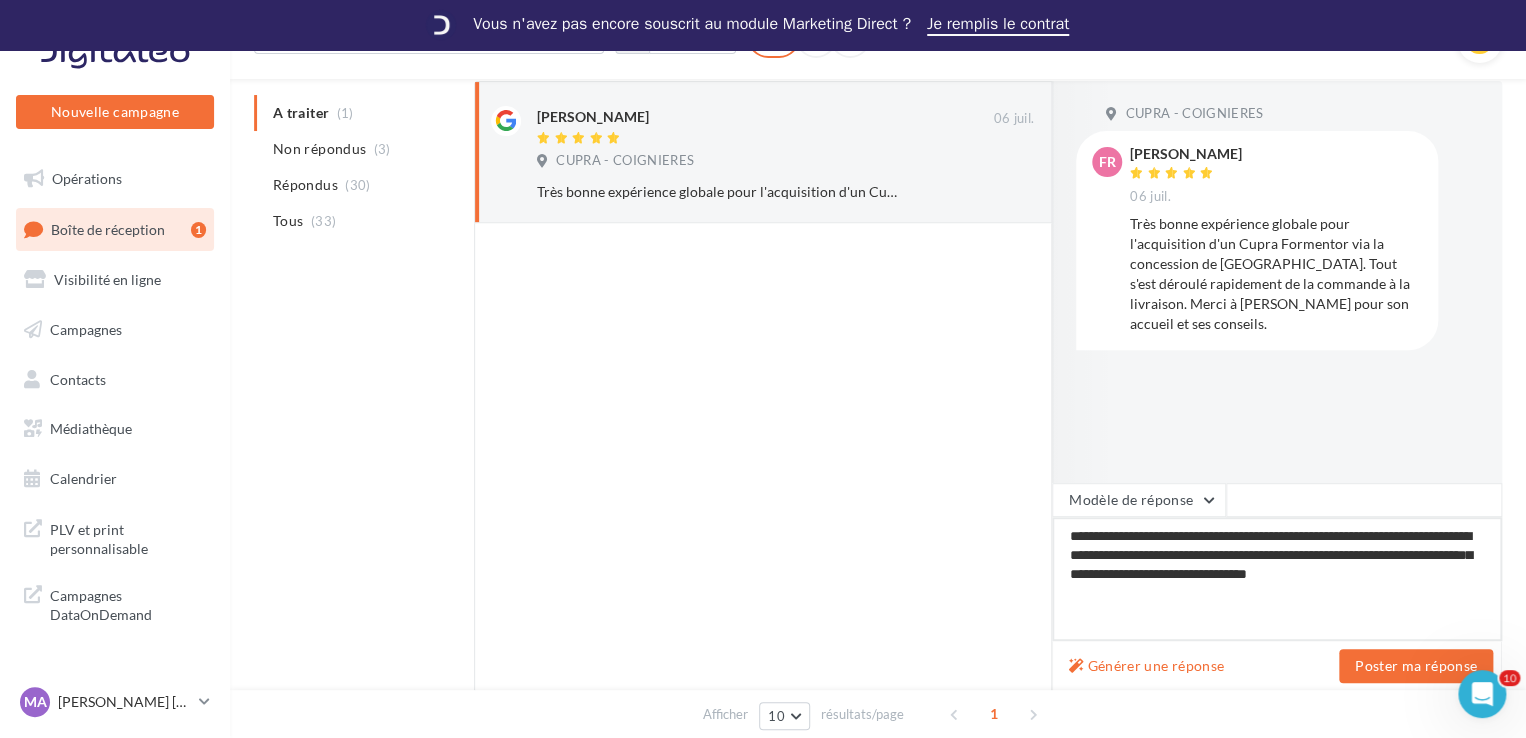 type on "**********" 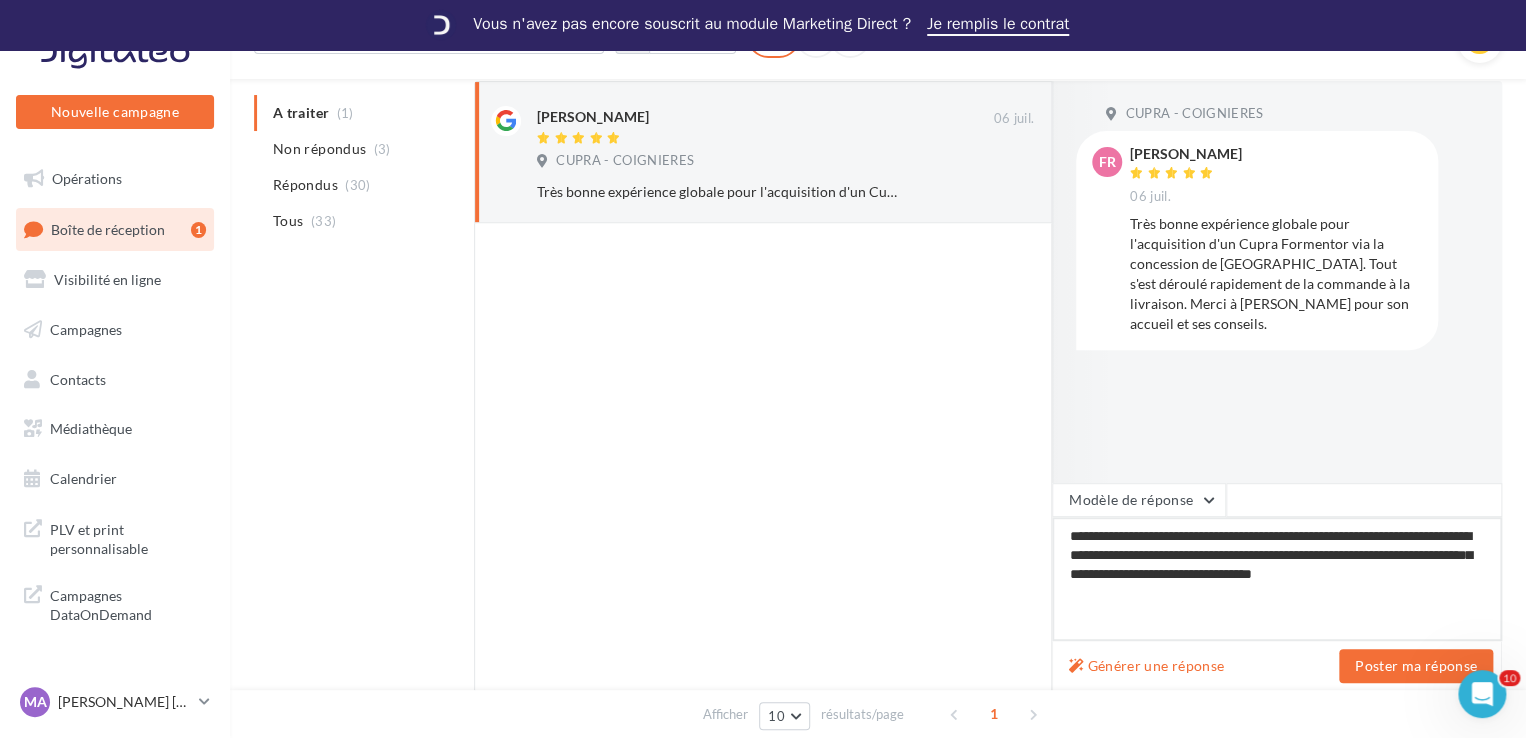 type on "**********" 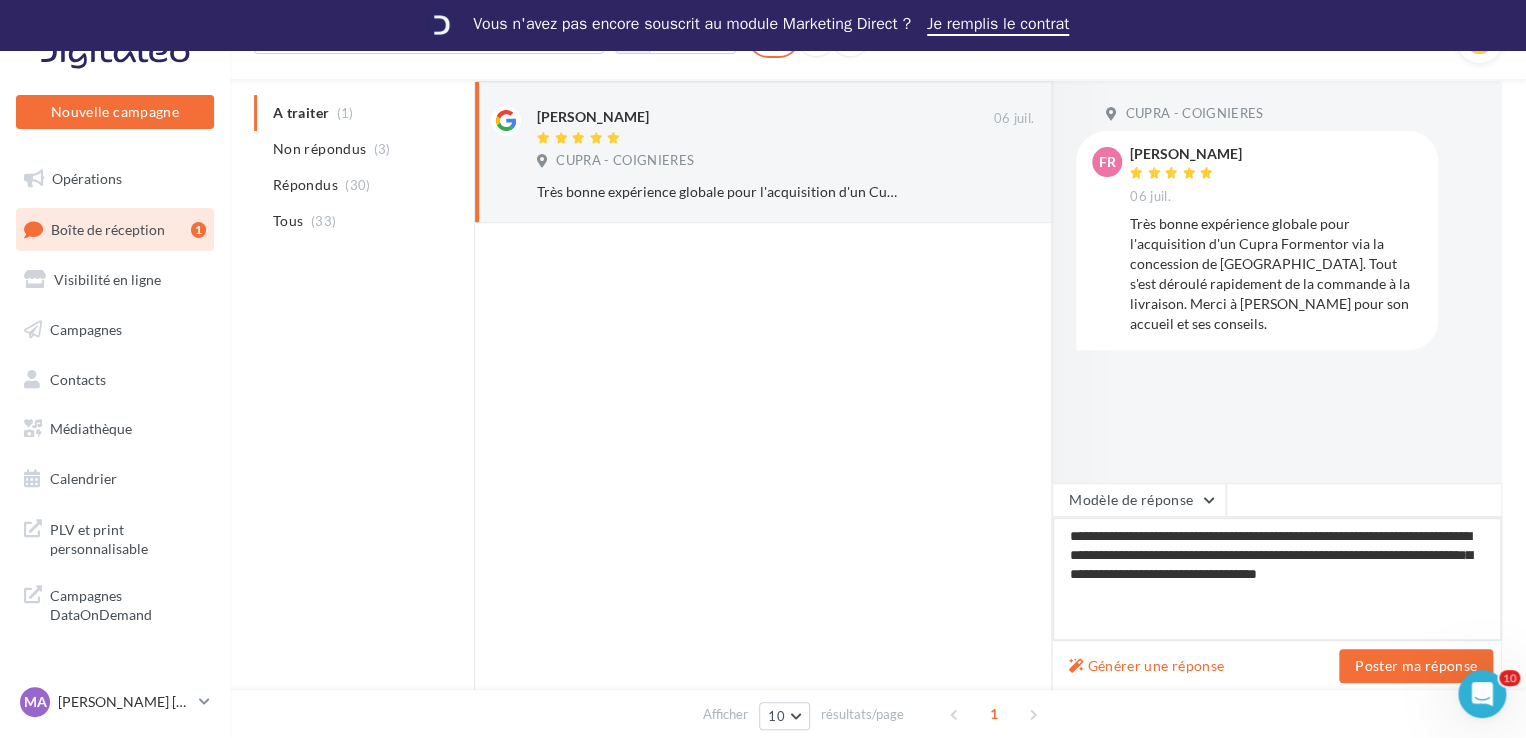 type on "**********" 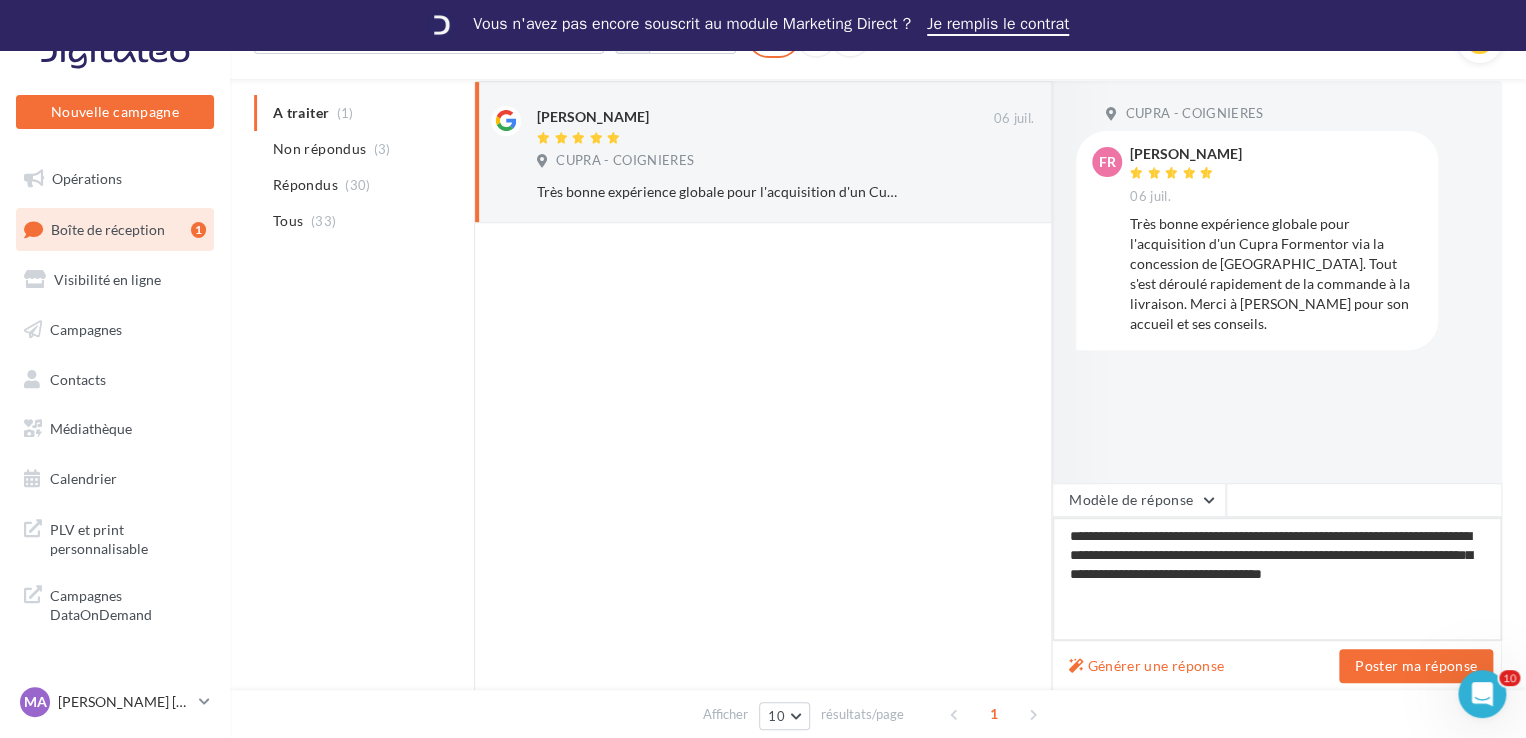 type on "**********" 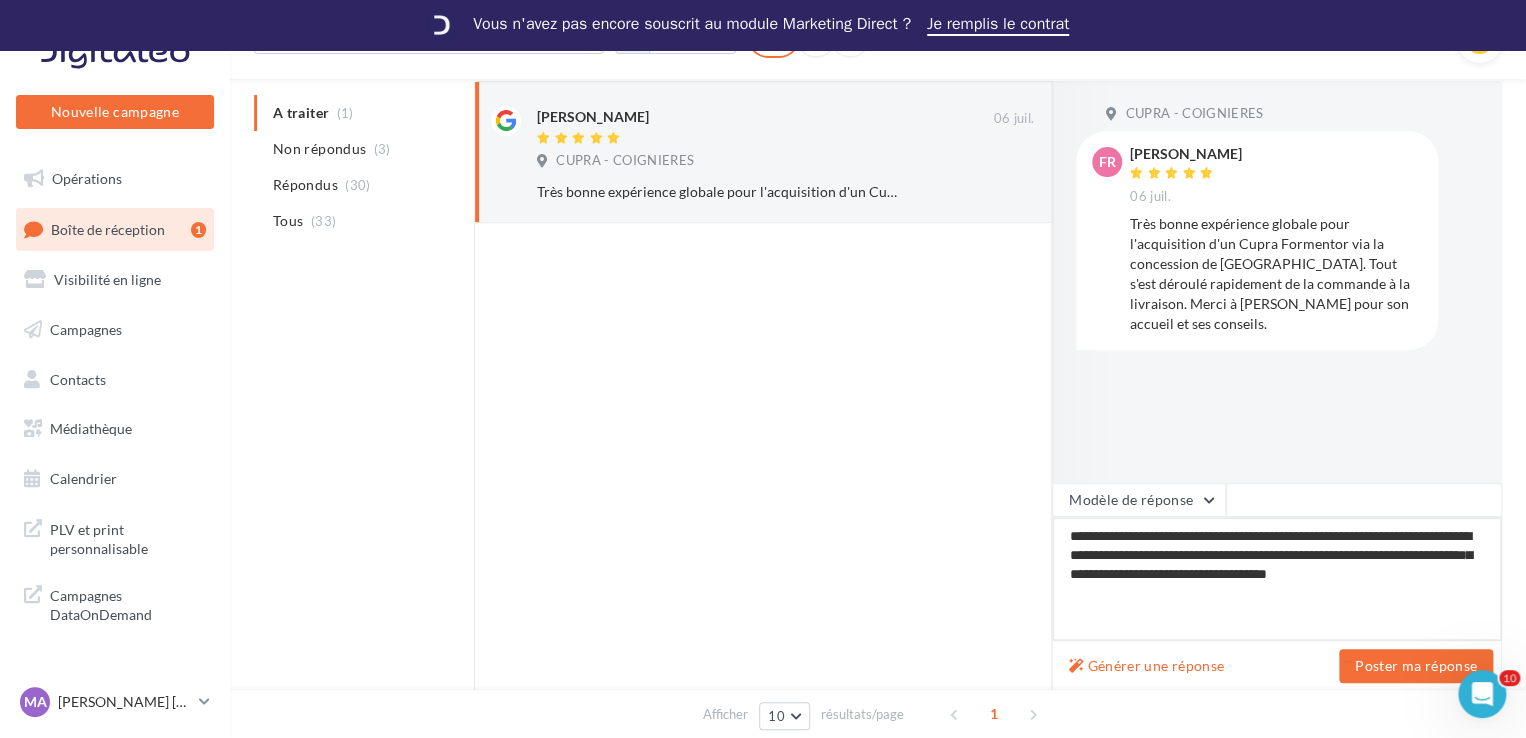 type on "**********" 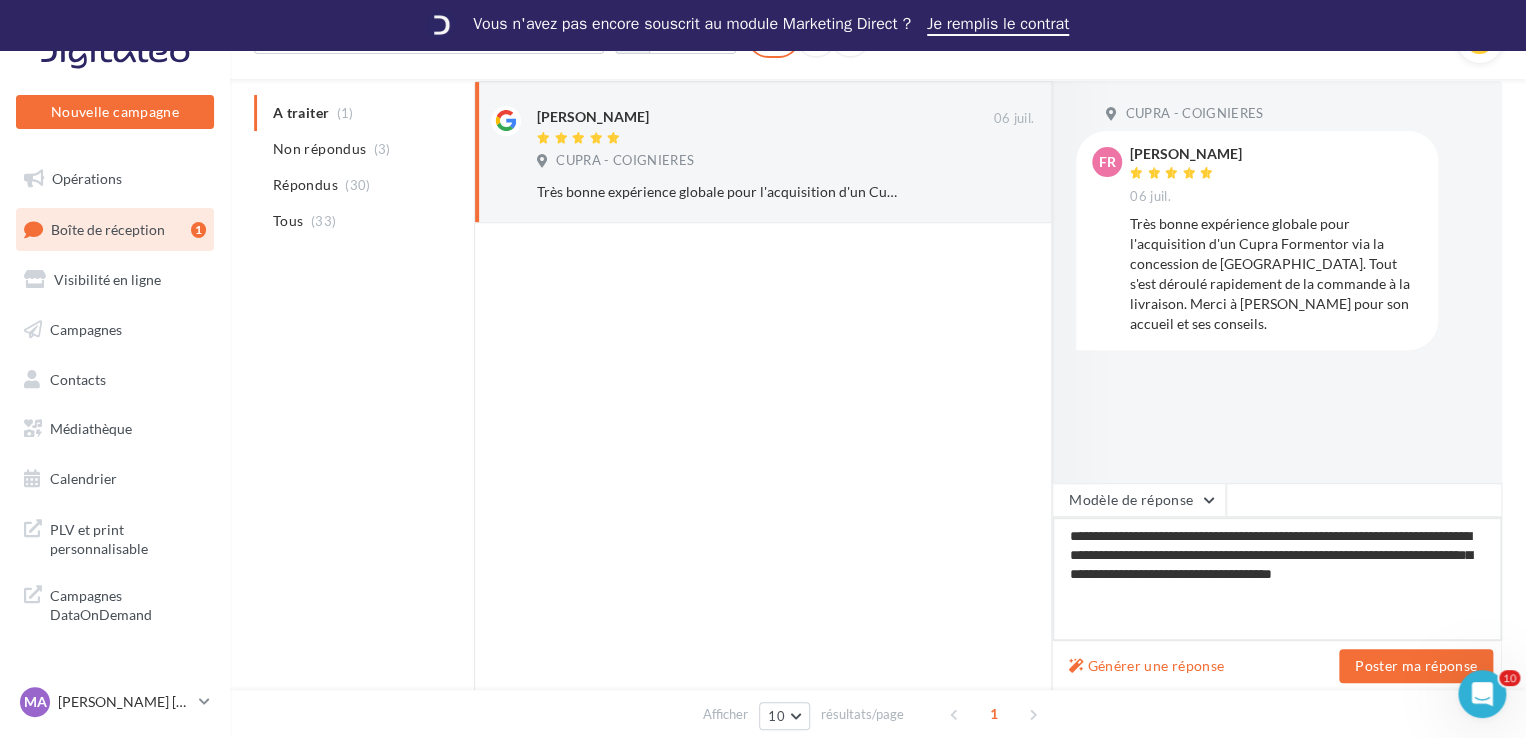 type on "**********" 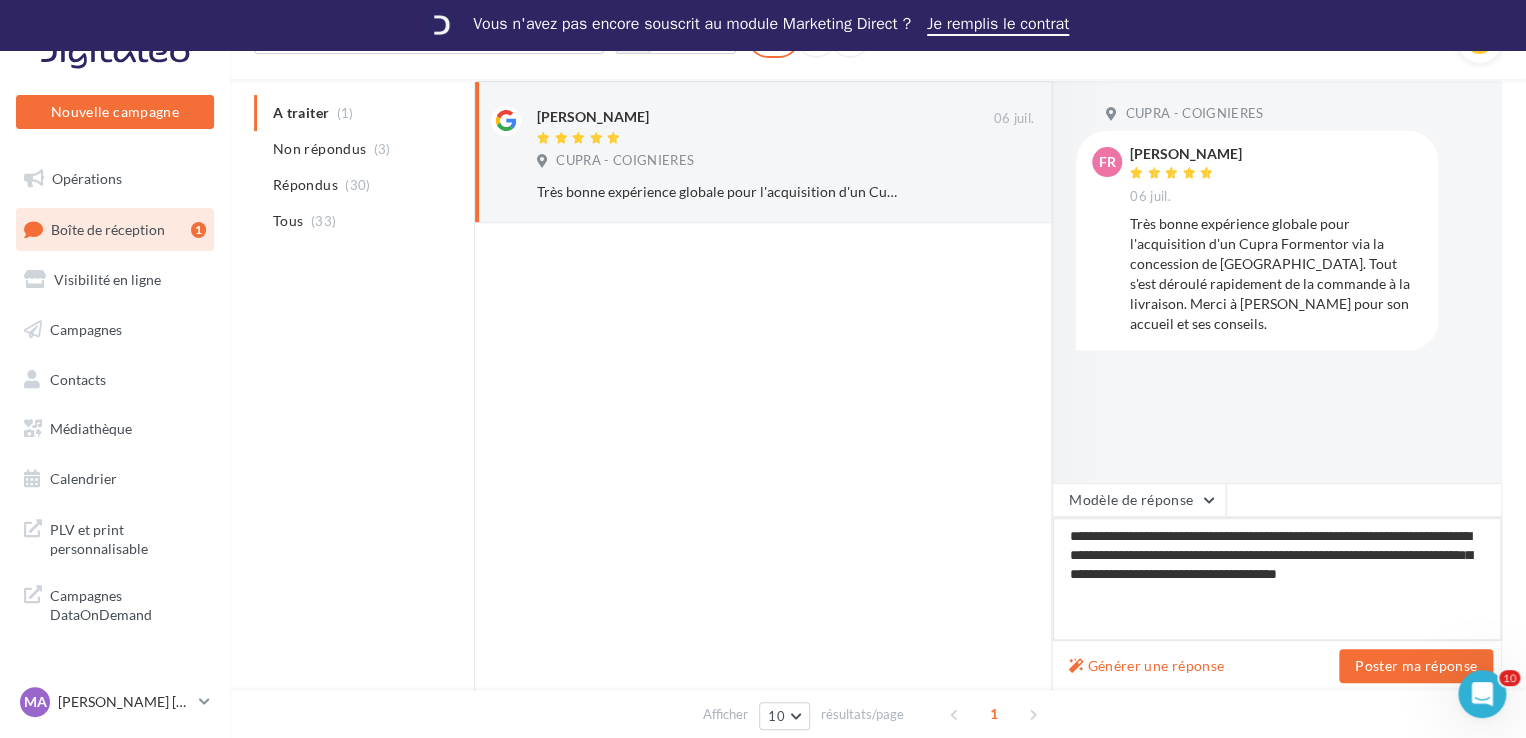 type on "**********" 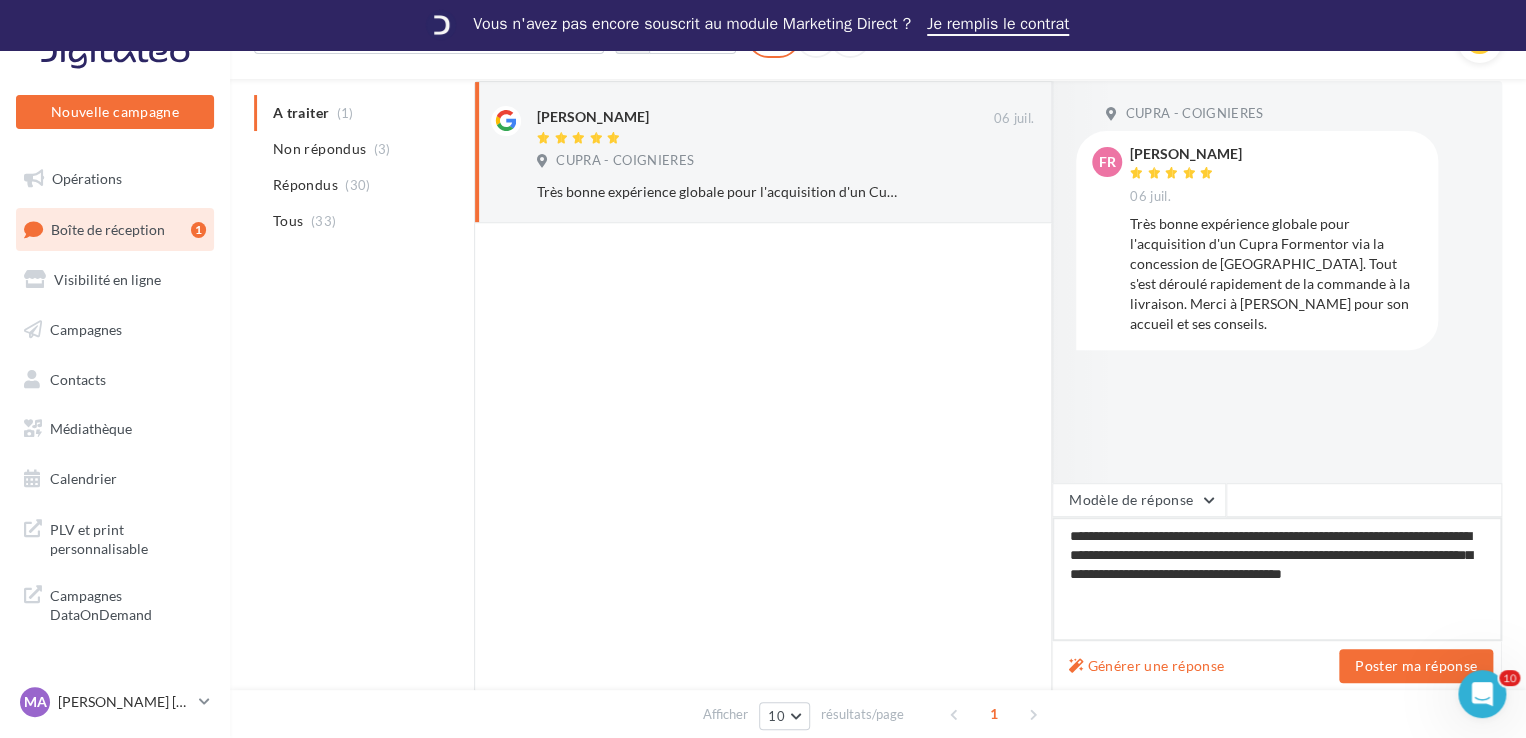 type on "**********" 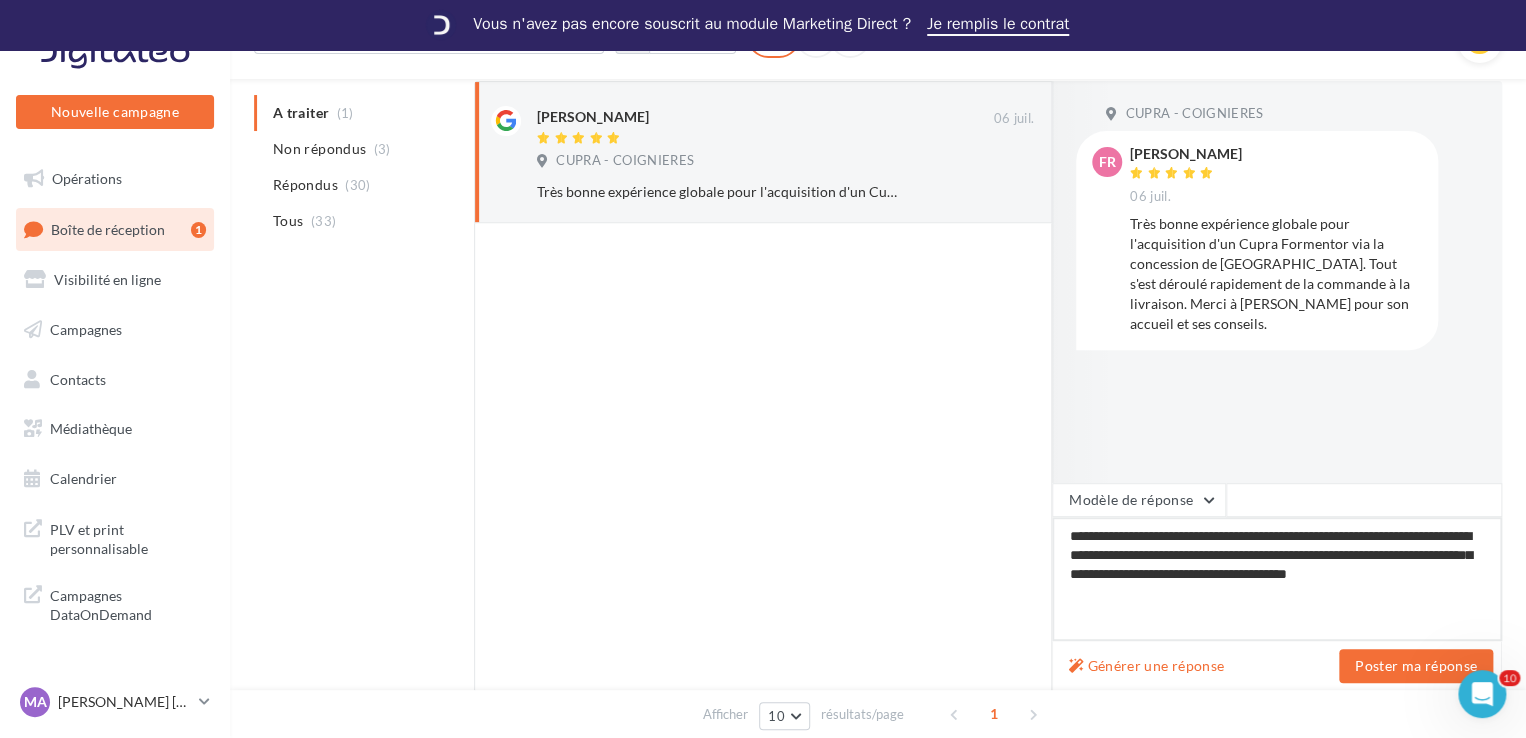 type on "**********" 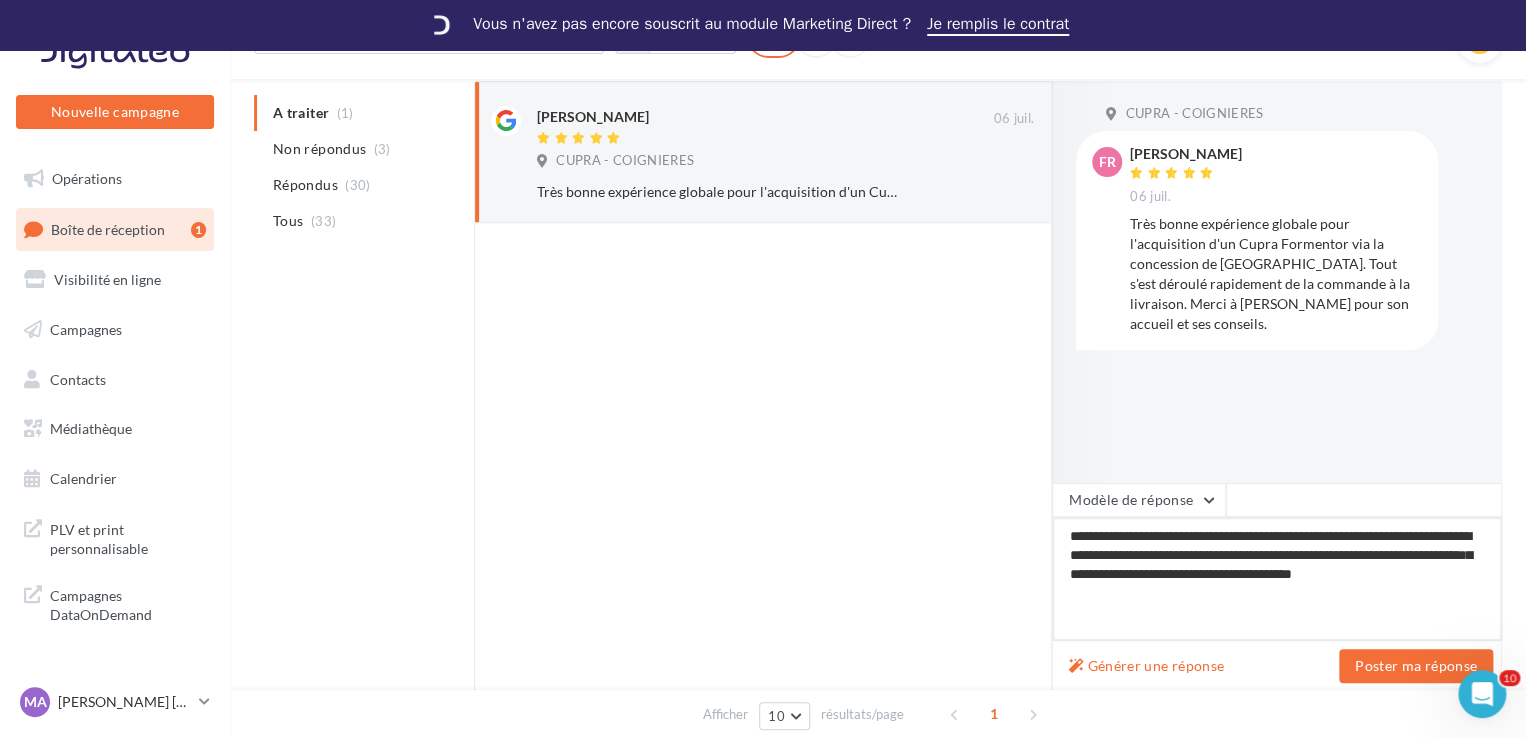 type on "**********" 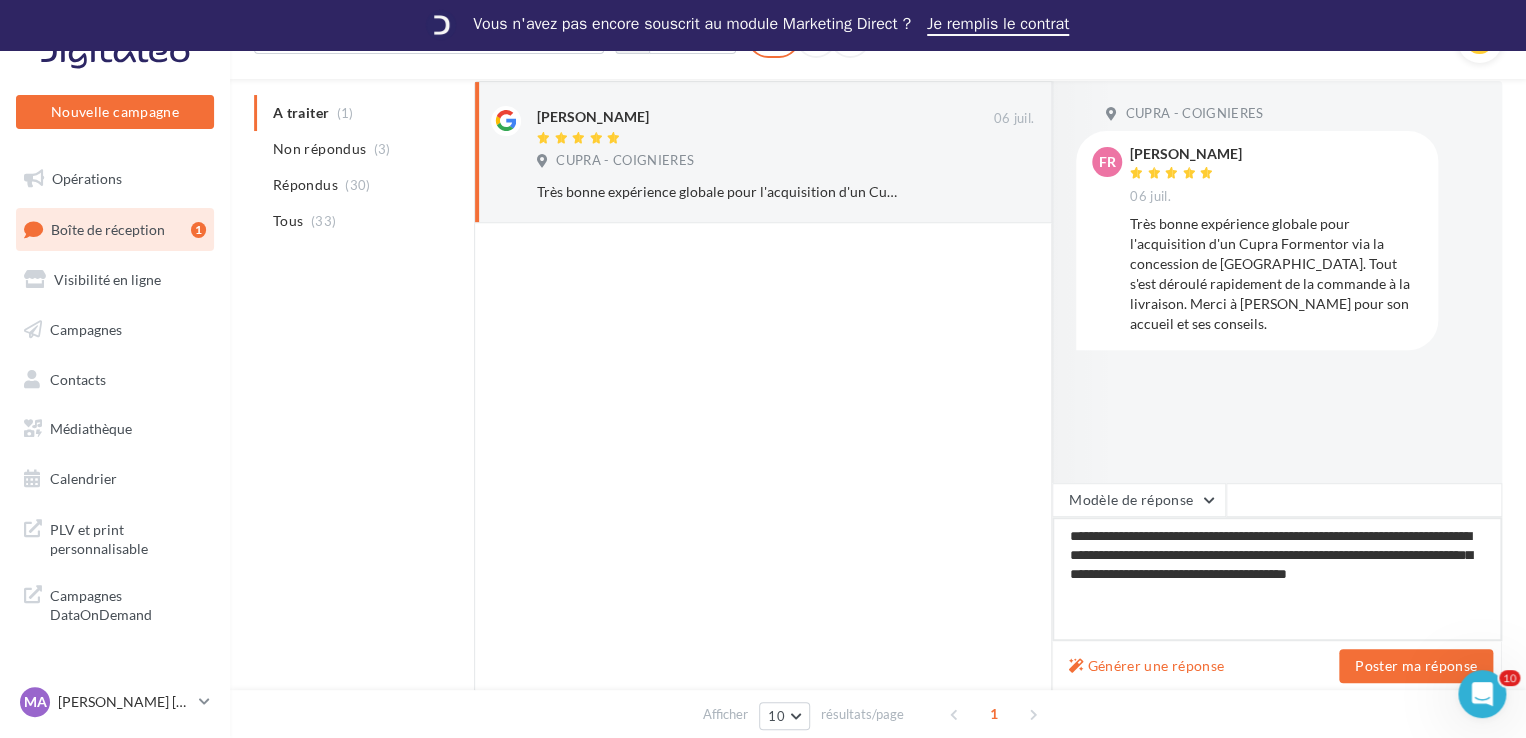 type on "**********" 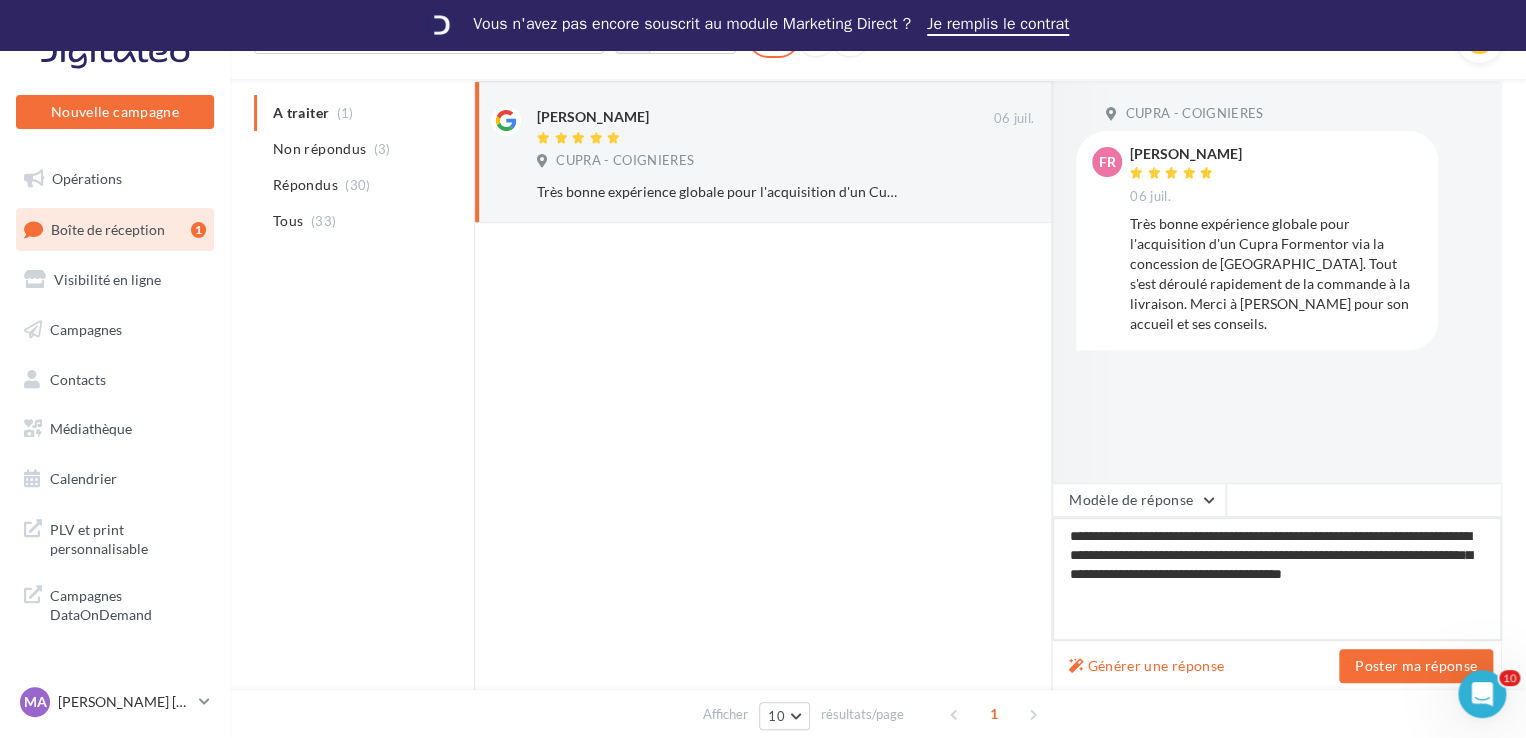 type on "**********" 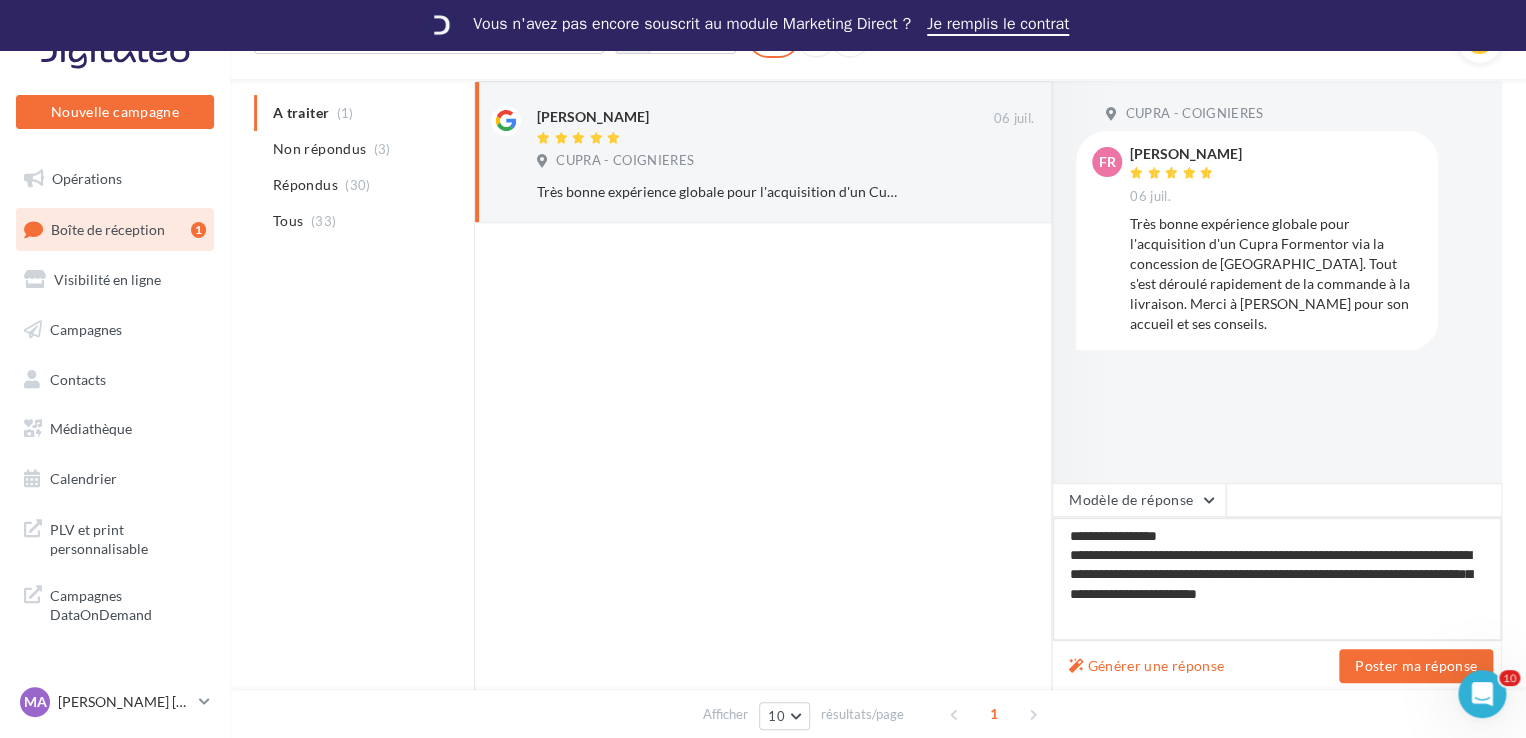 type on "**********" 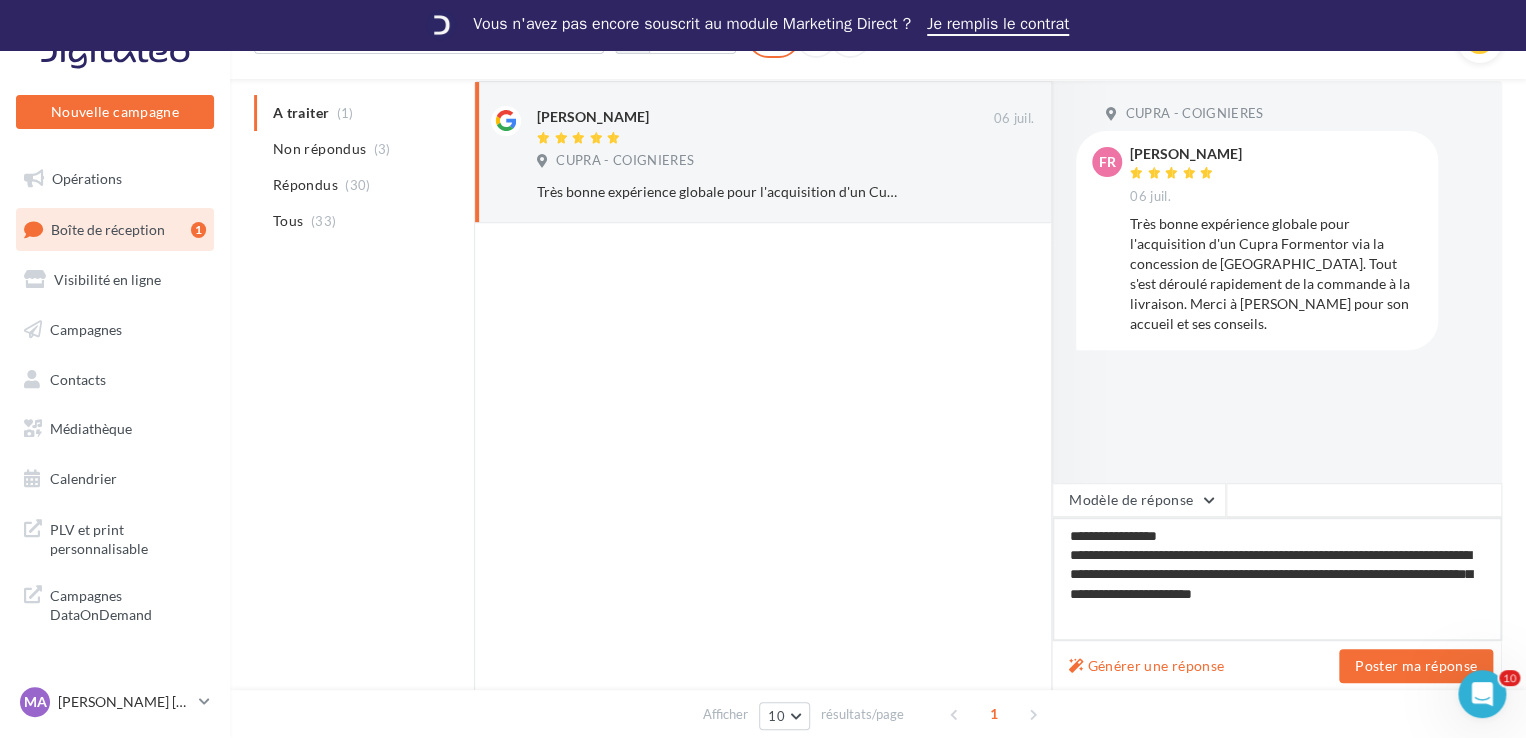 type on "**********" 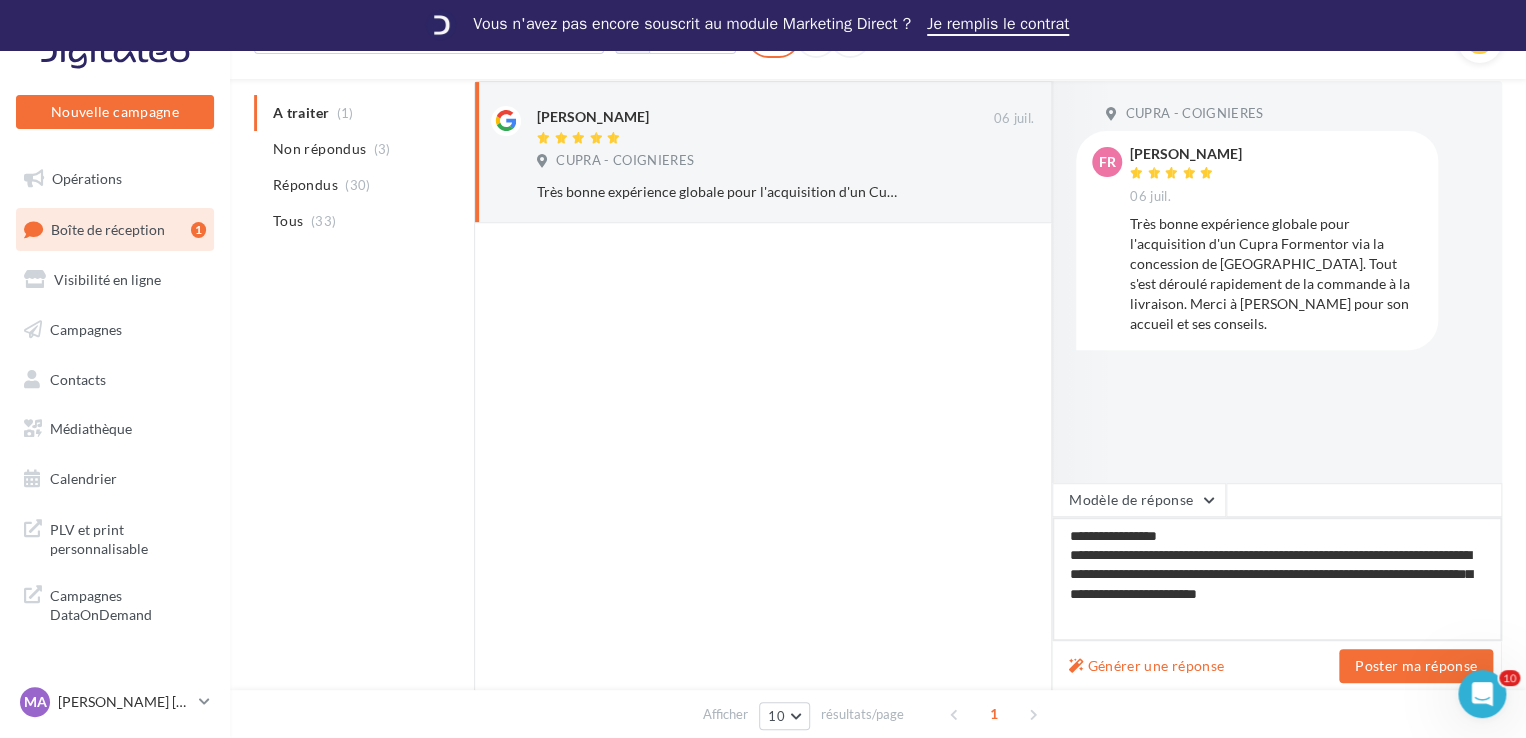 click on "**********" at bounding box center [1277, 579] 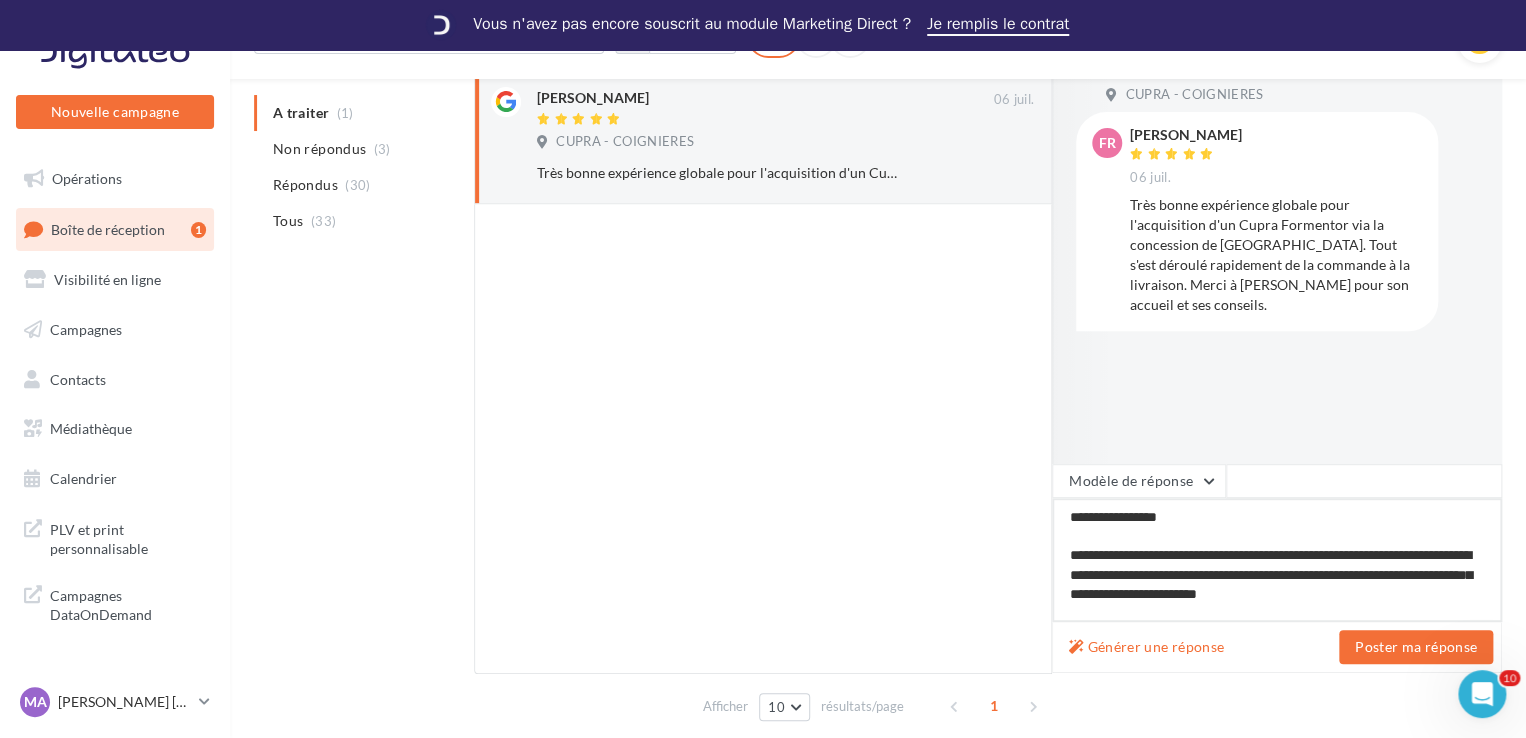 scroll, scrollTop: 298, scrollLeft: 0, axis: vertical 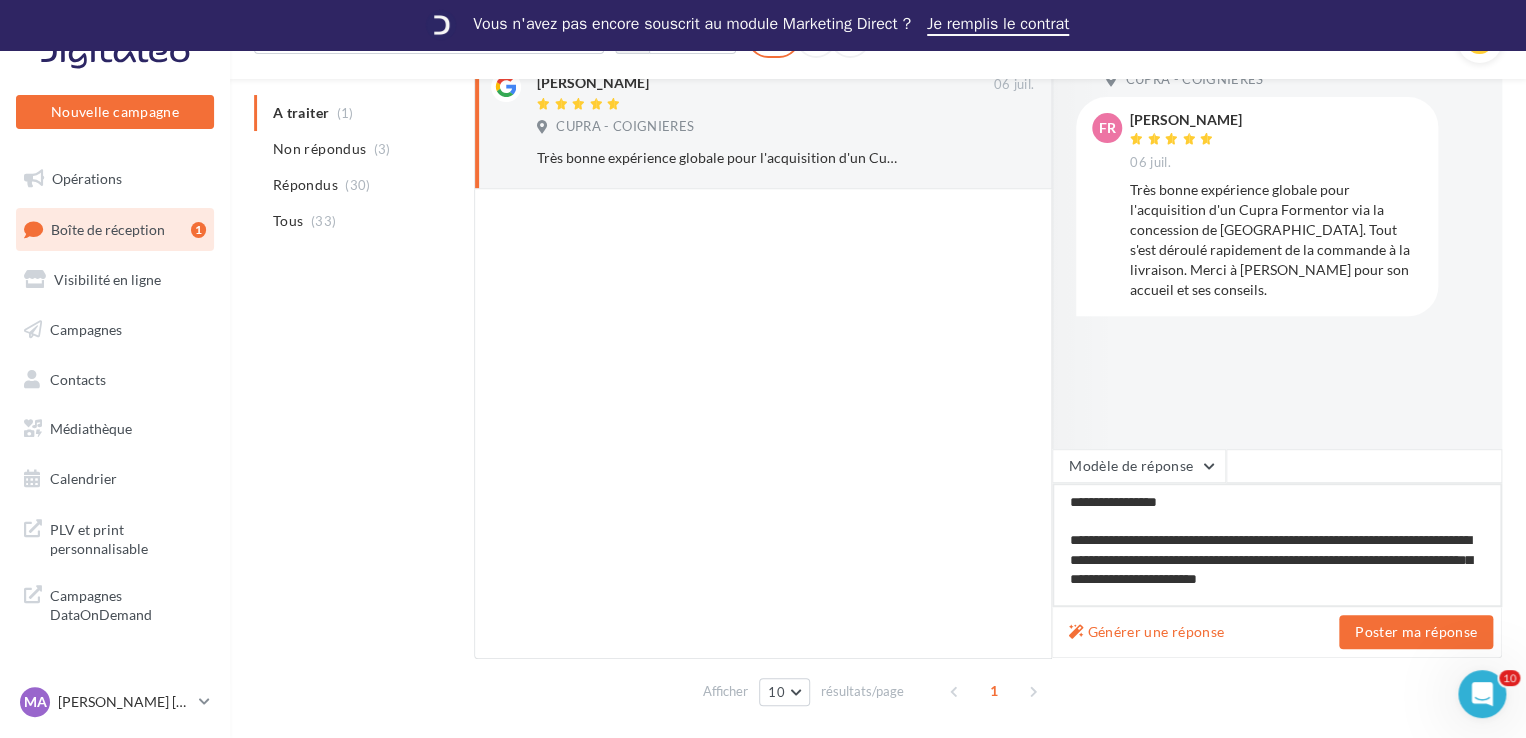 drag, startPoint x: 1421, startPoint y: 555, endPoint x: 1468, endPoint y: 581, distance: 53.712196 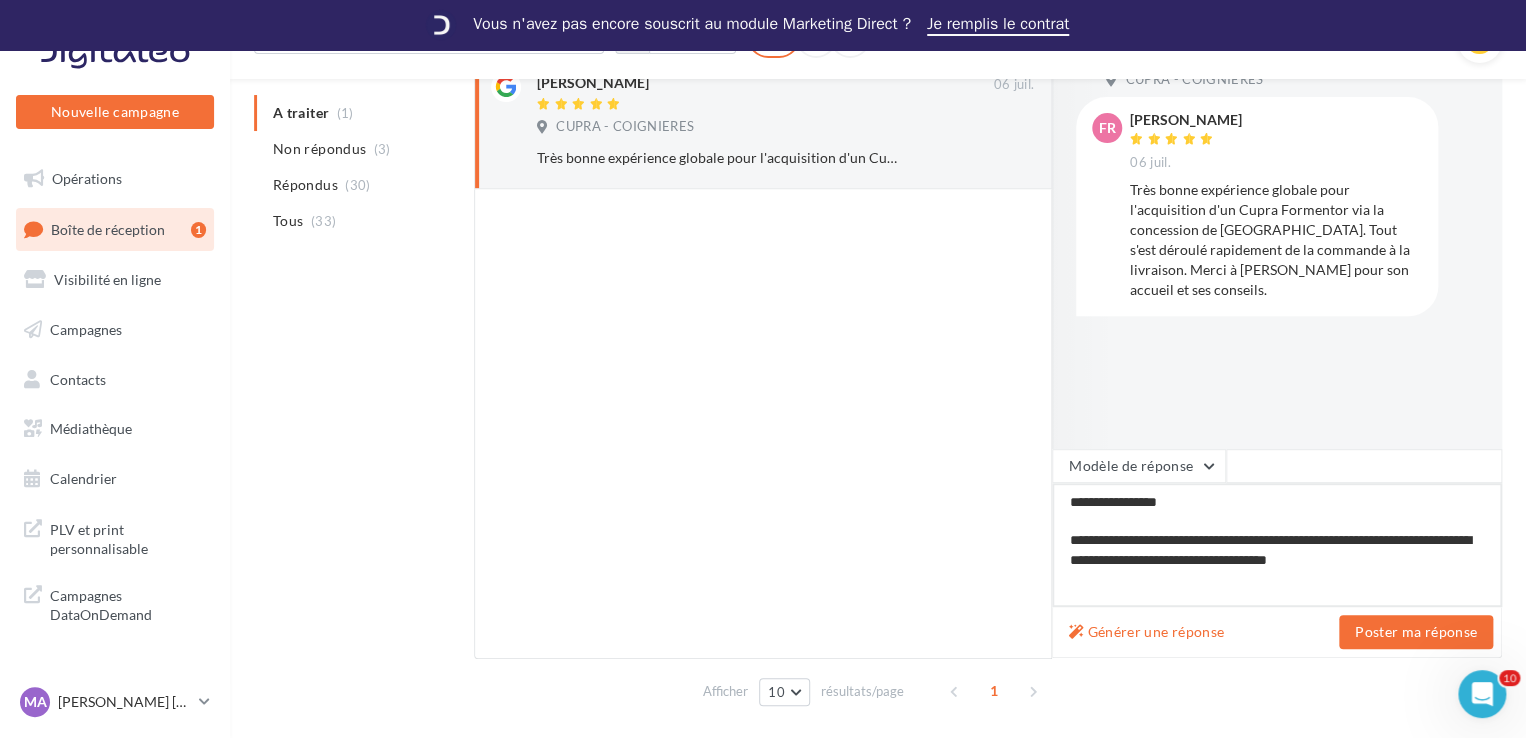 type on "**********" 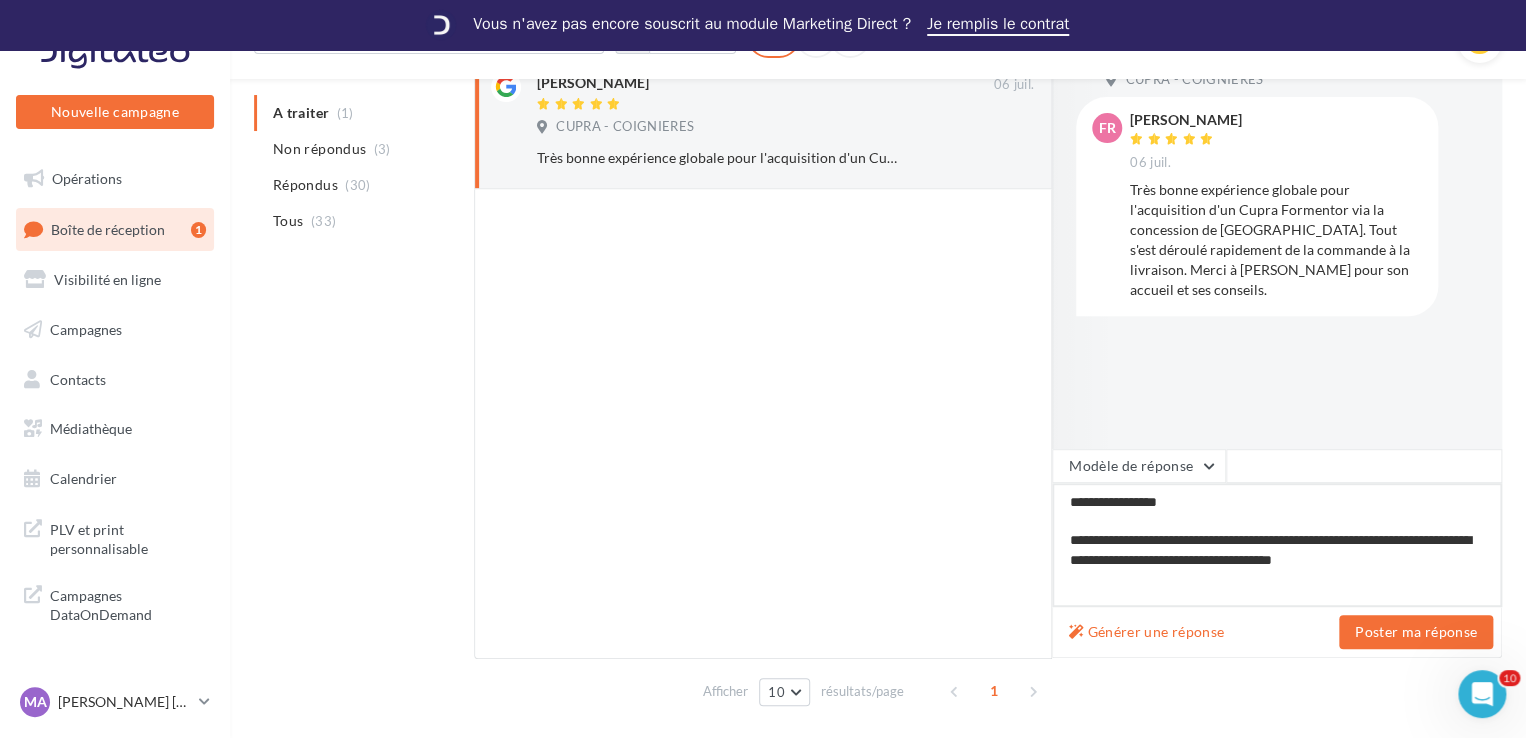 type on "**********" 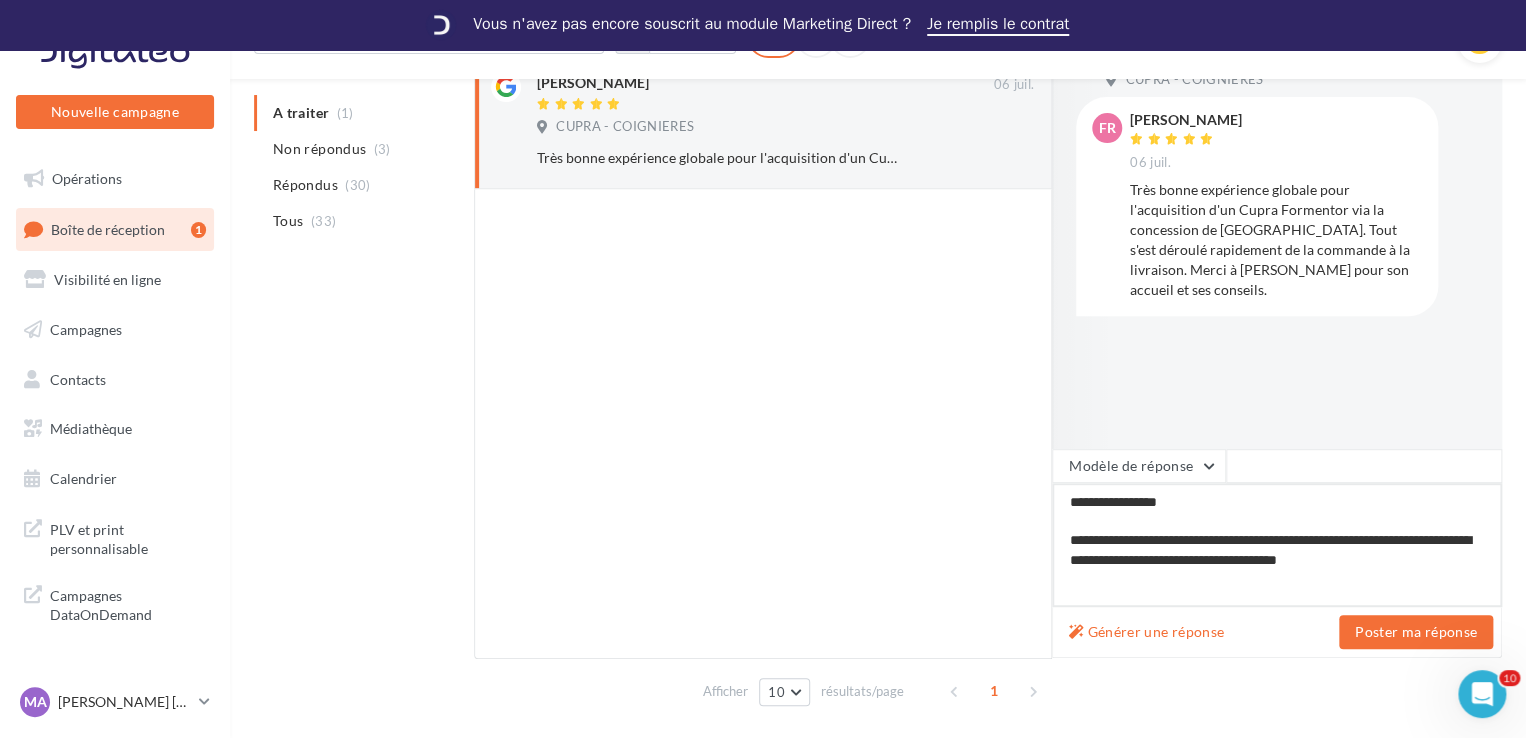 type on "**********" 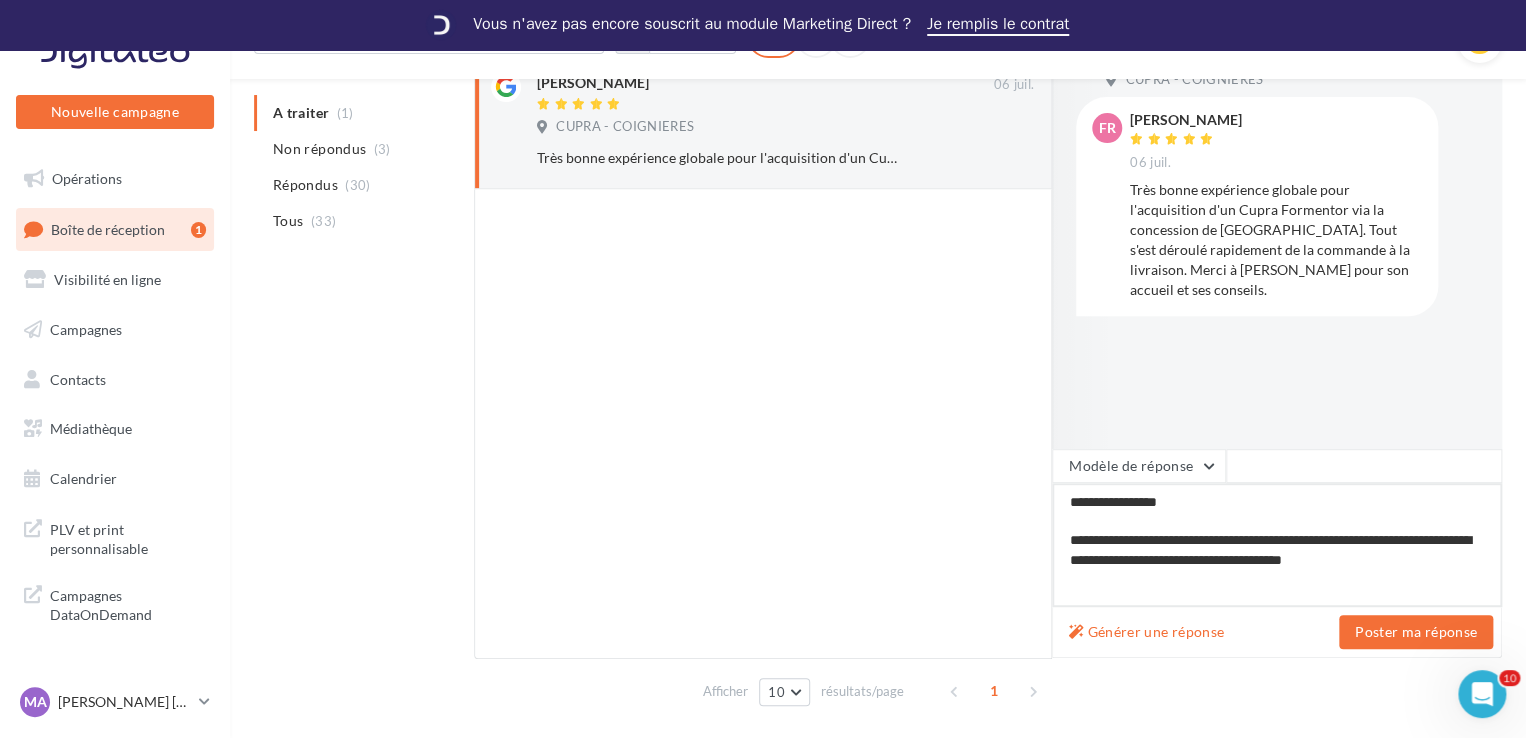 type on "**********" 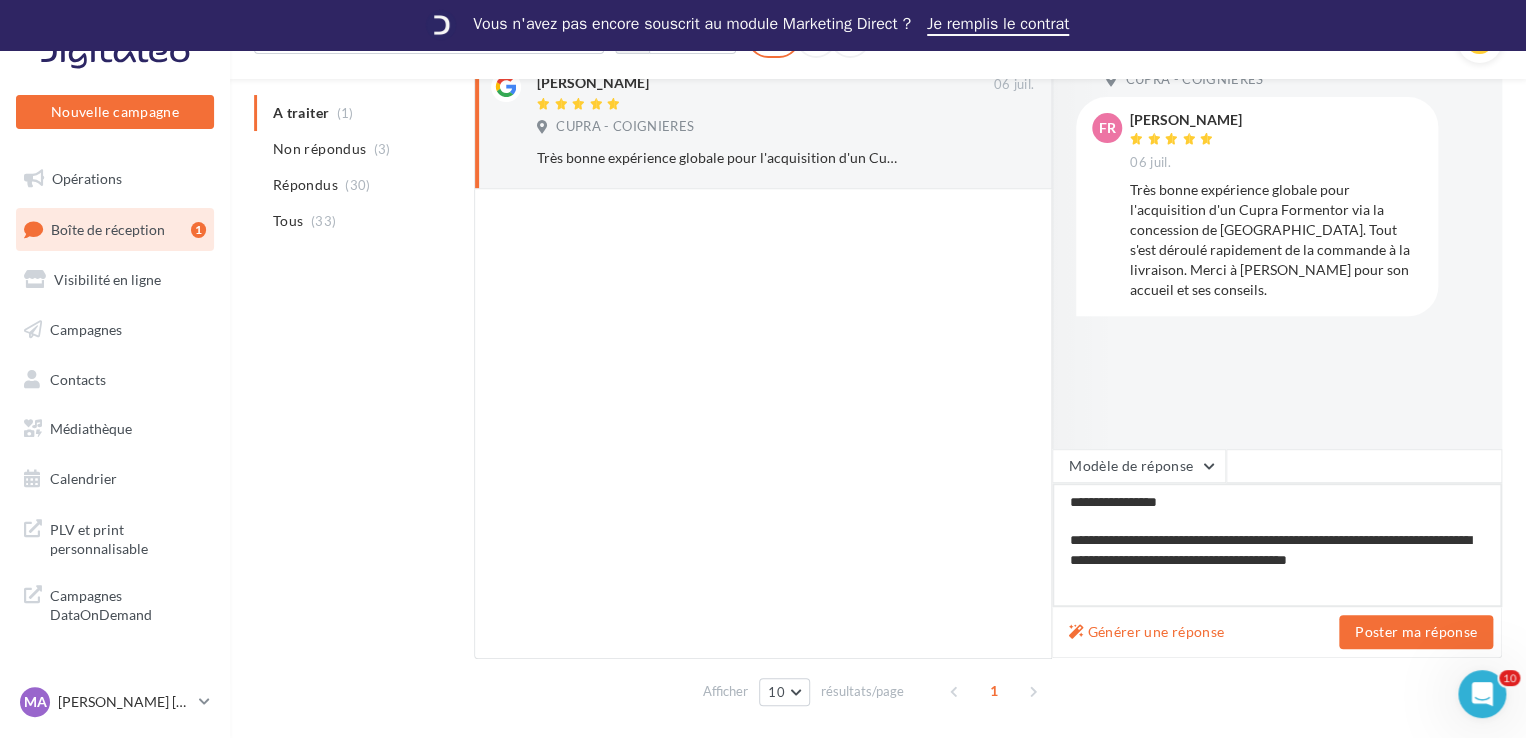 type on "**********" 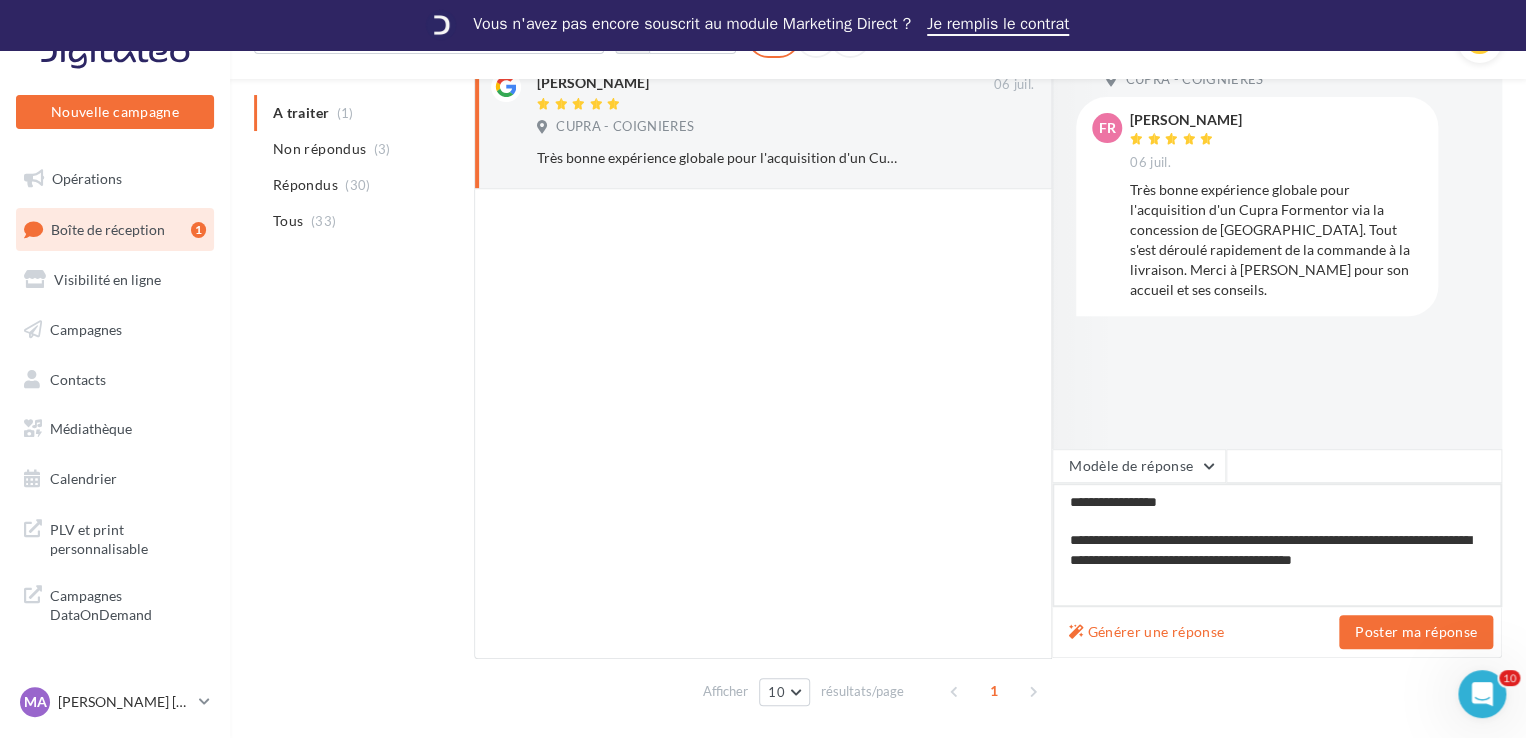 type on "**********" 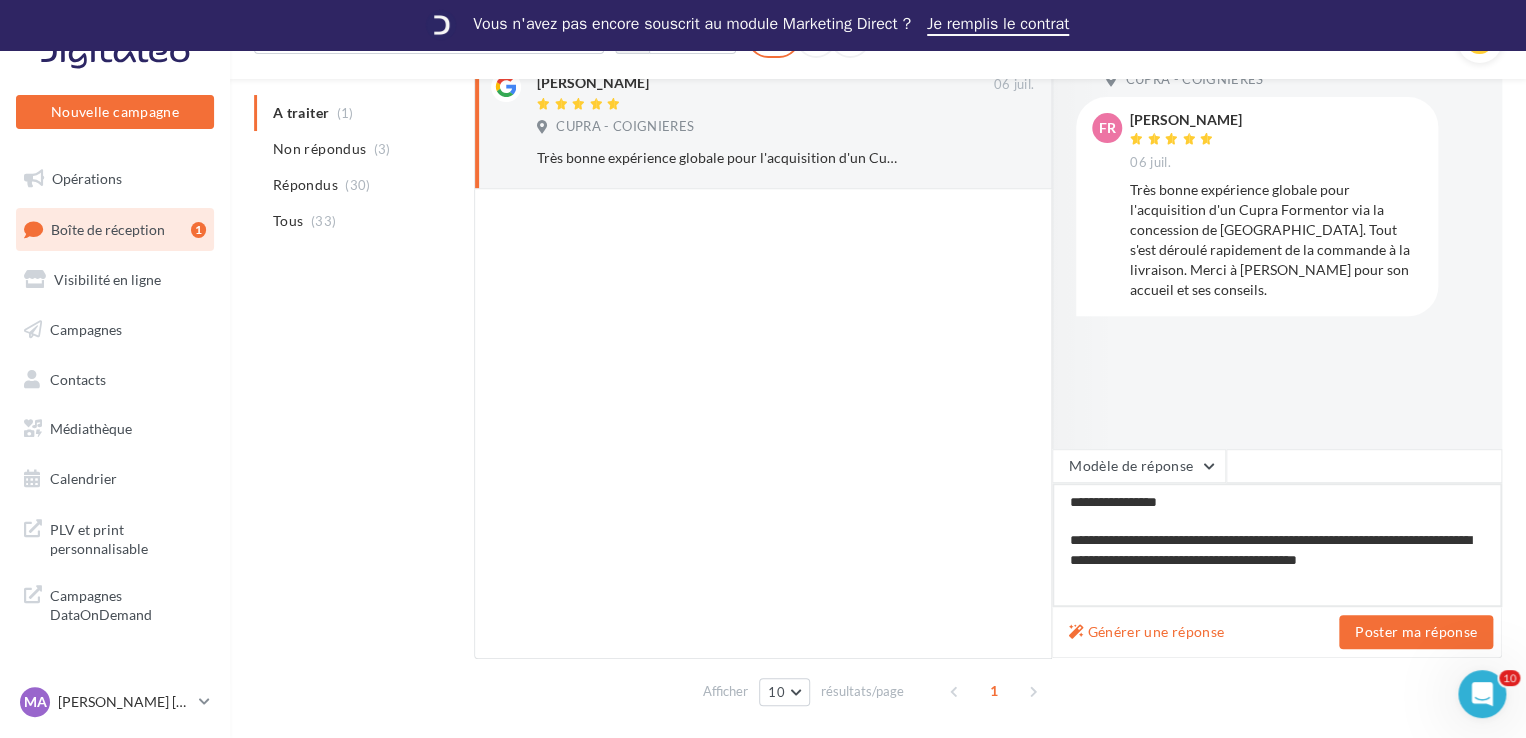 type on "**********" 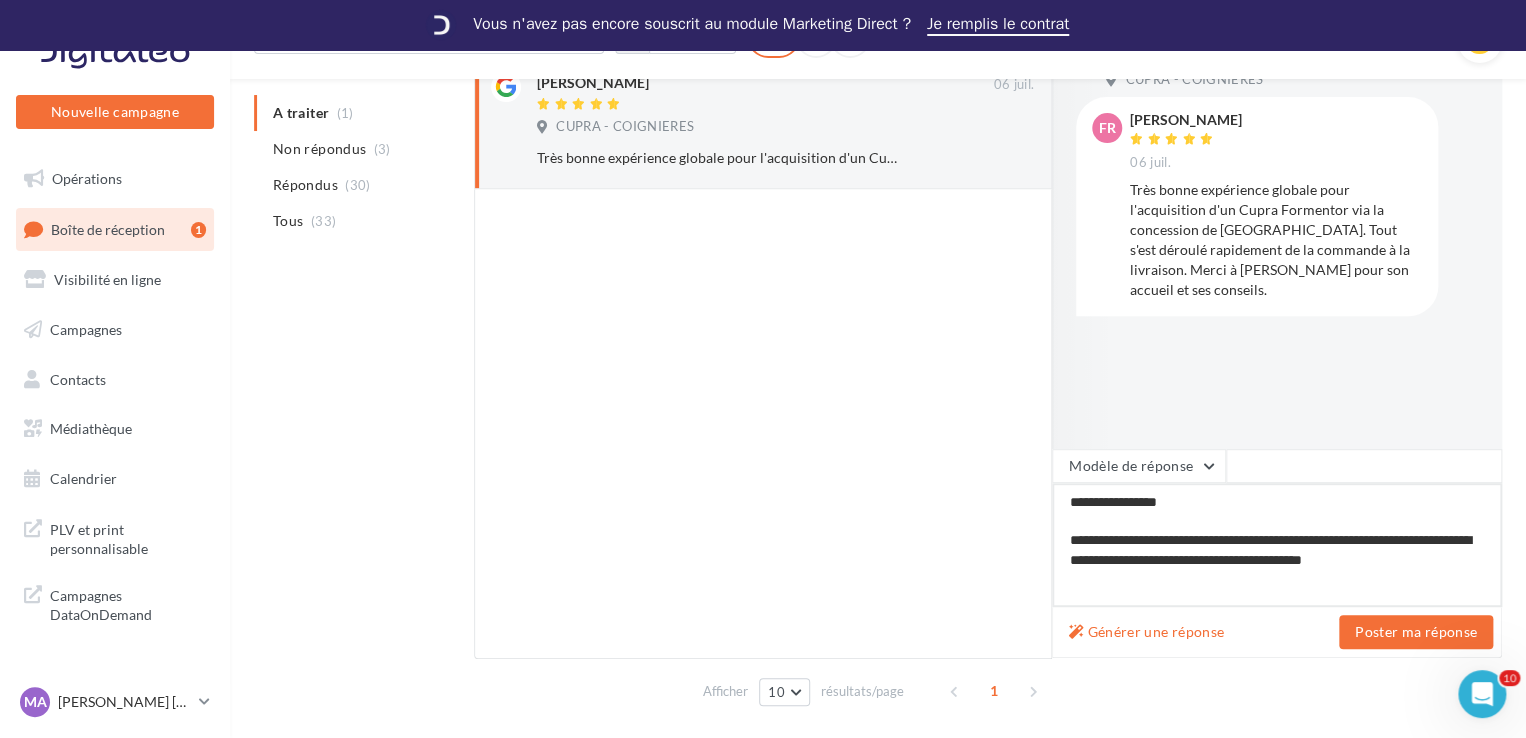 type on "**********" 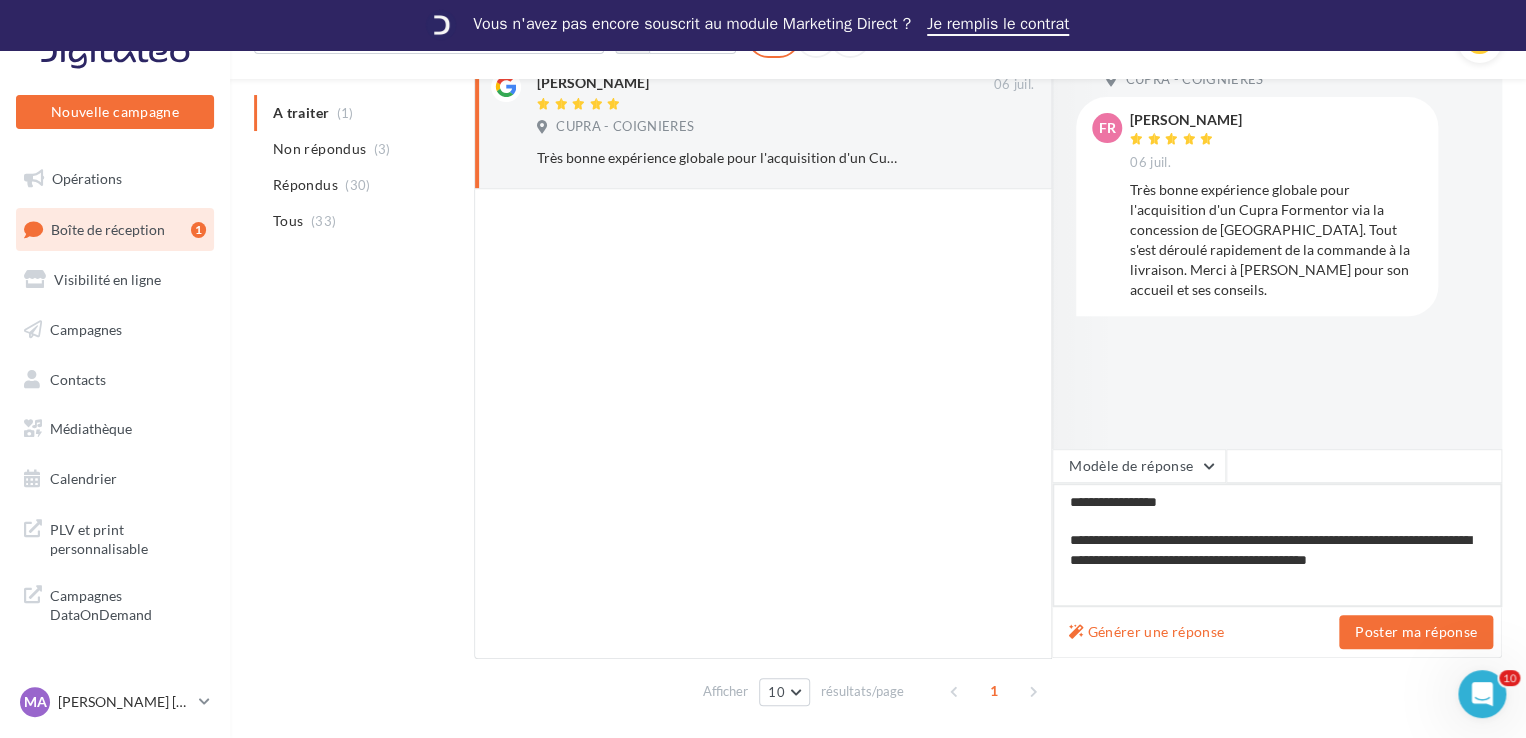 type on "**********" 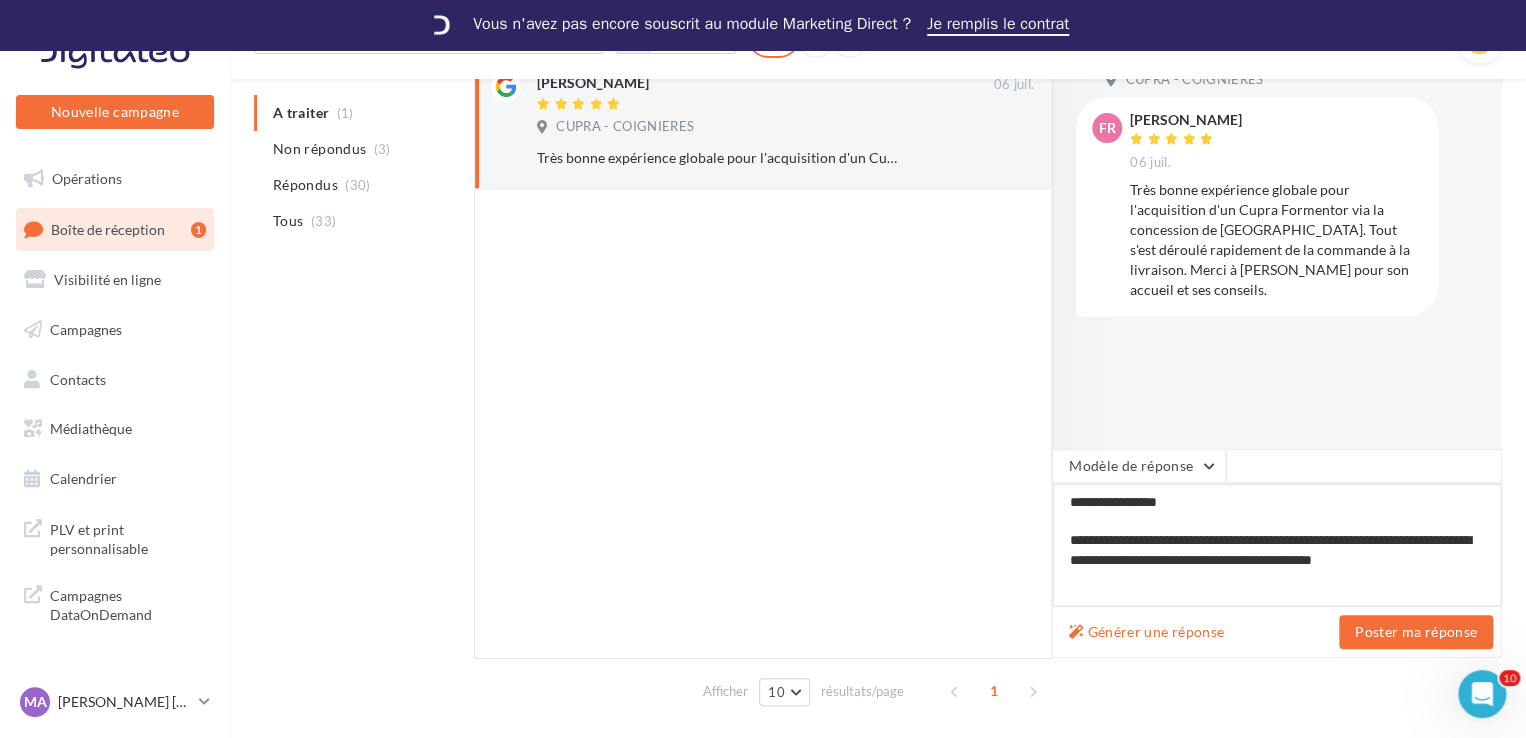 type on "**********" 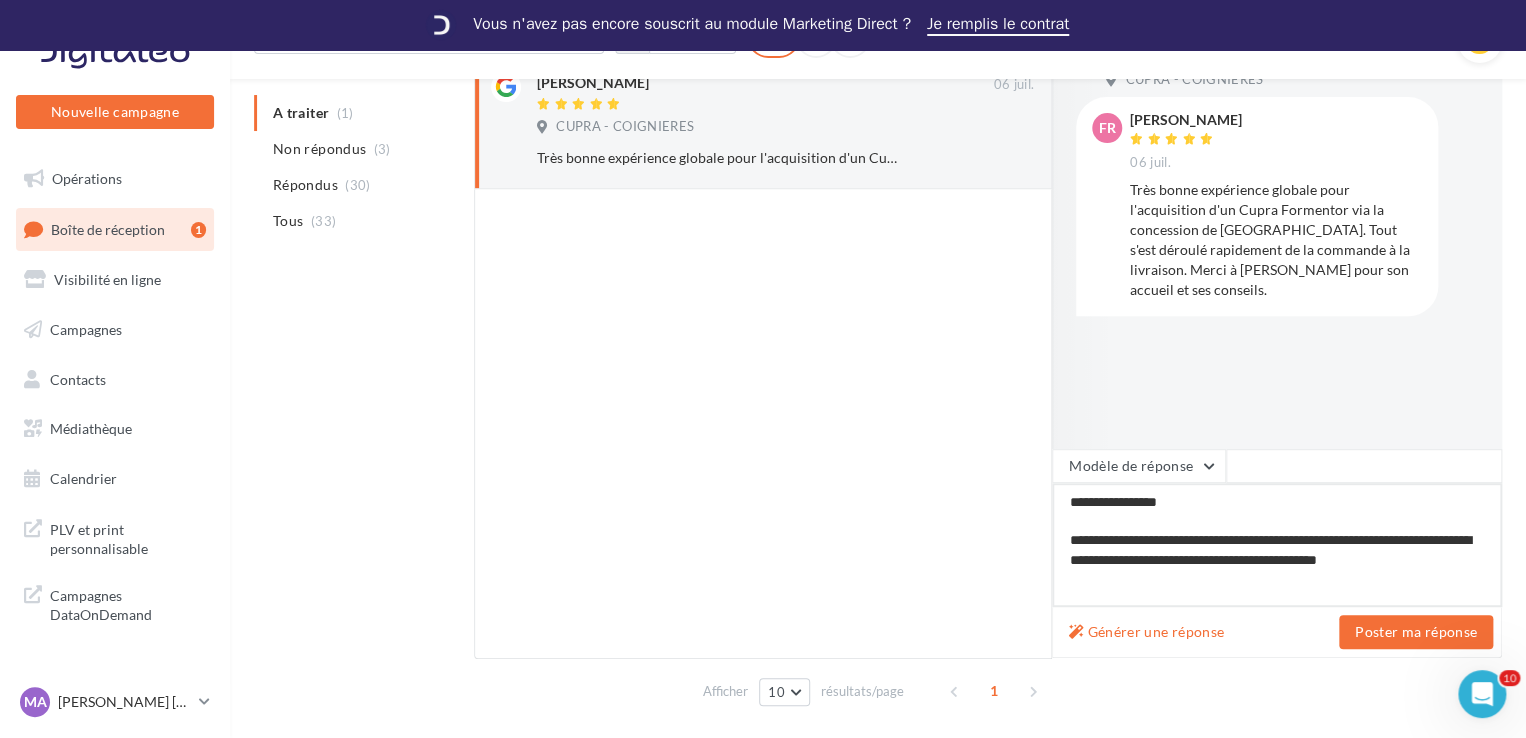 type on "**********" 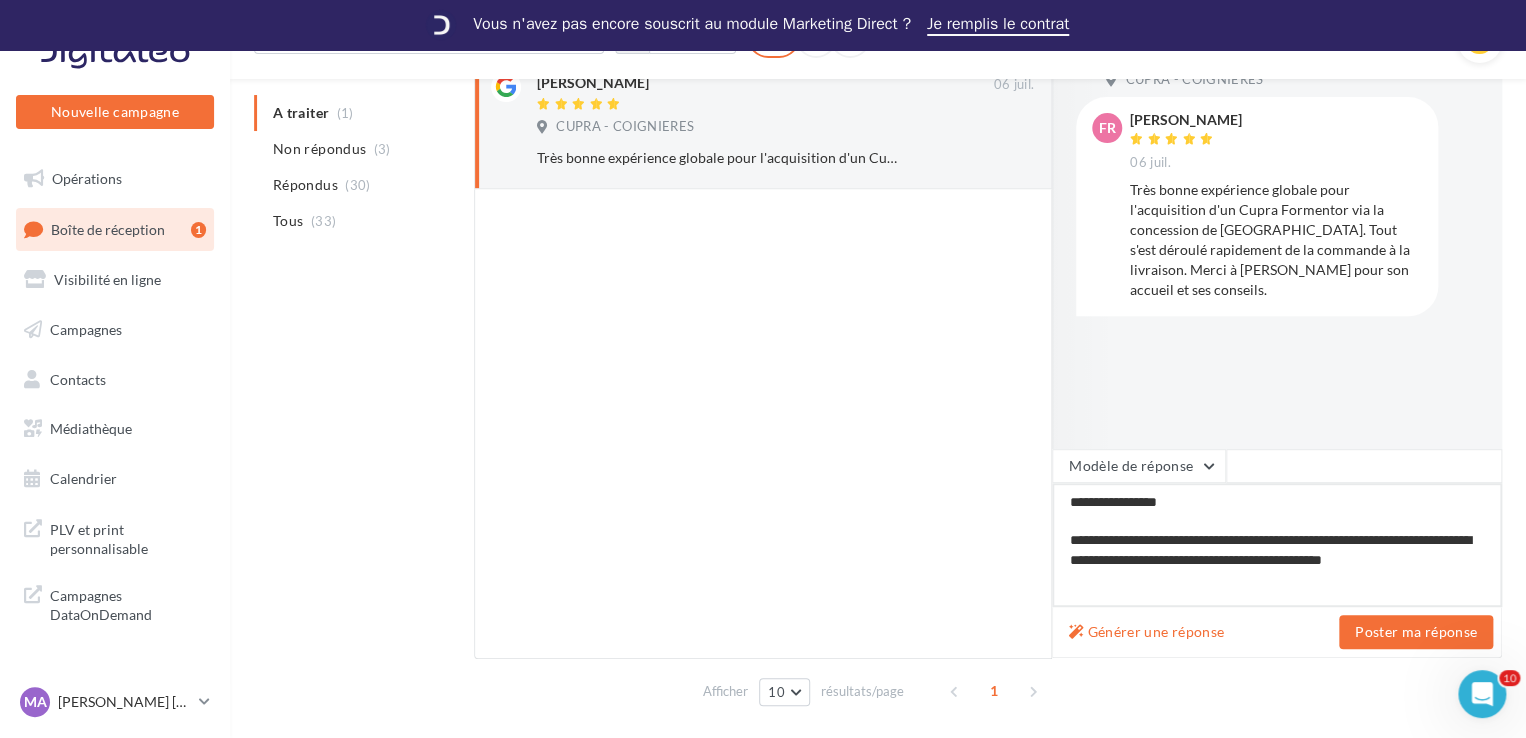 type on "**********" 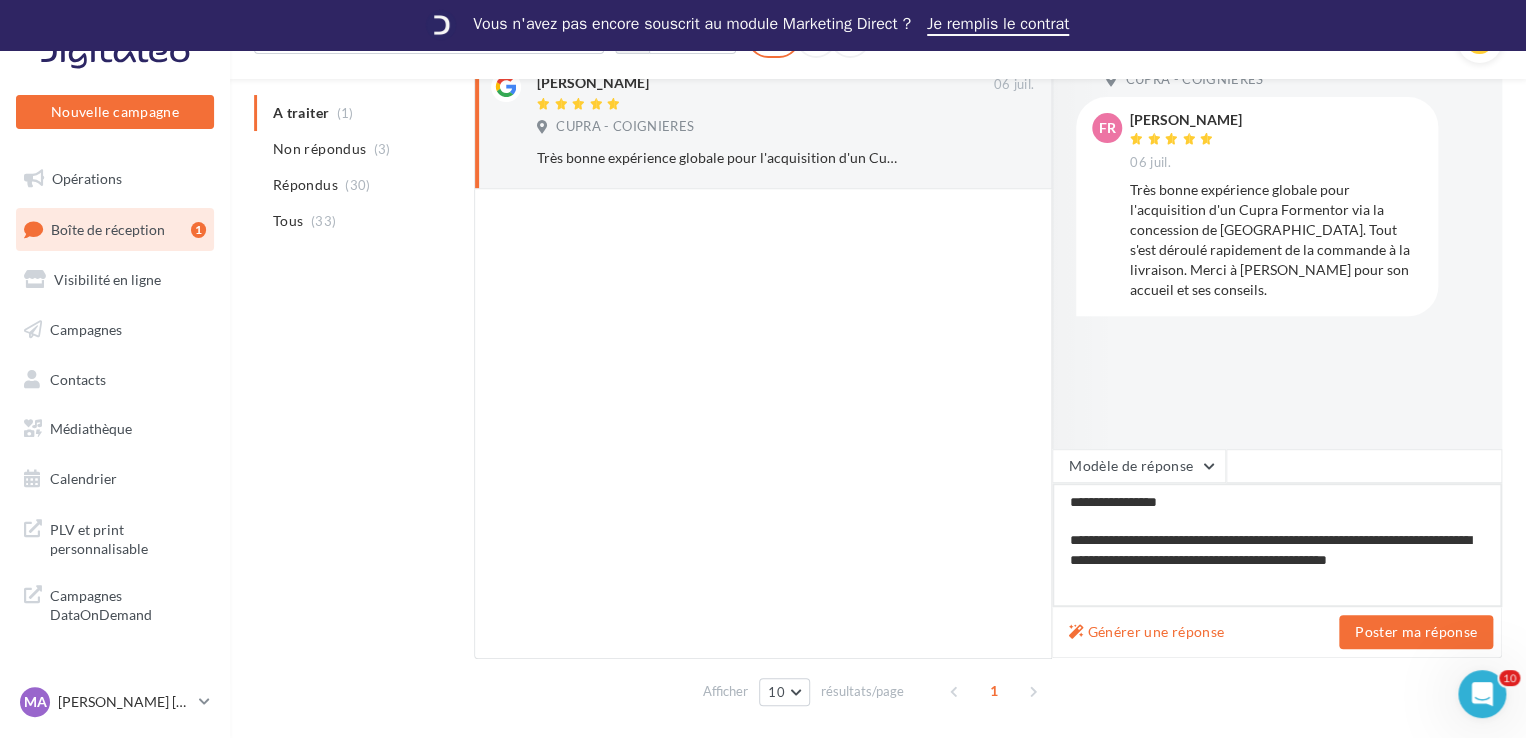 type on "**********" 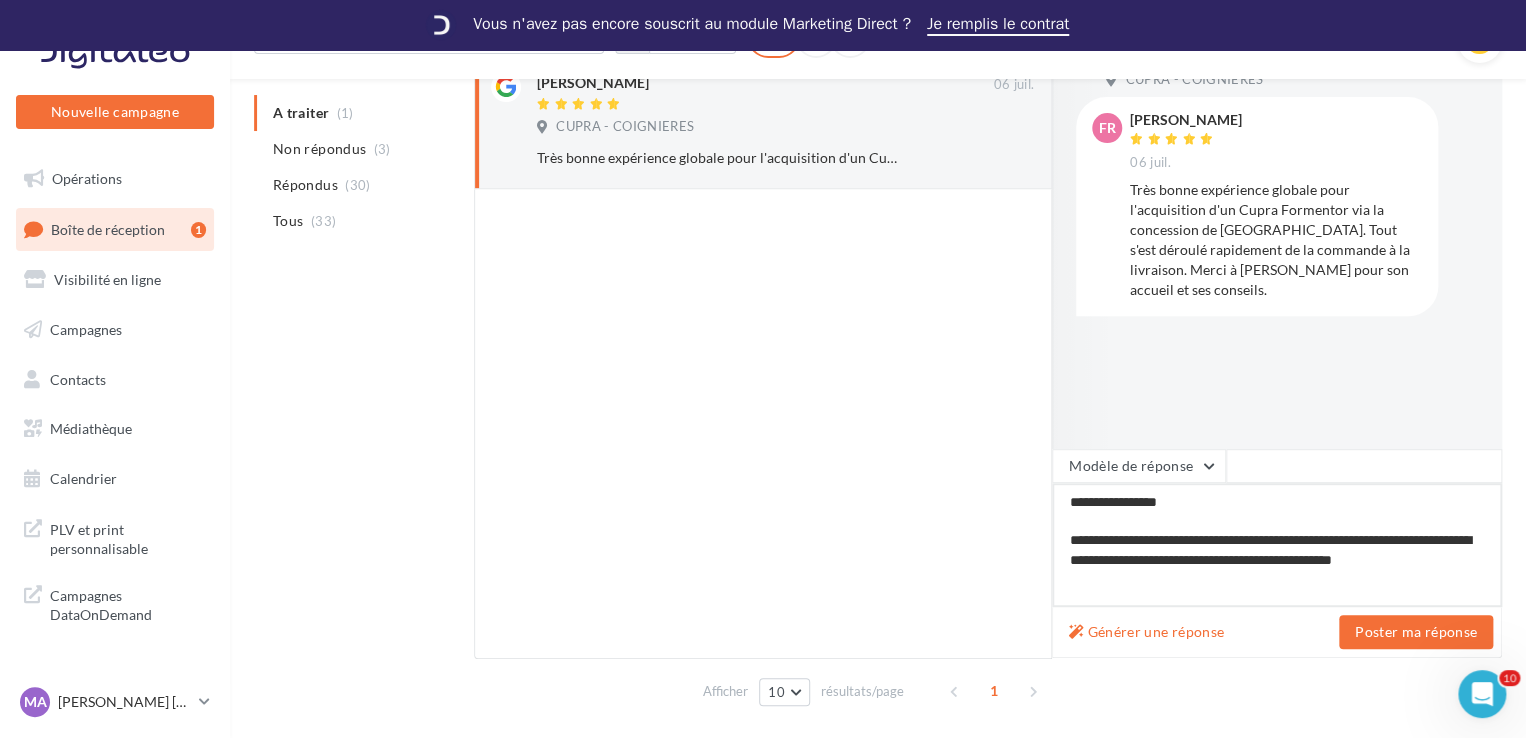 type on "**********" 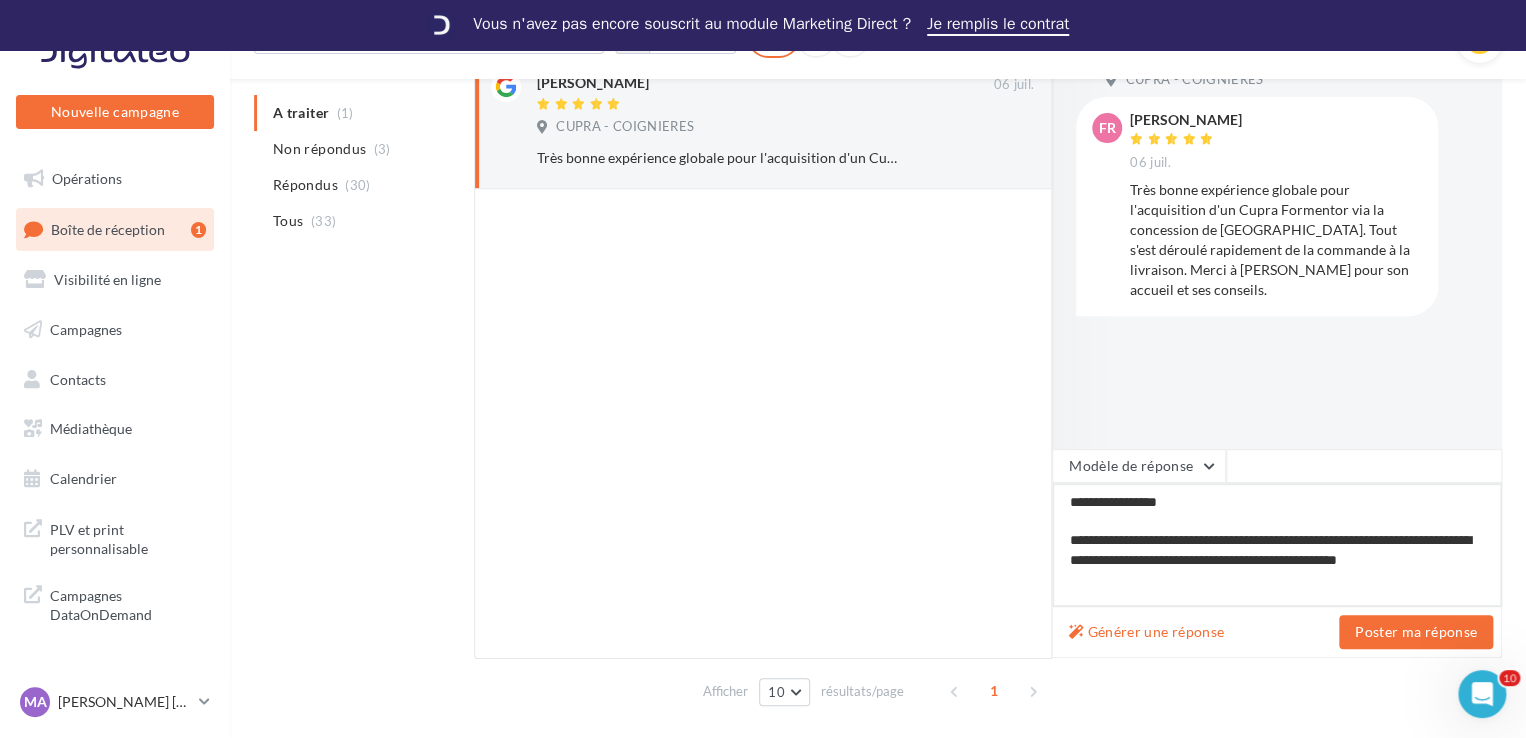 type on "**********" 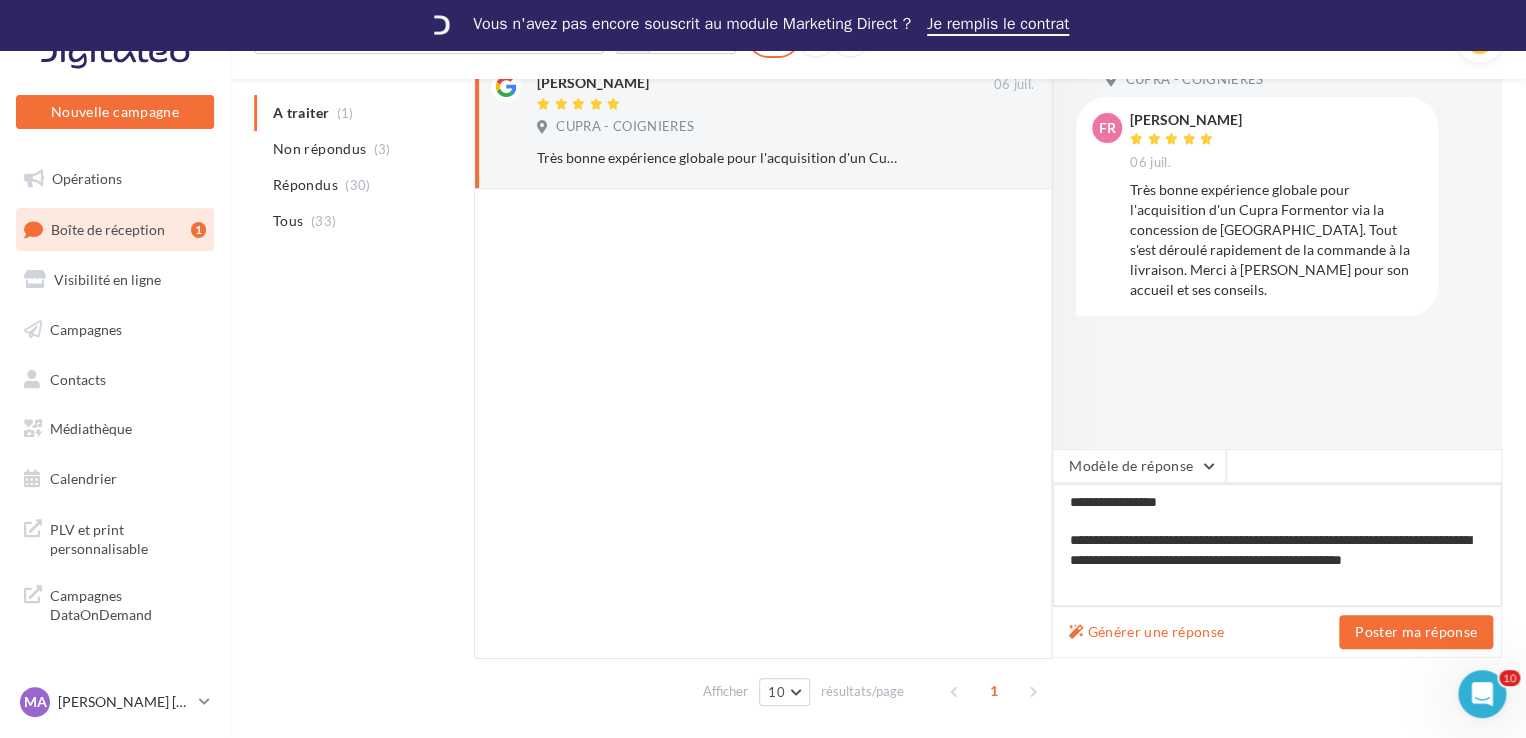 type on "**********" 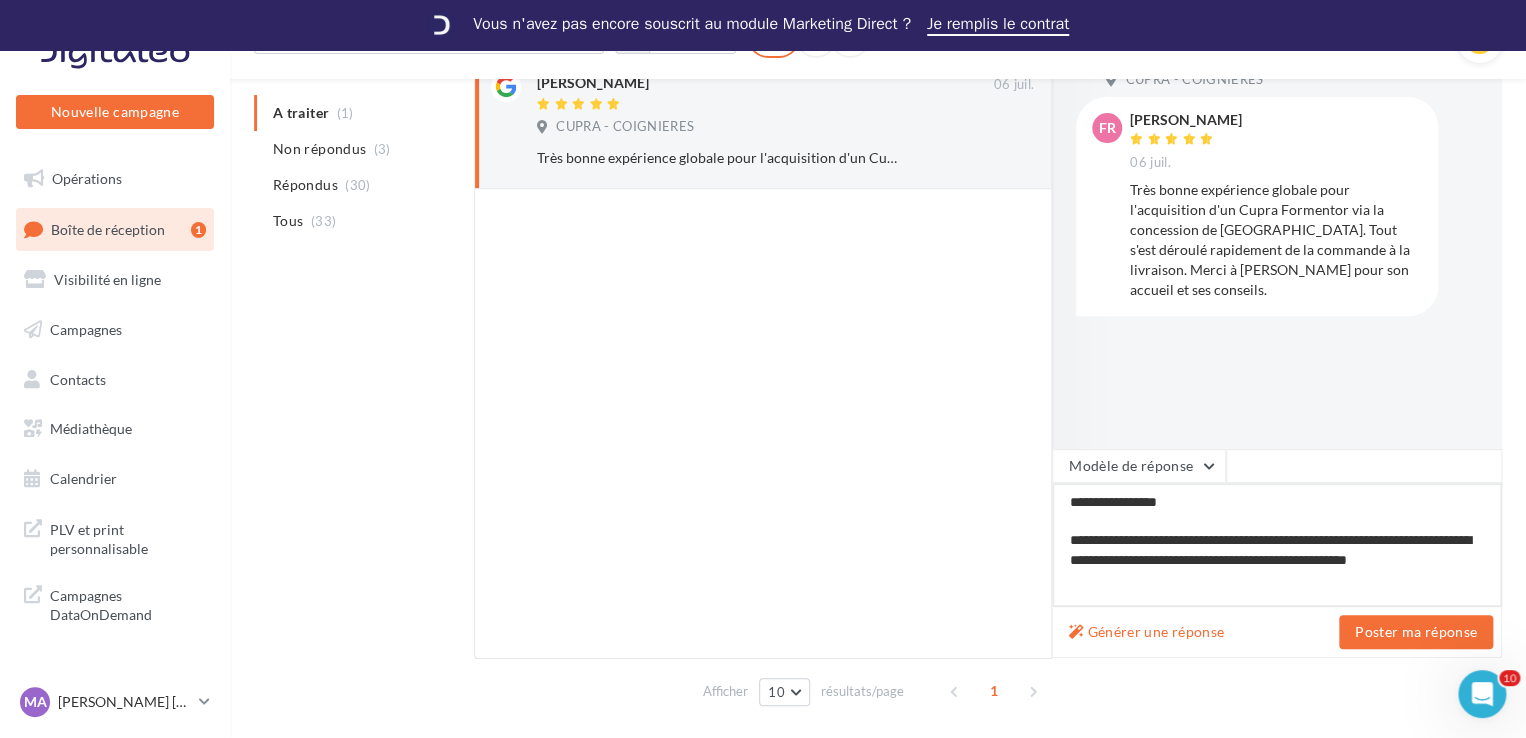 type on "**********" 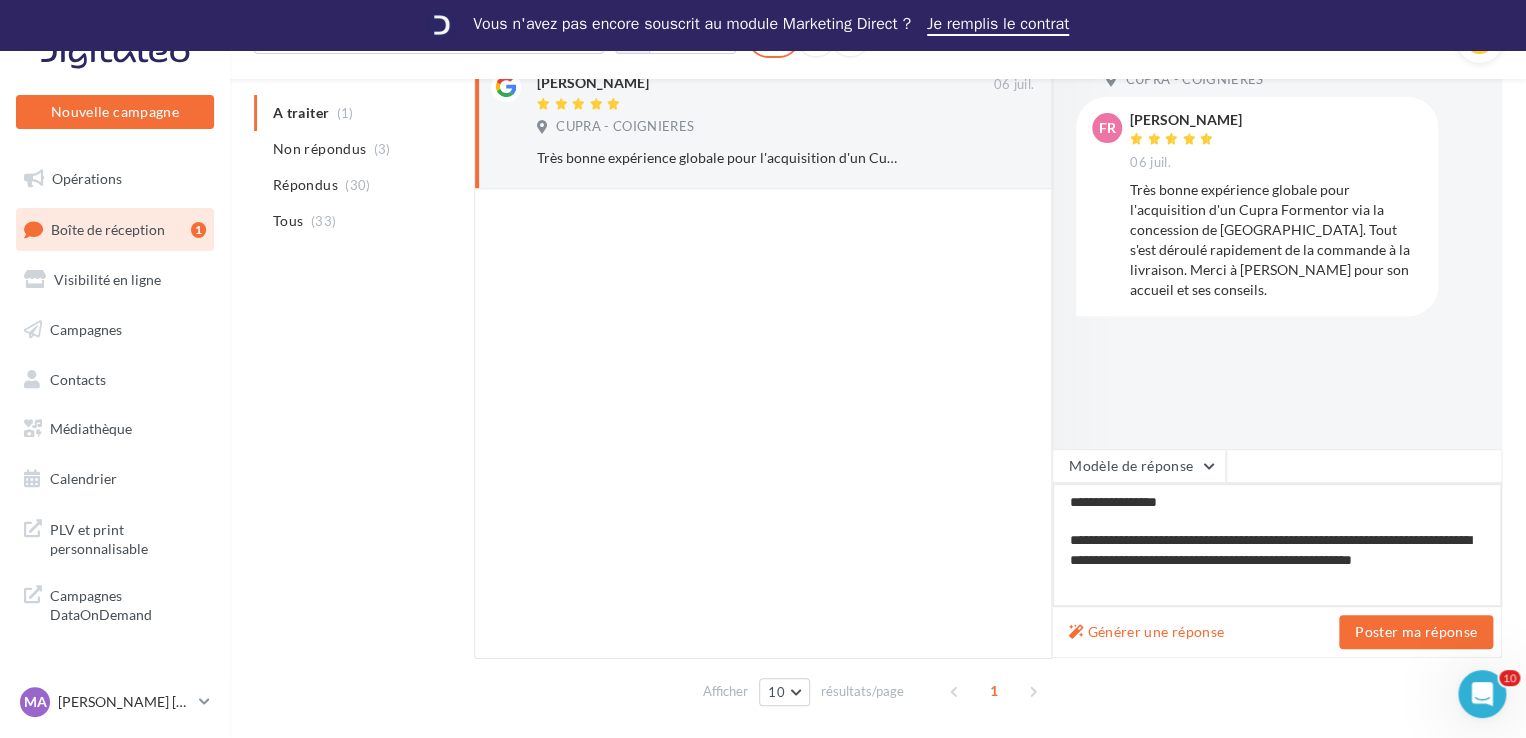 type on "**********" 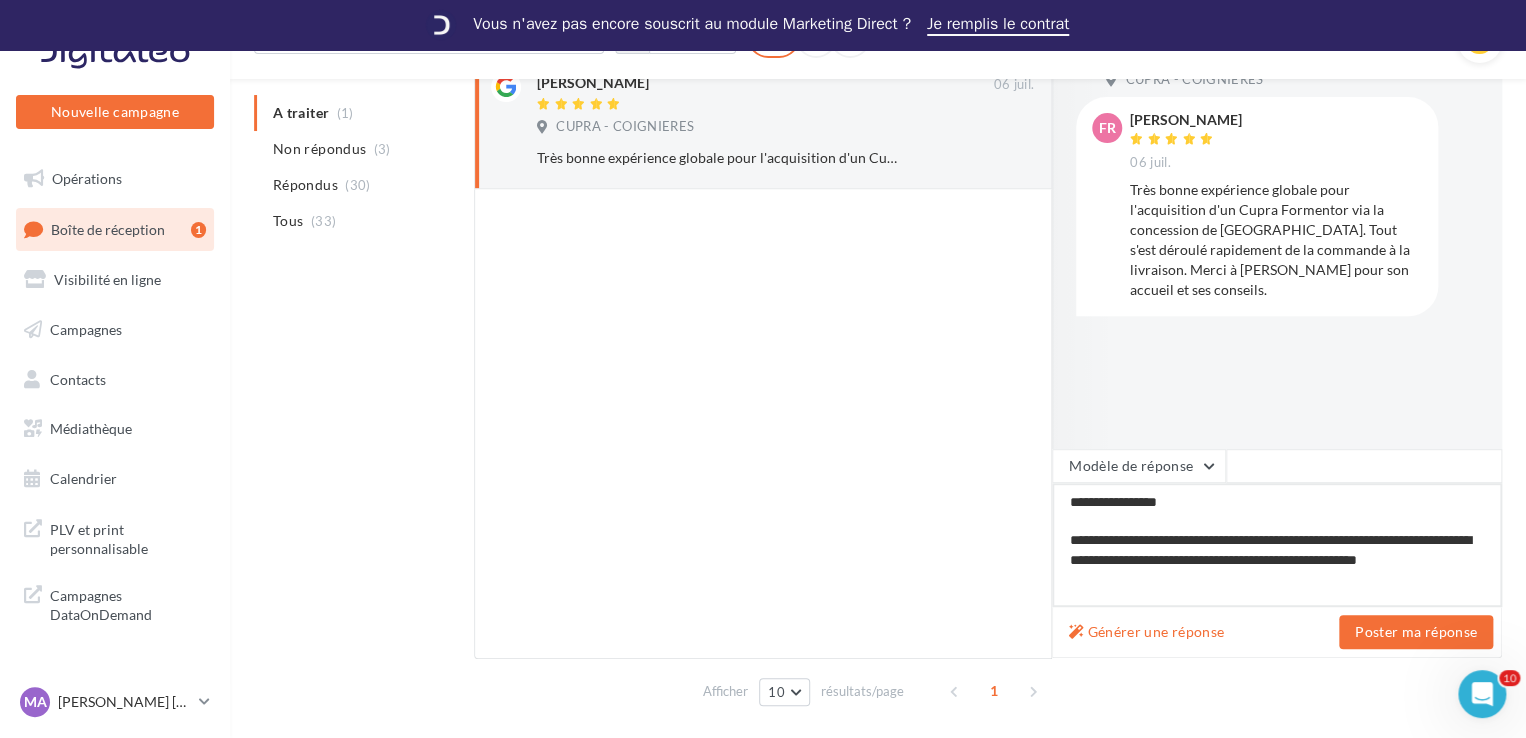 type on "**********" 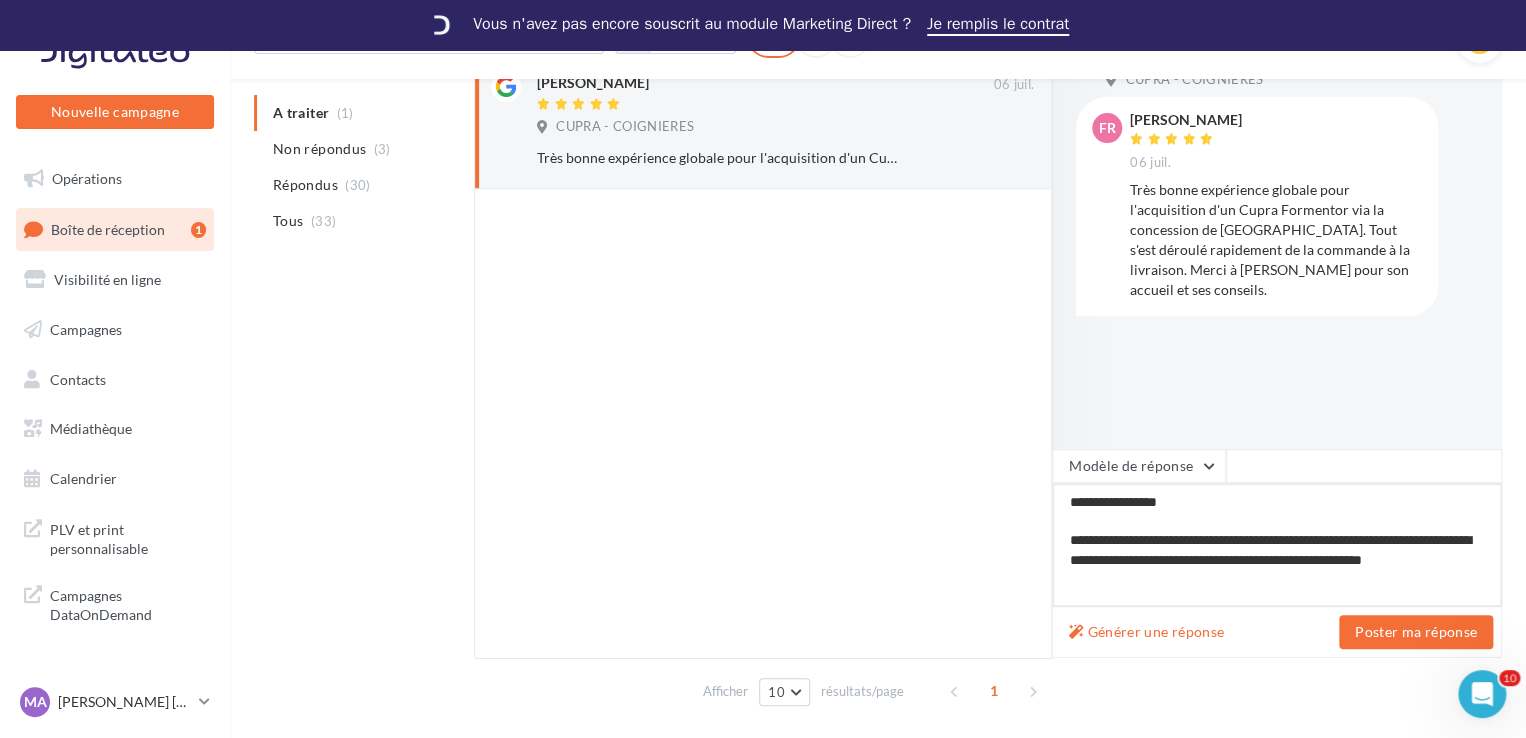 type on "**********" 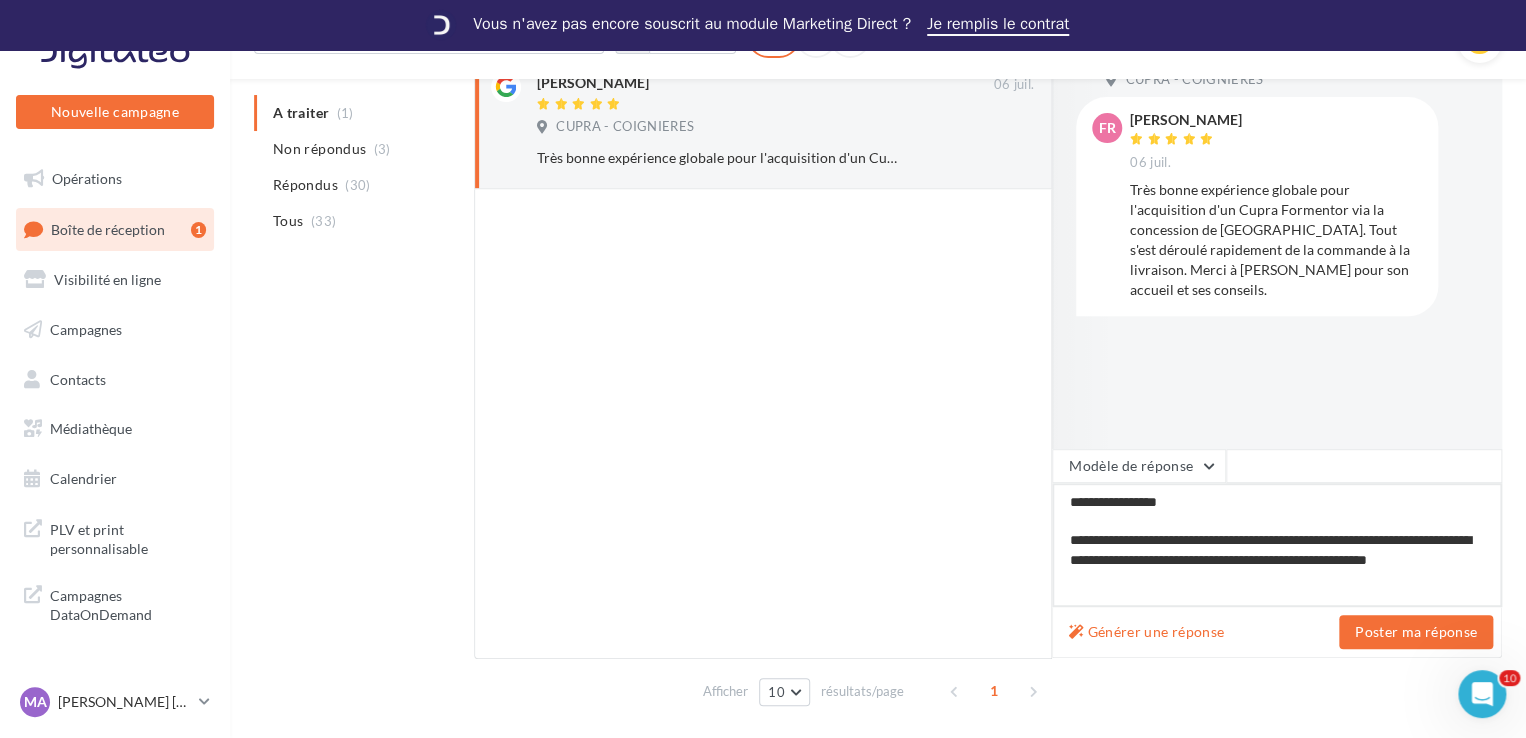 type on "**********" 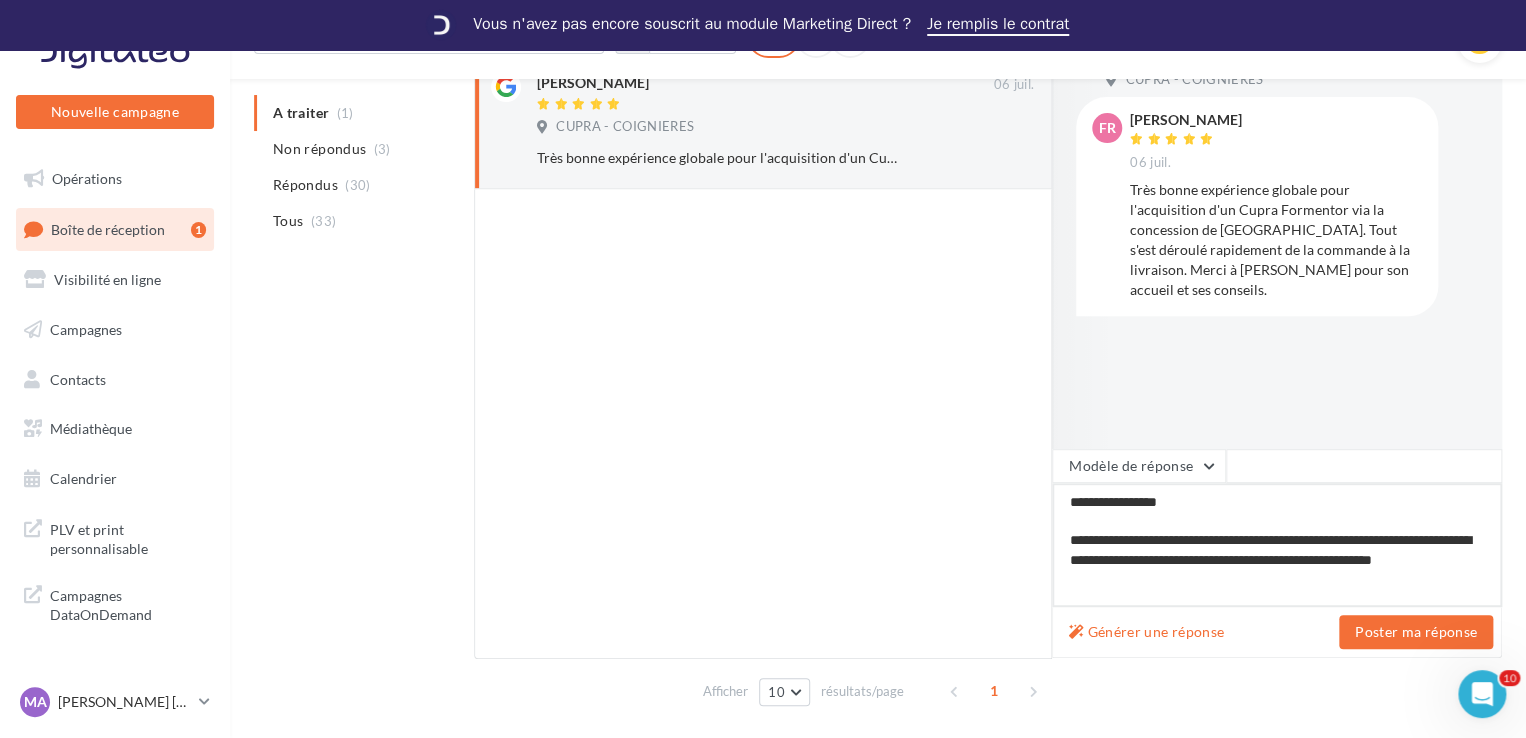 type on "**********" 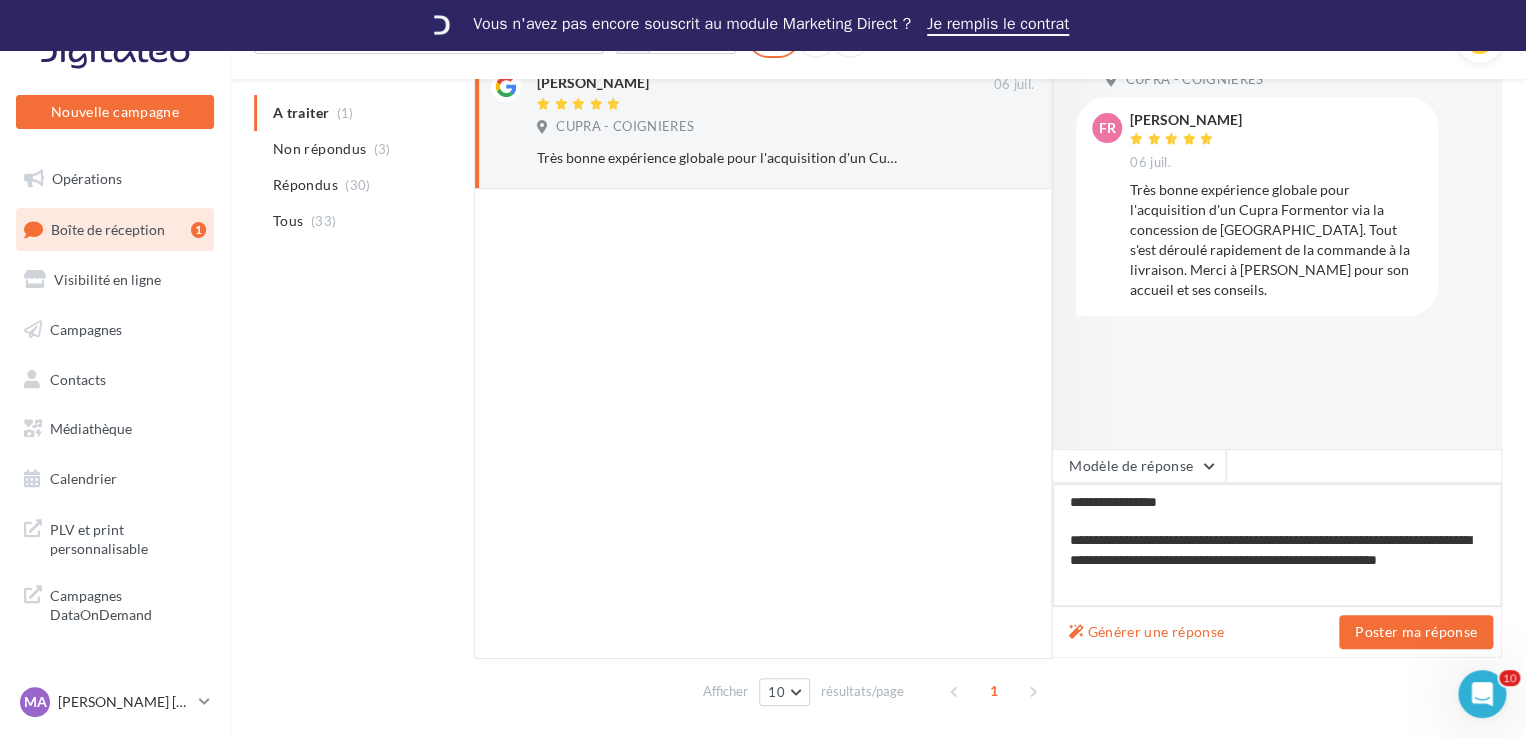 type on "**********" 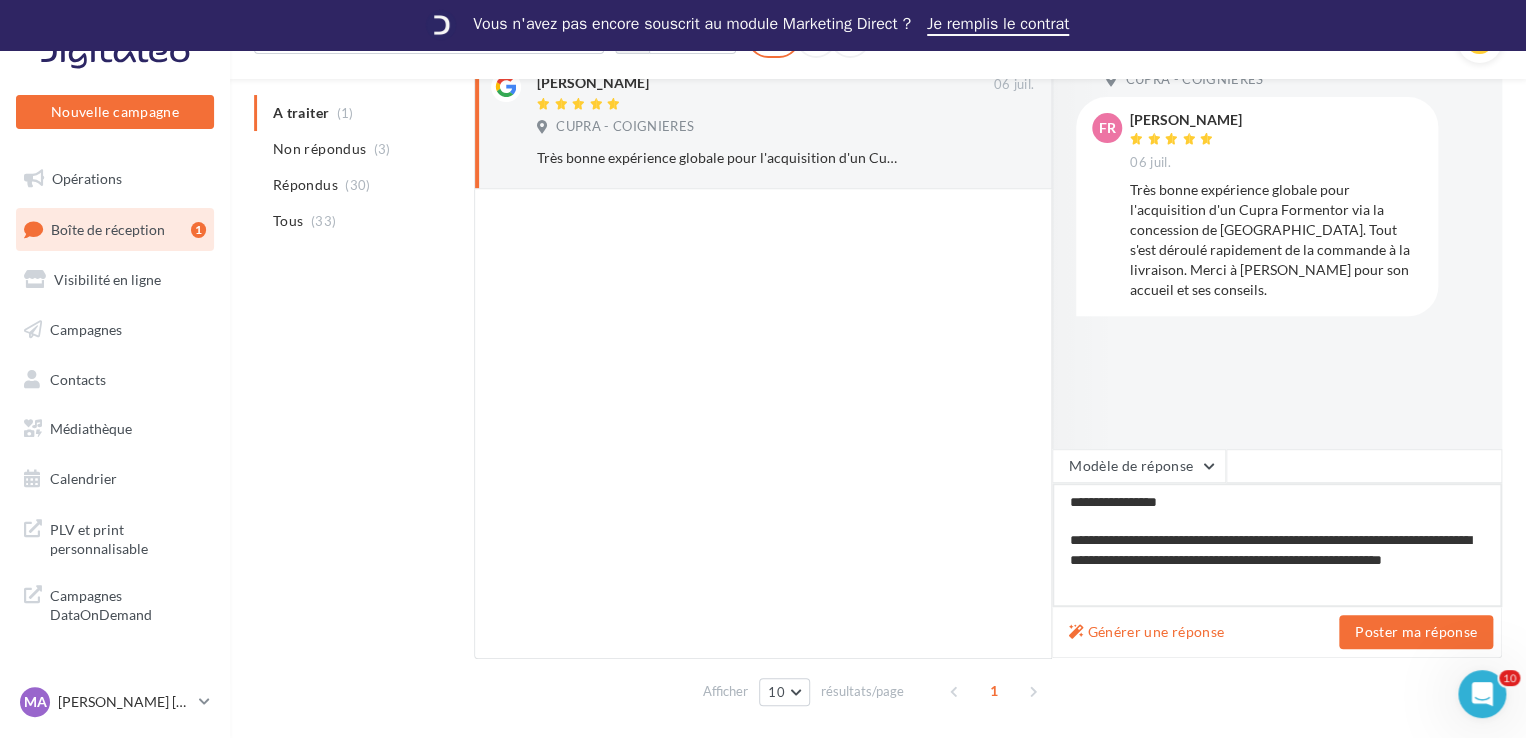 type on "**********" 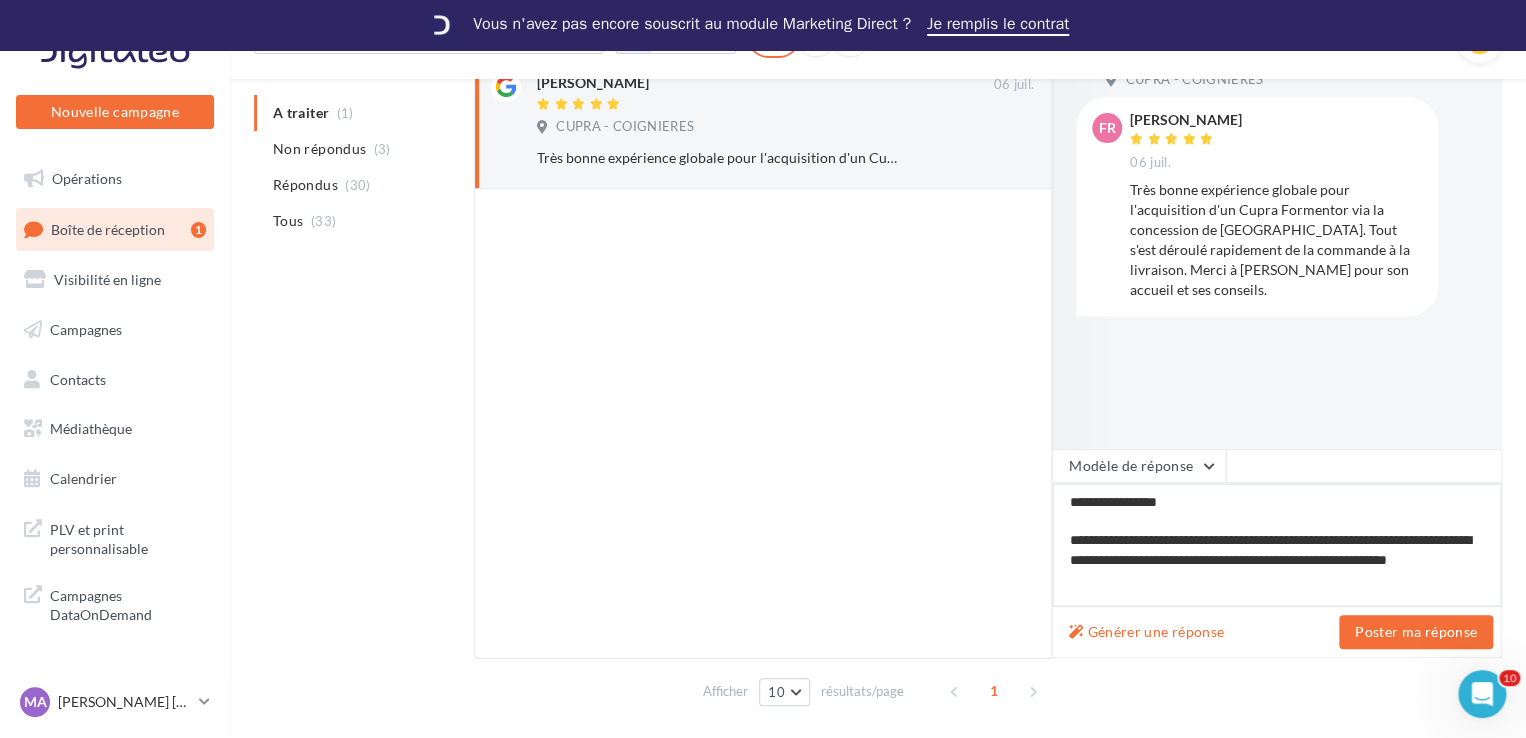 type on "**********" 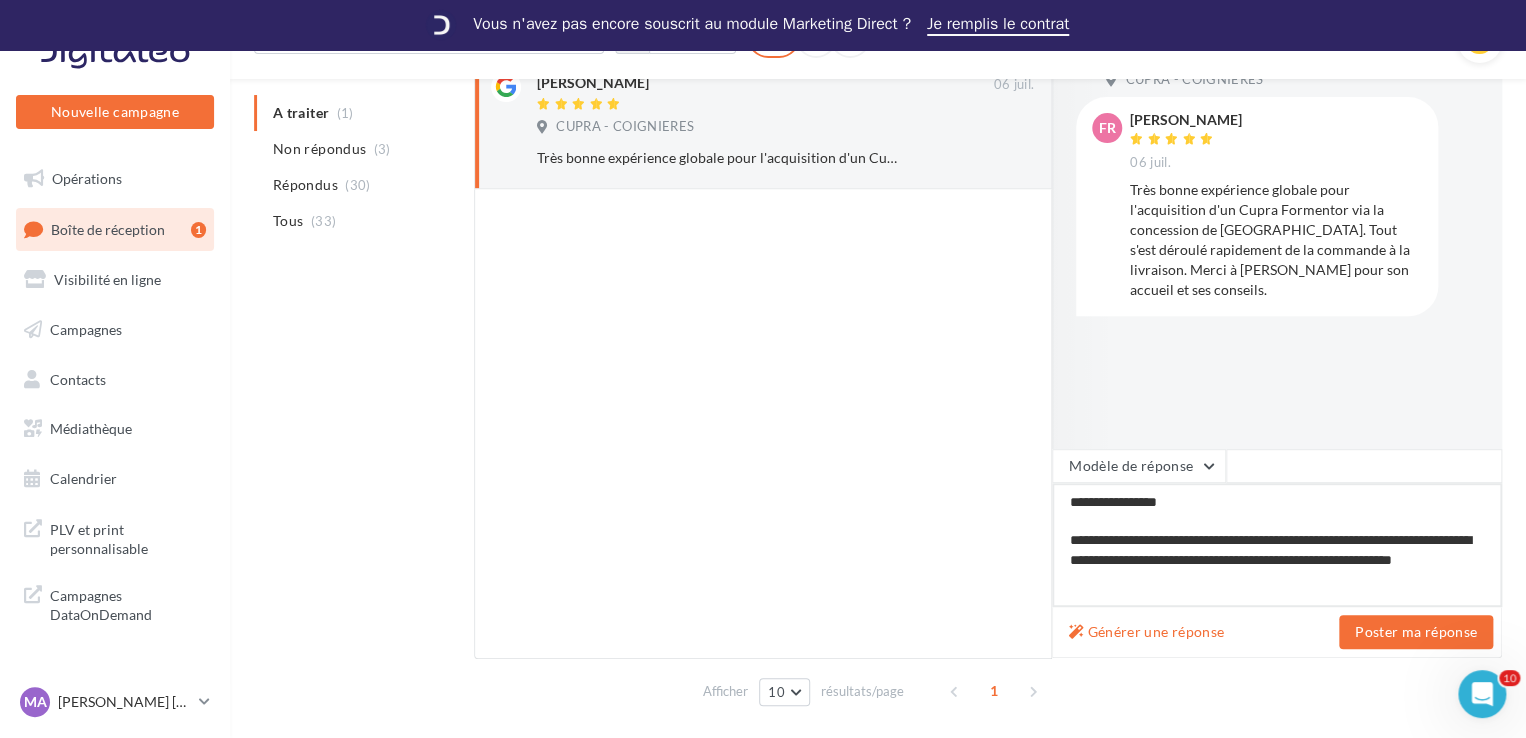 type on "**********" 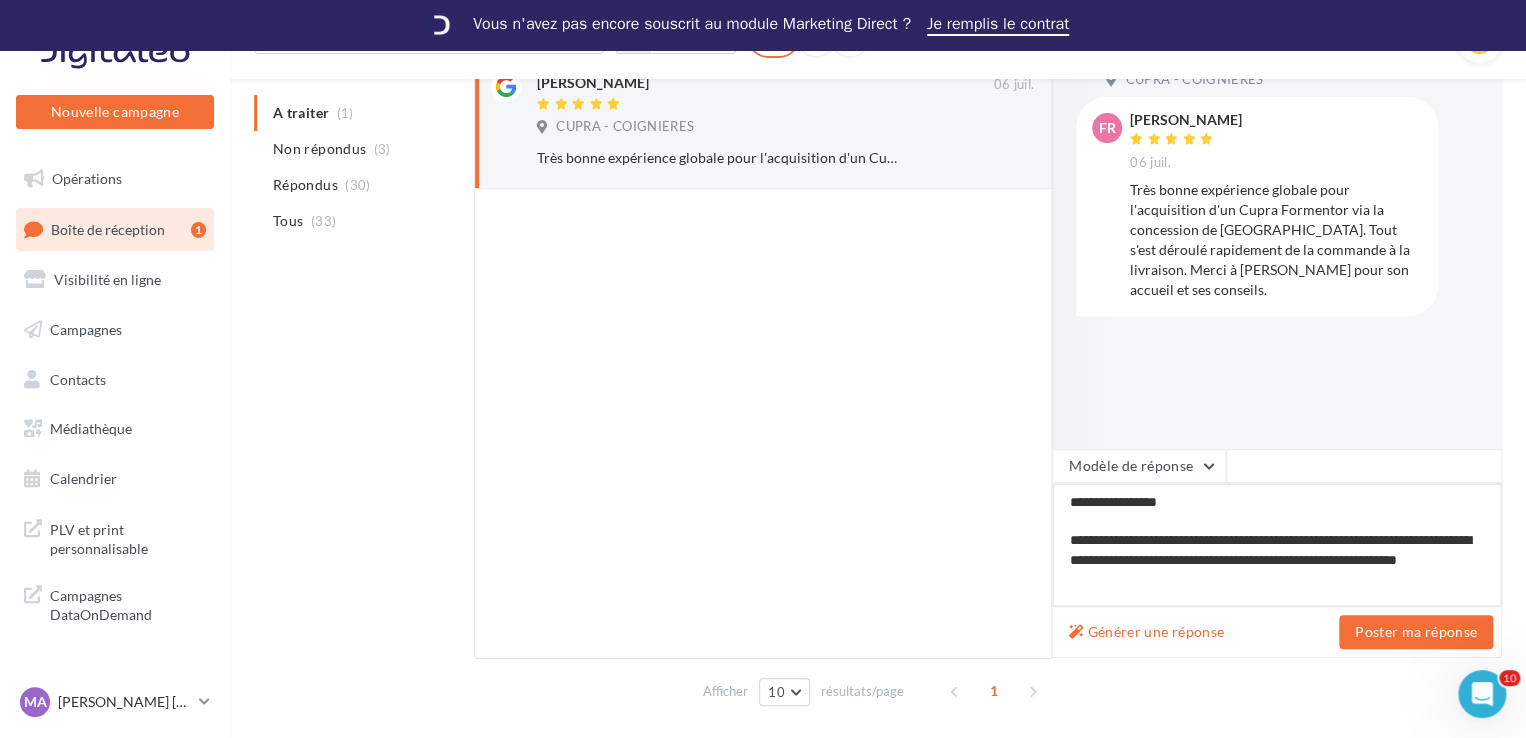 type on "**********" 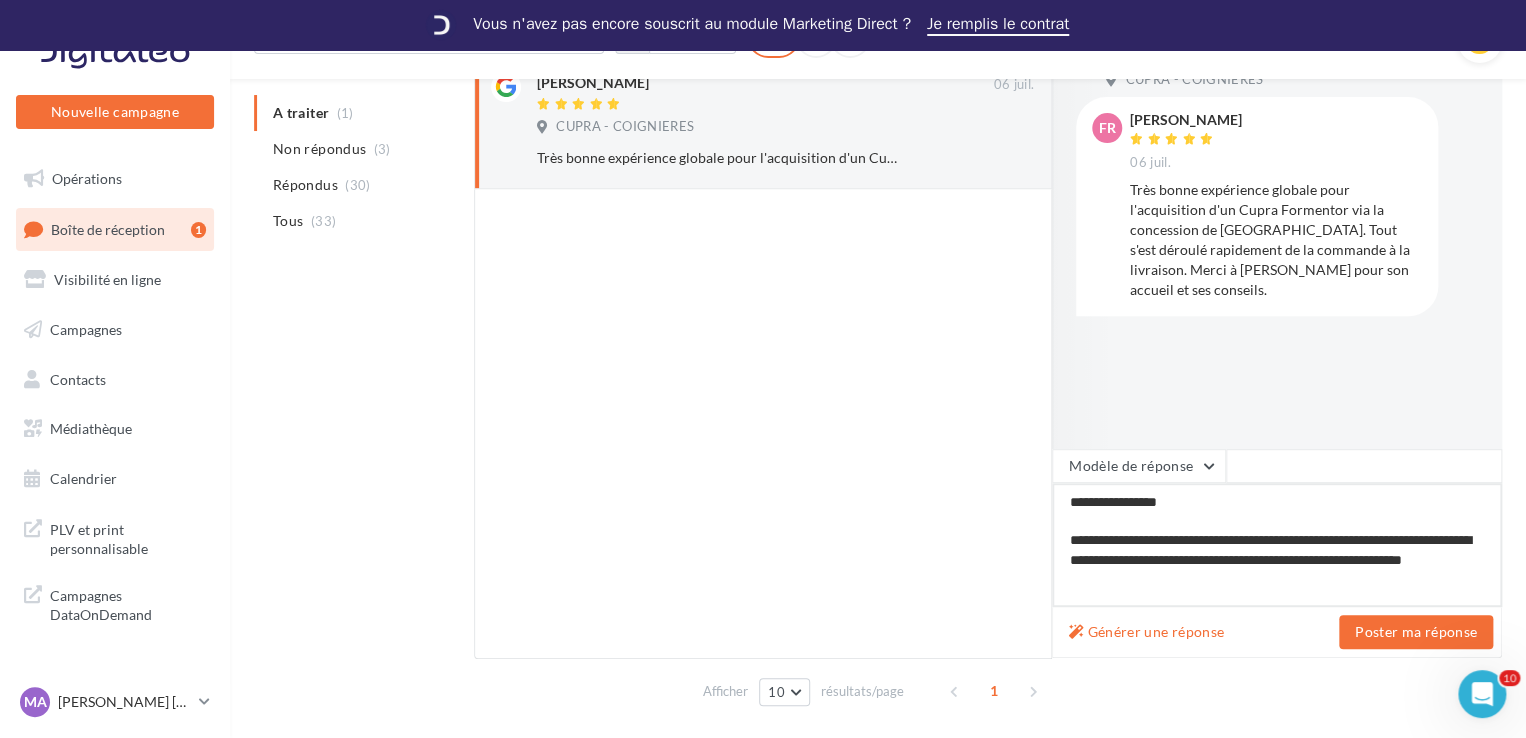 type on "**********" 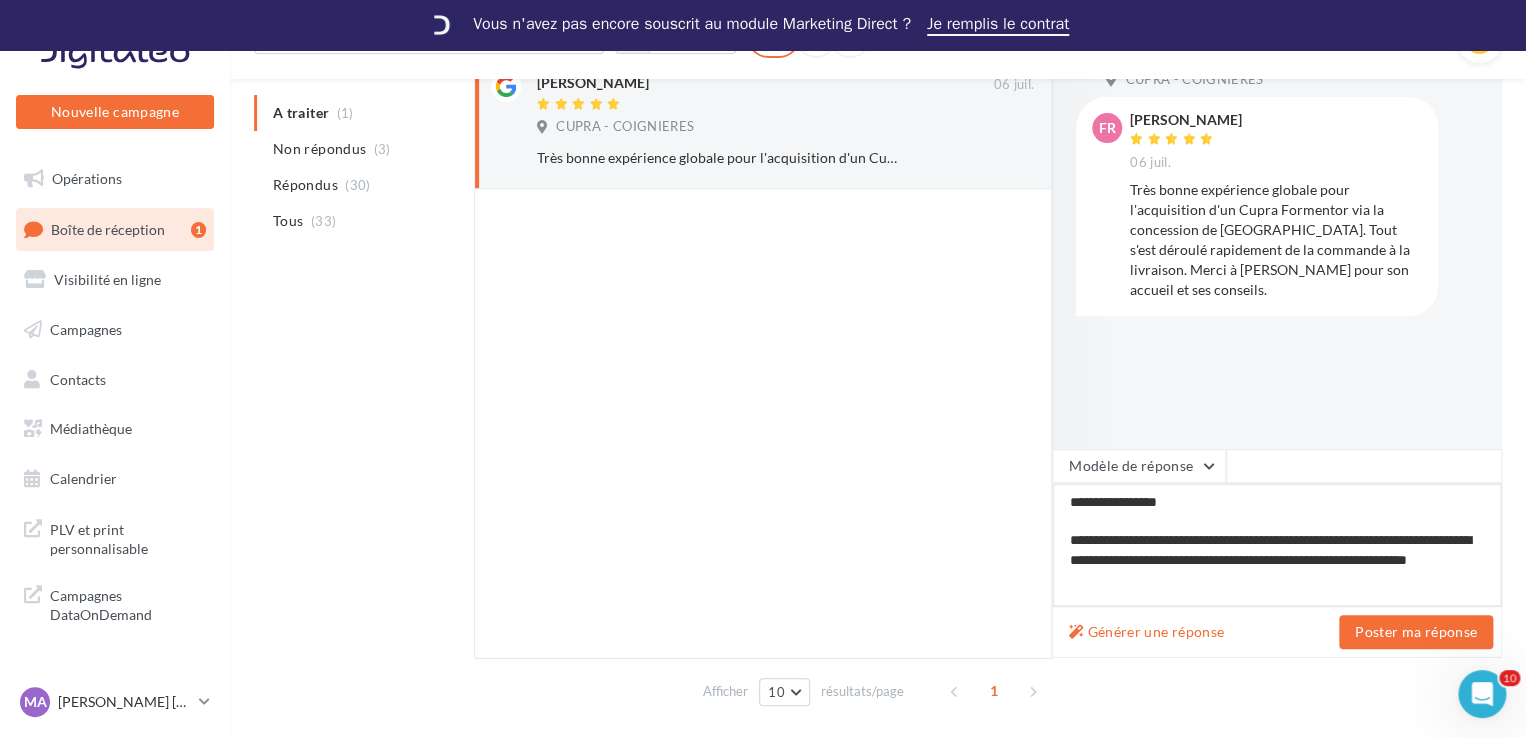 type on "**********" 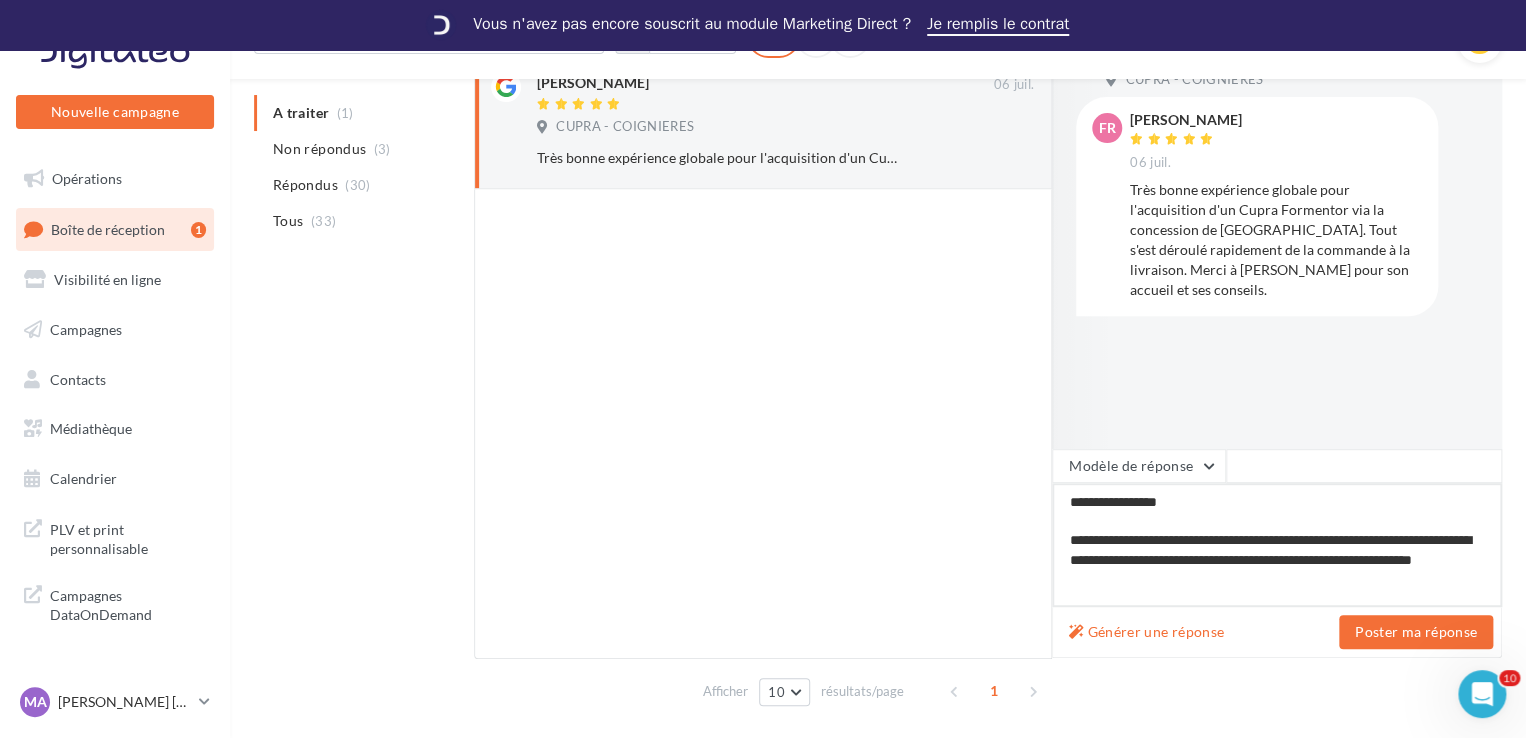 type on "**********" 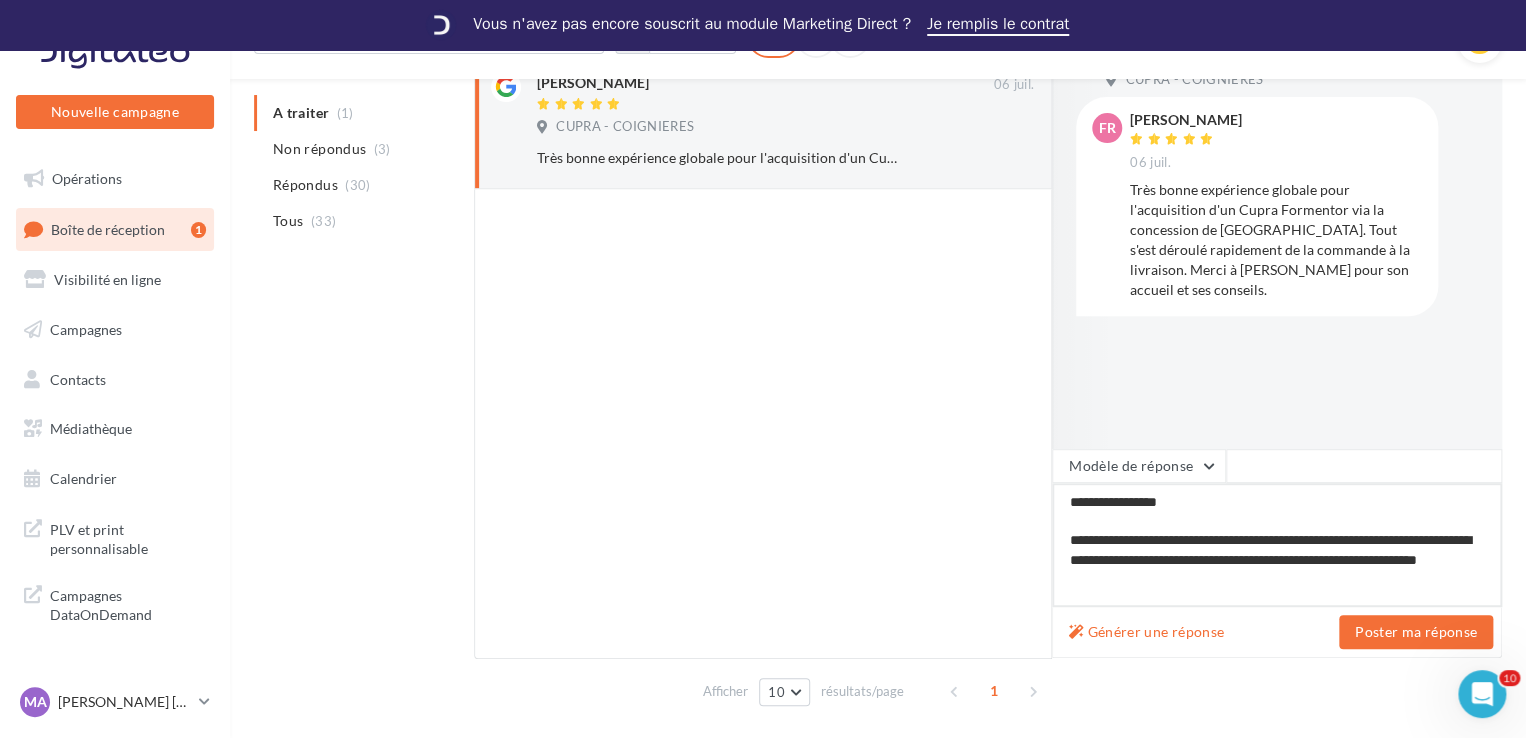 type on "**********" 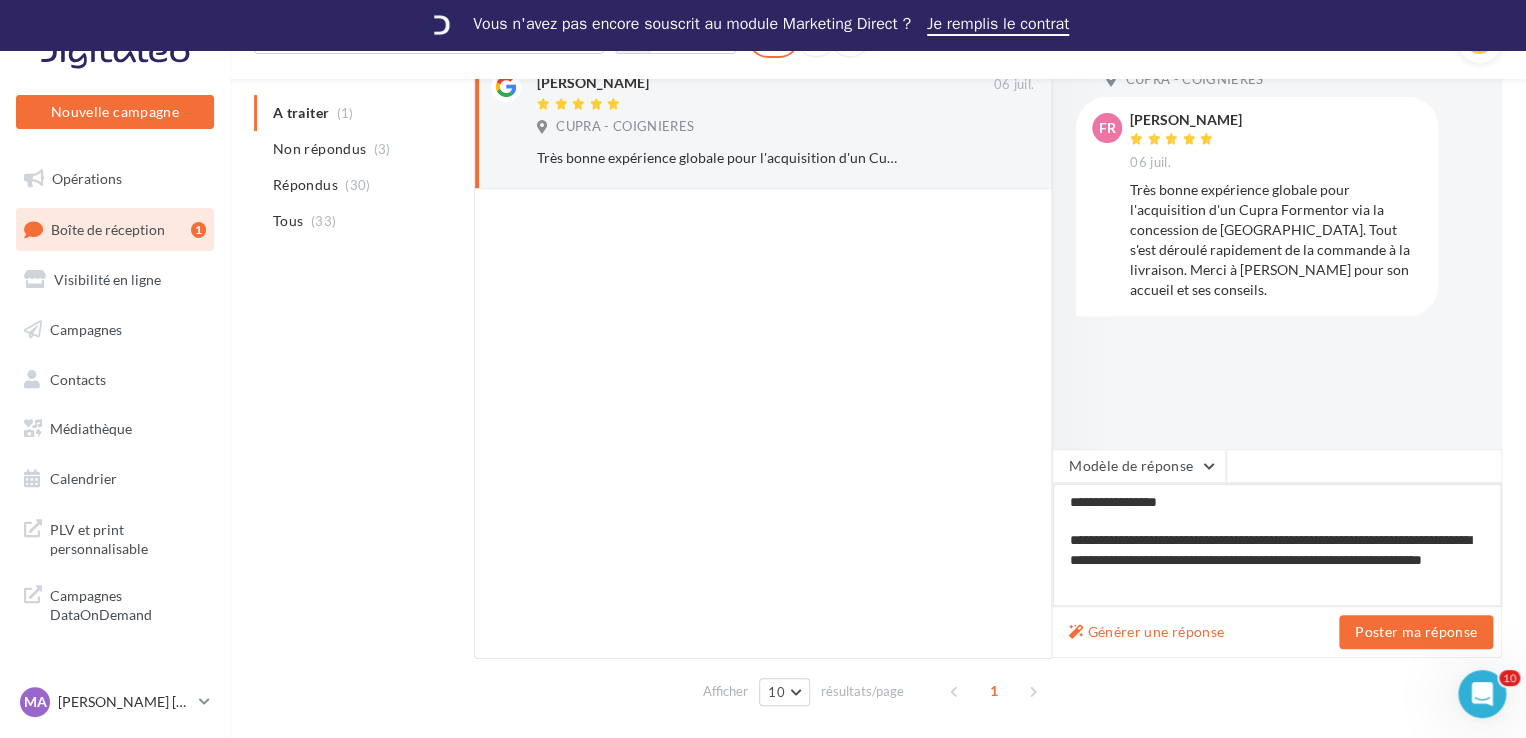 type on "**********" 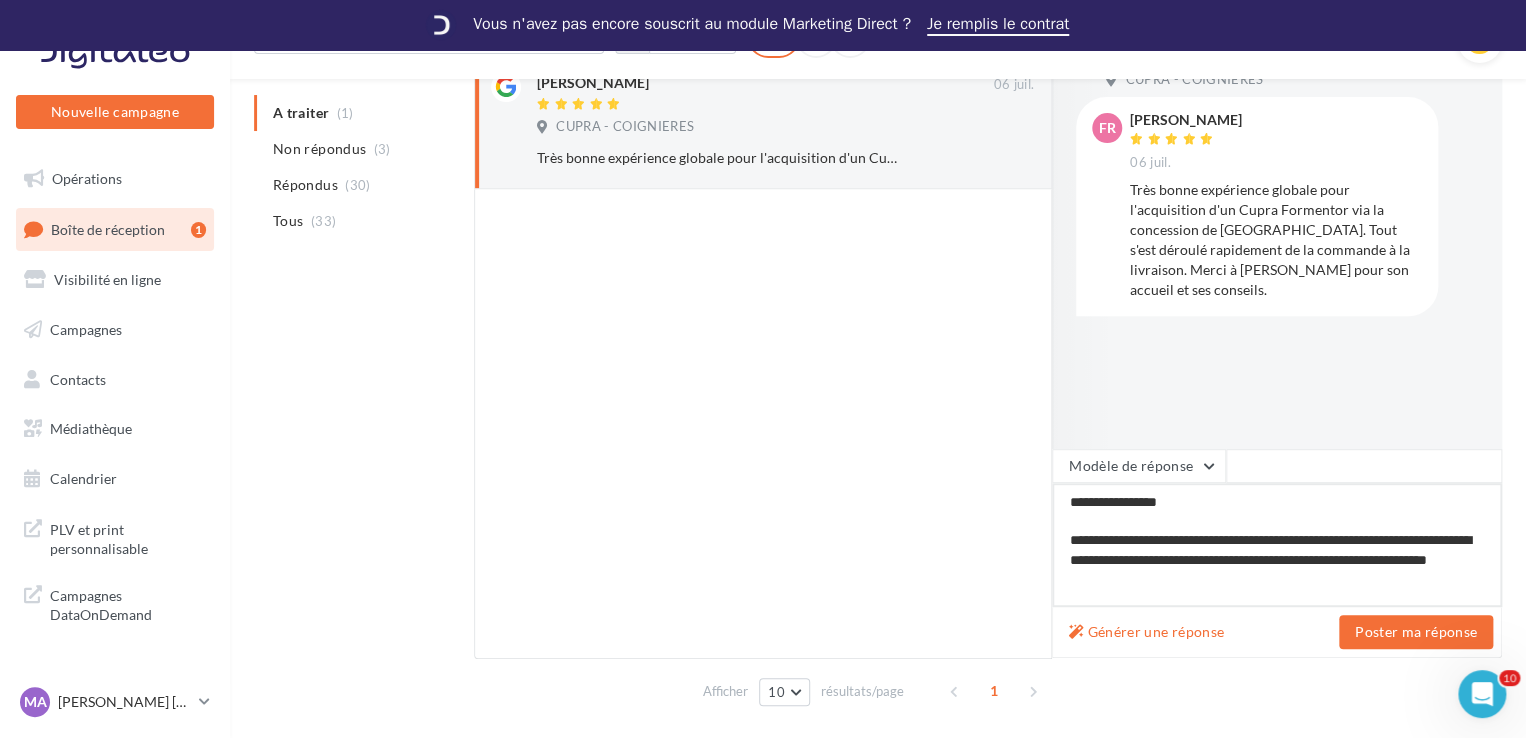 type on "**********" 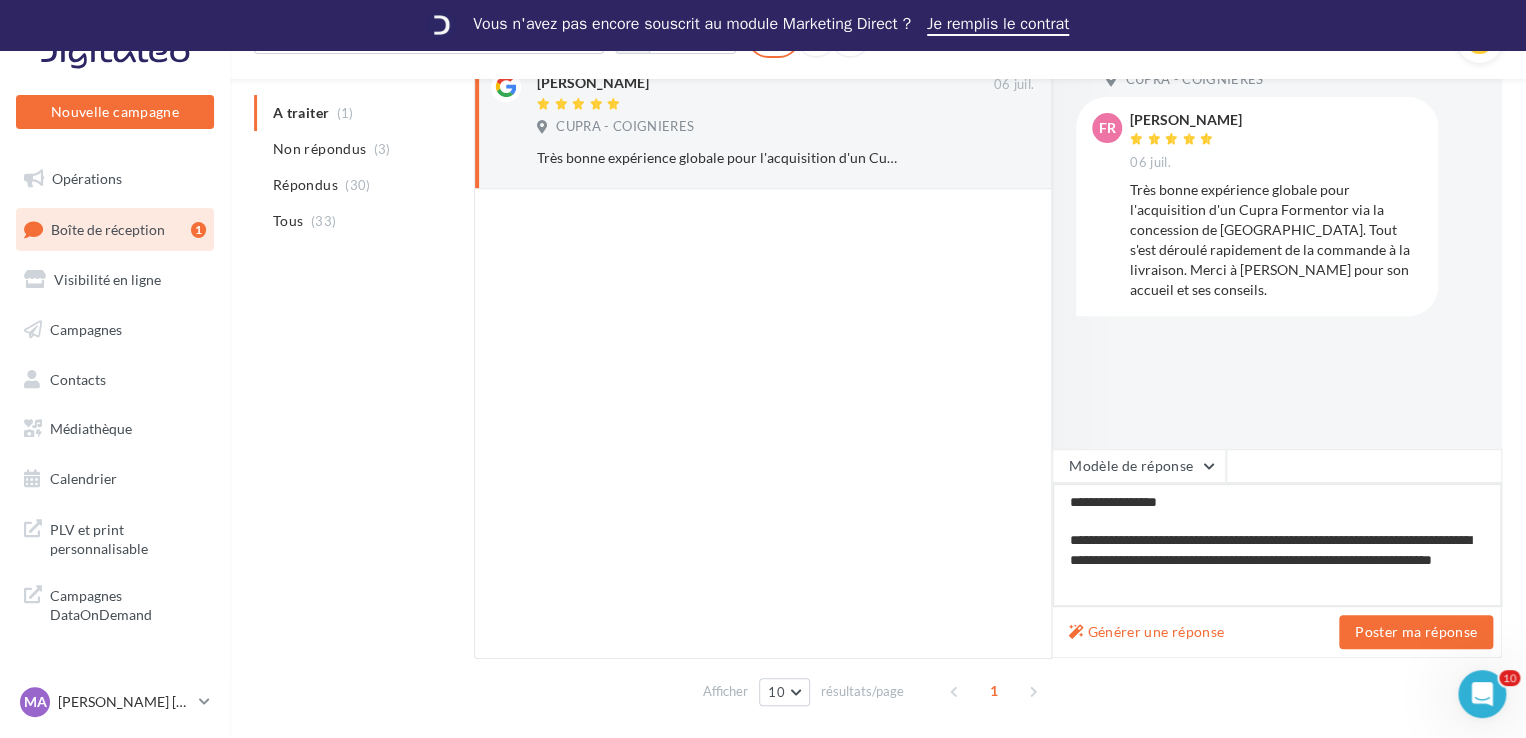 type on "**********" 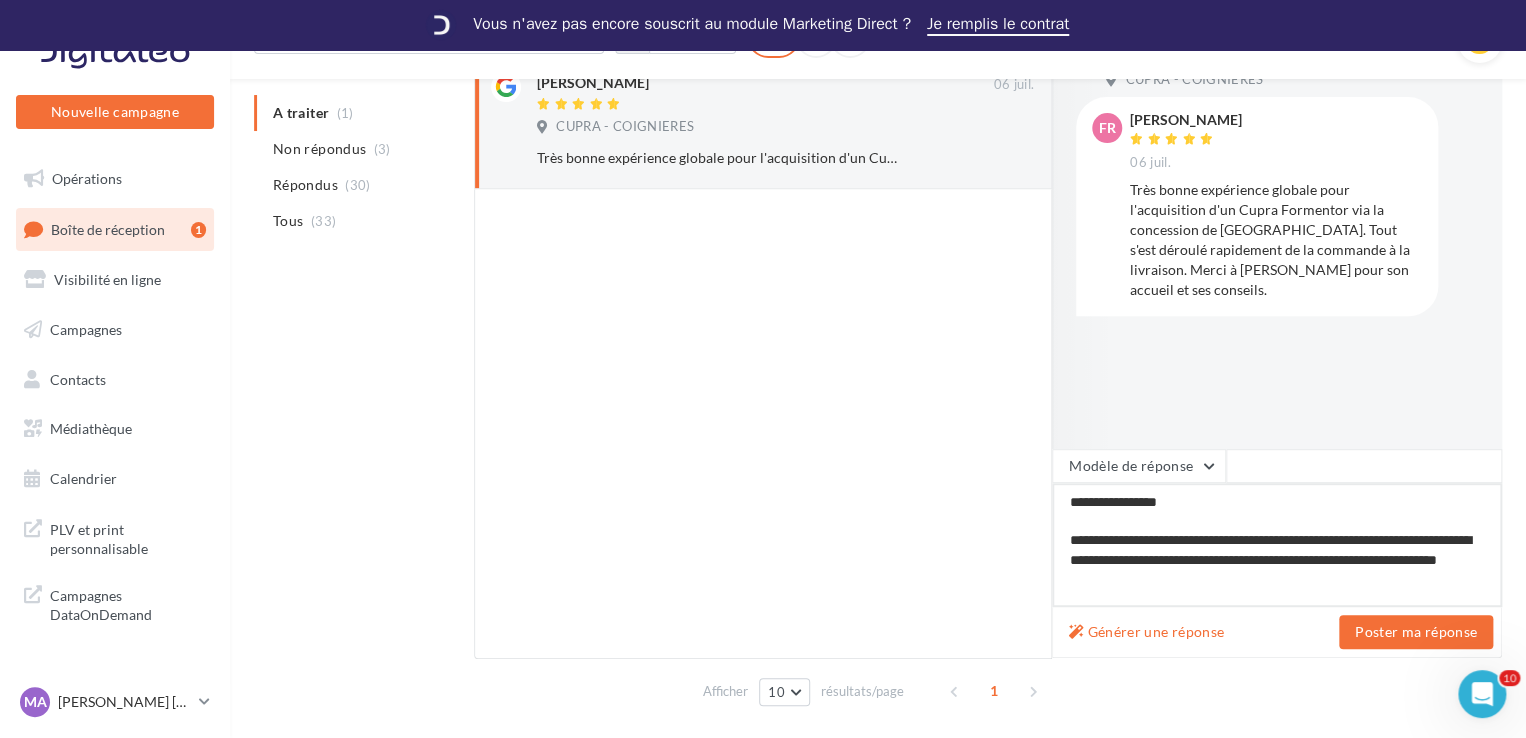 type on "**********" 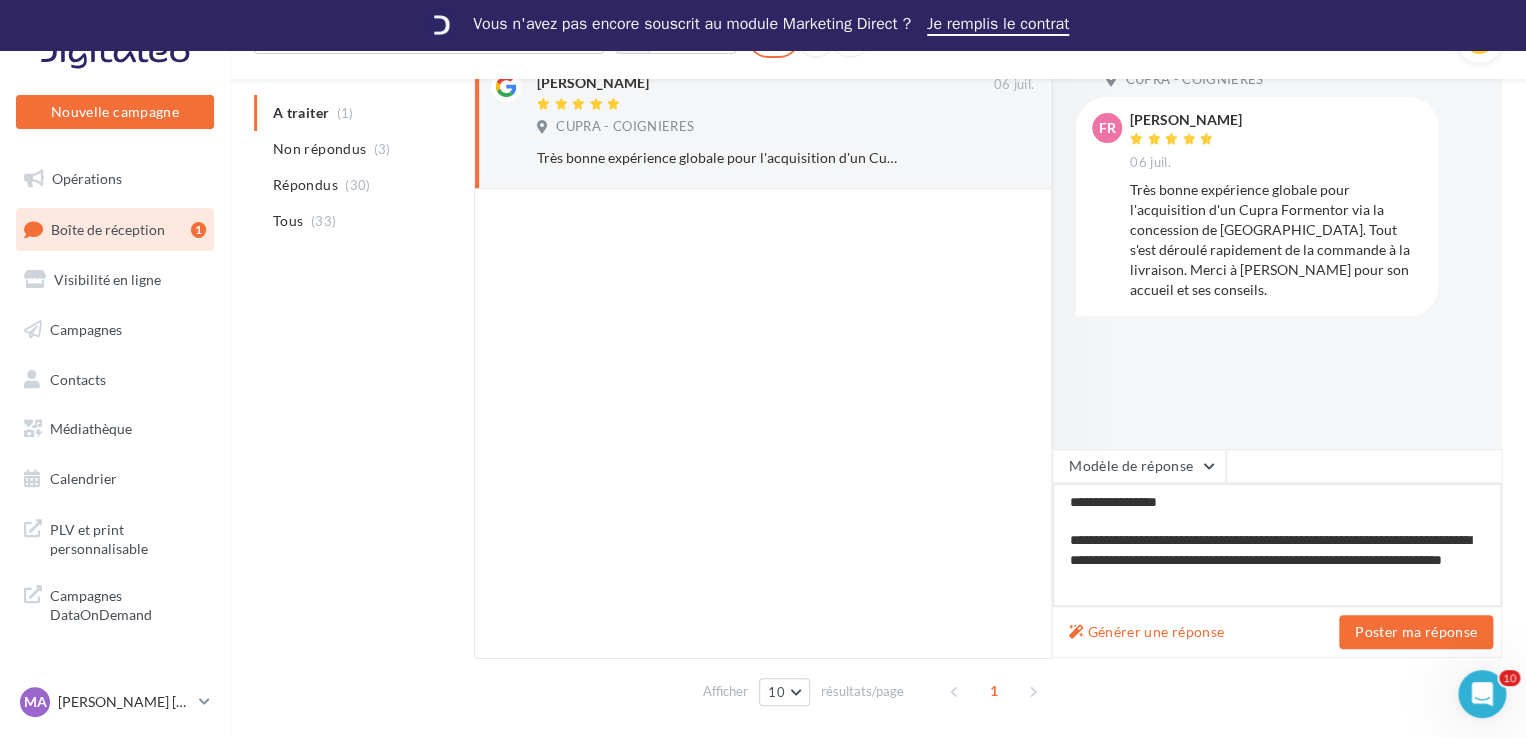 type on "**********" 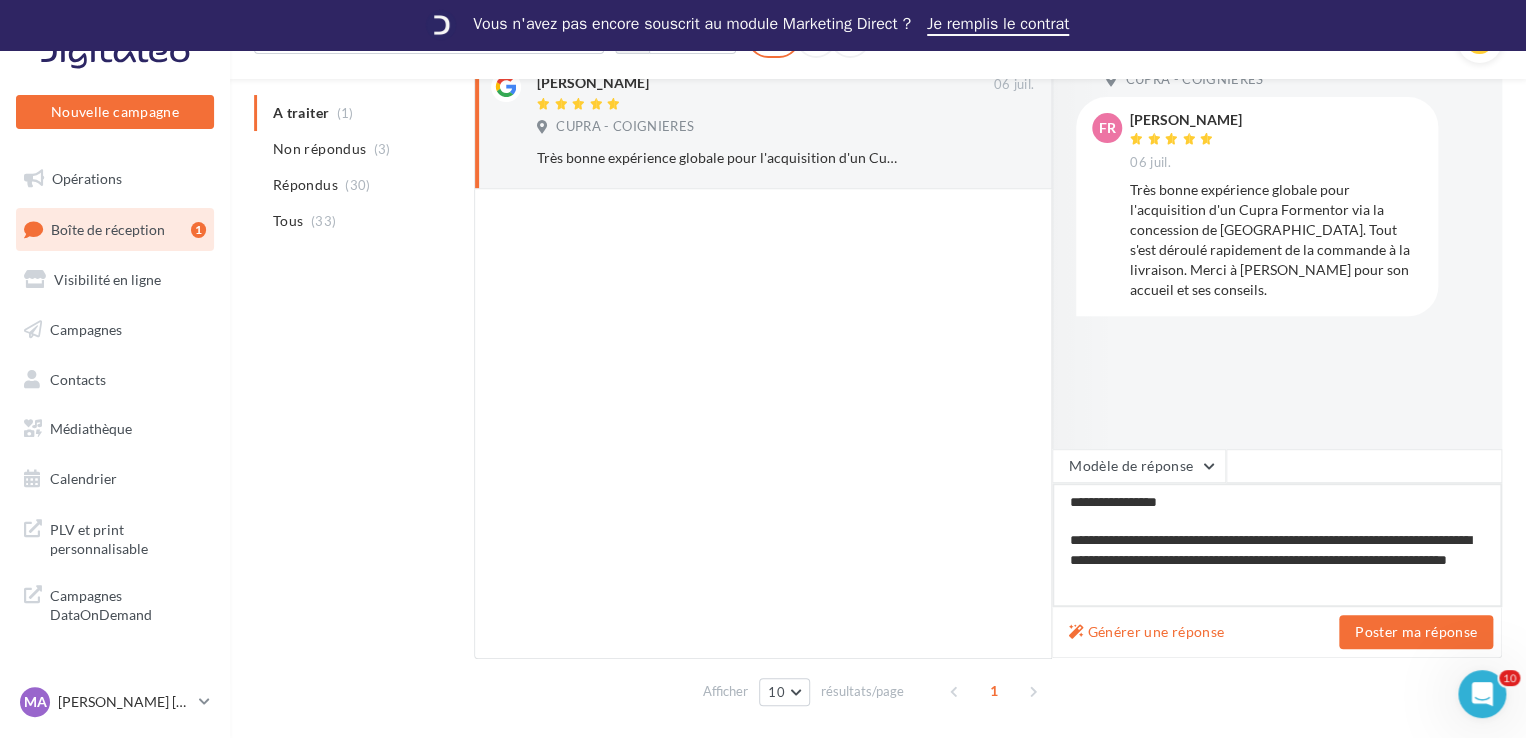 type on "**********" 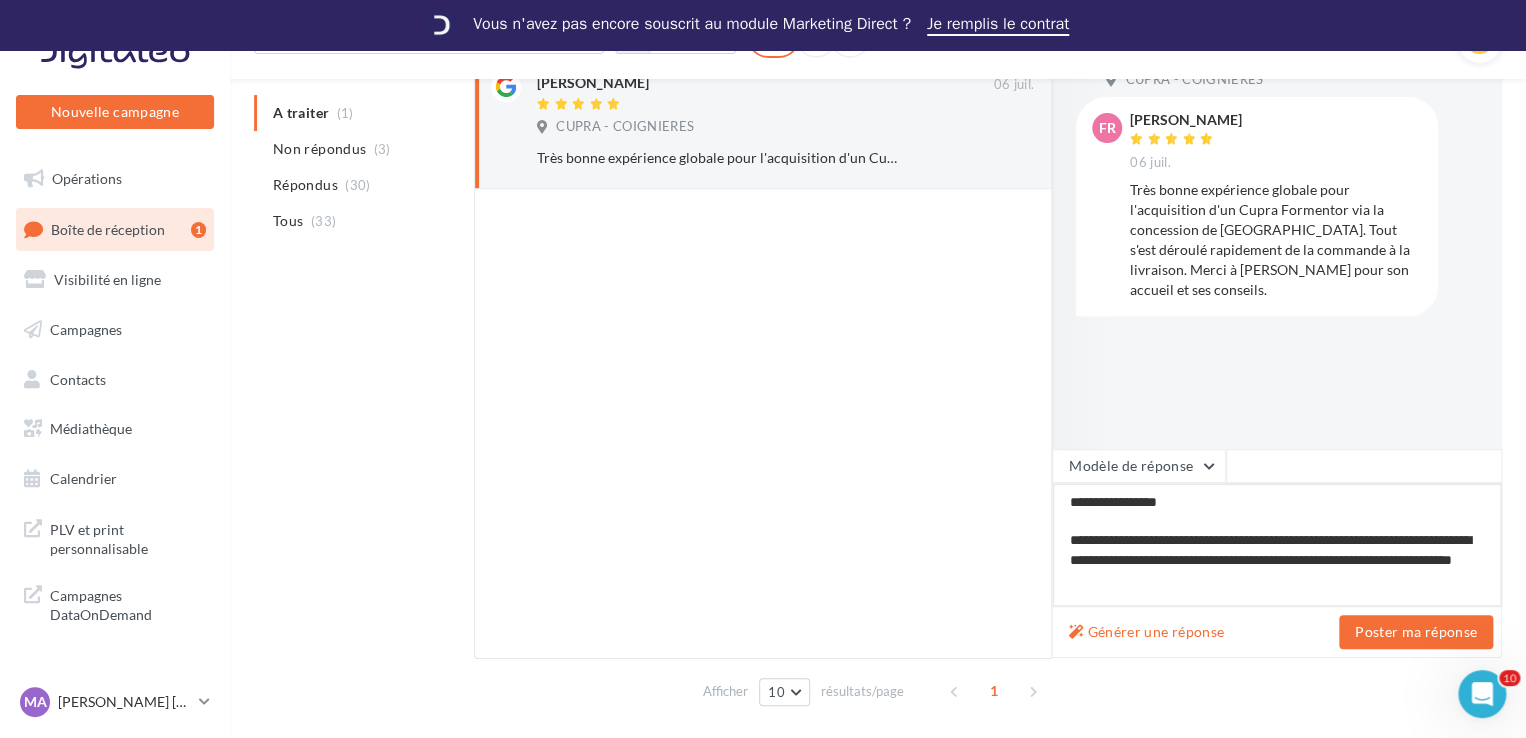 type on "**********" 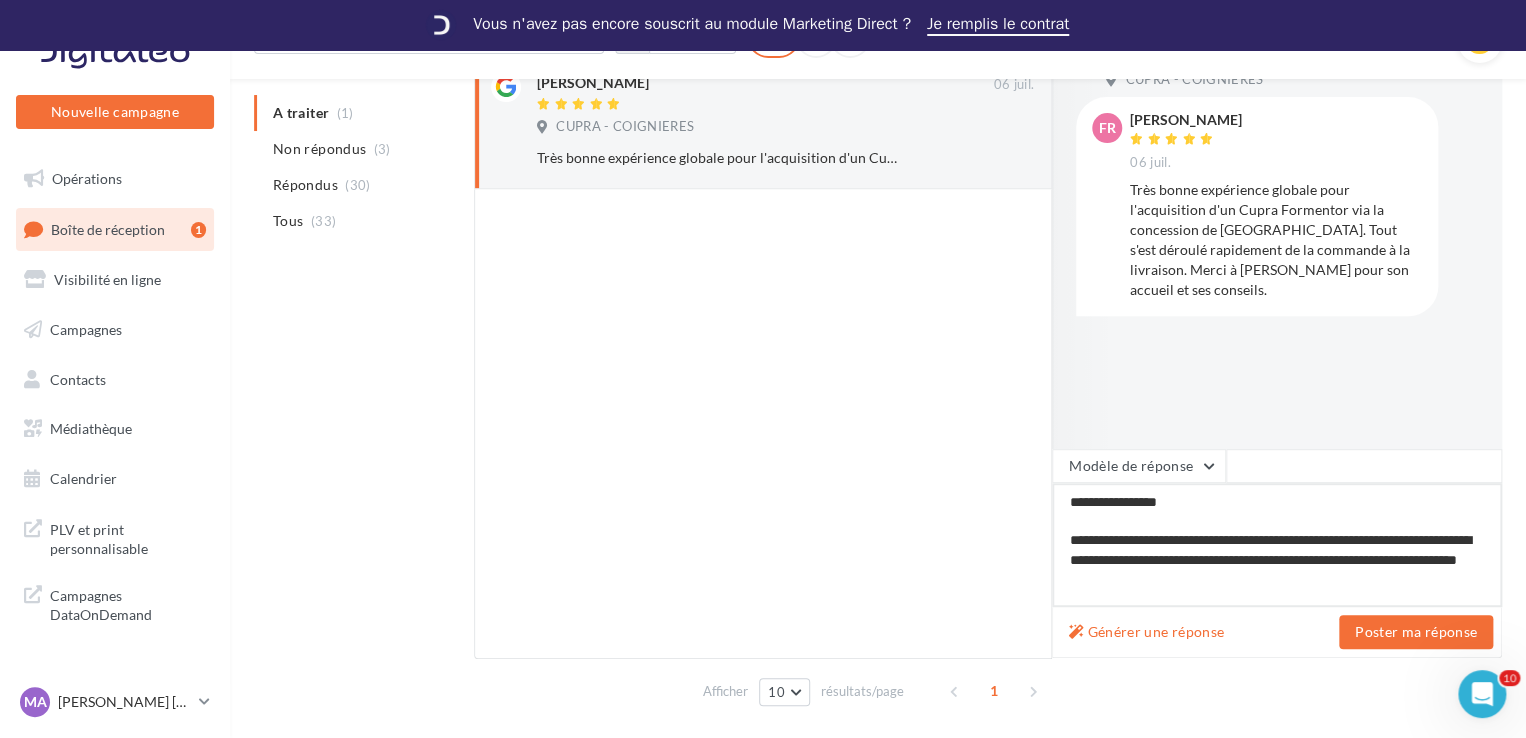 type on "**********" 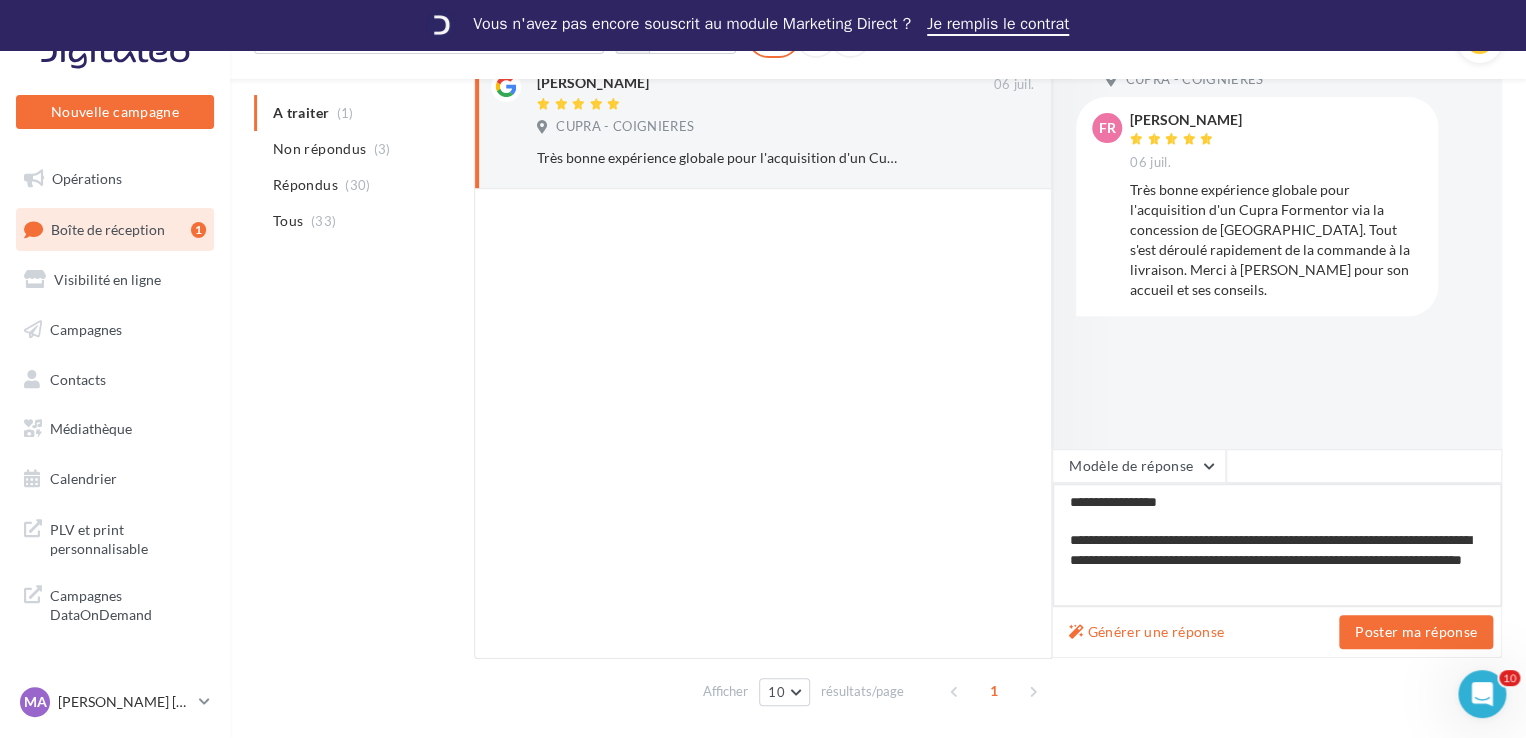 type on "**********" 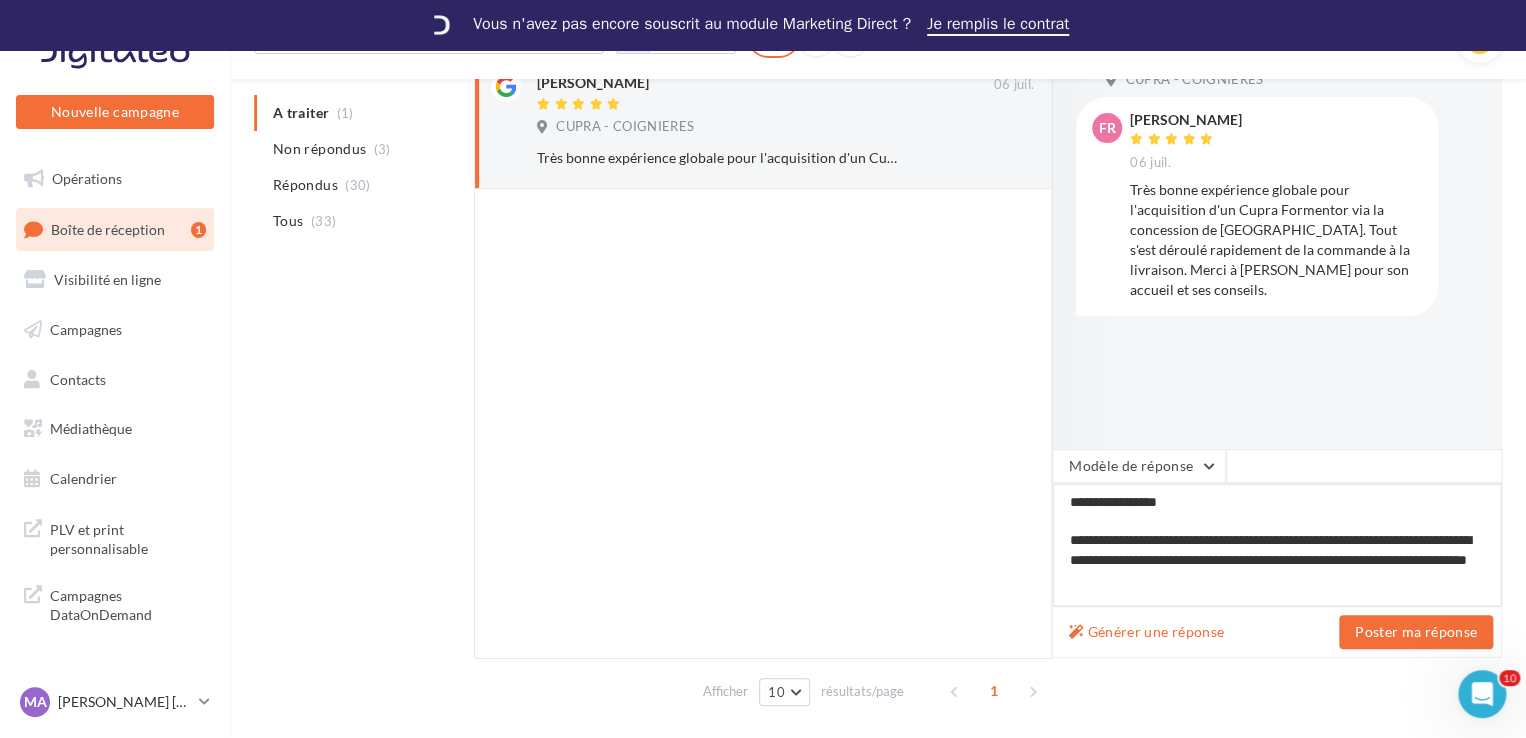 type on "**********" 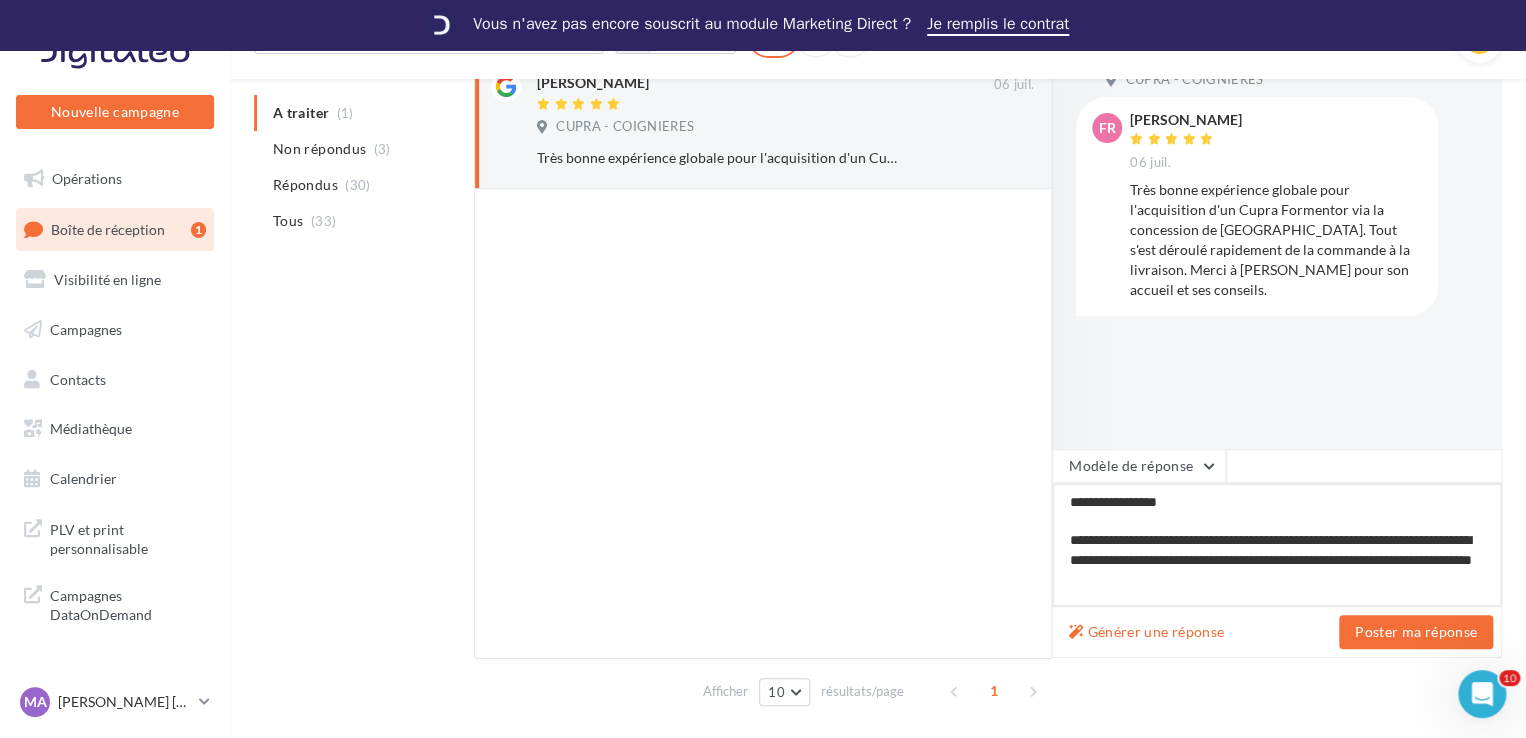 type on "**********" 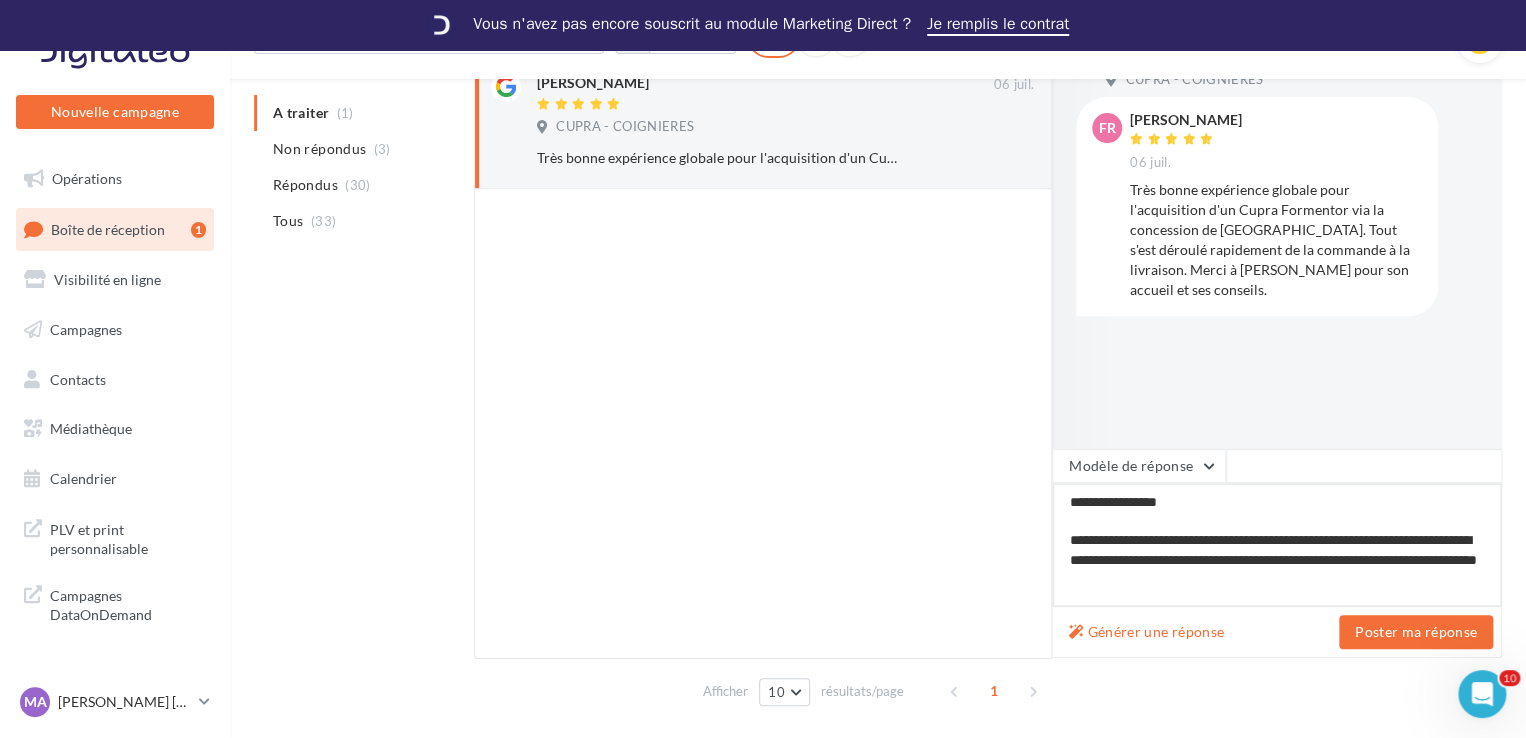 type on "**********" 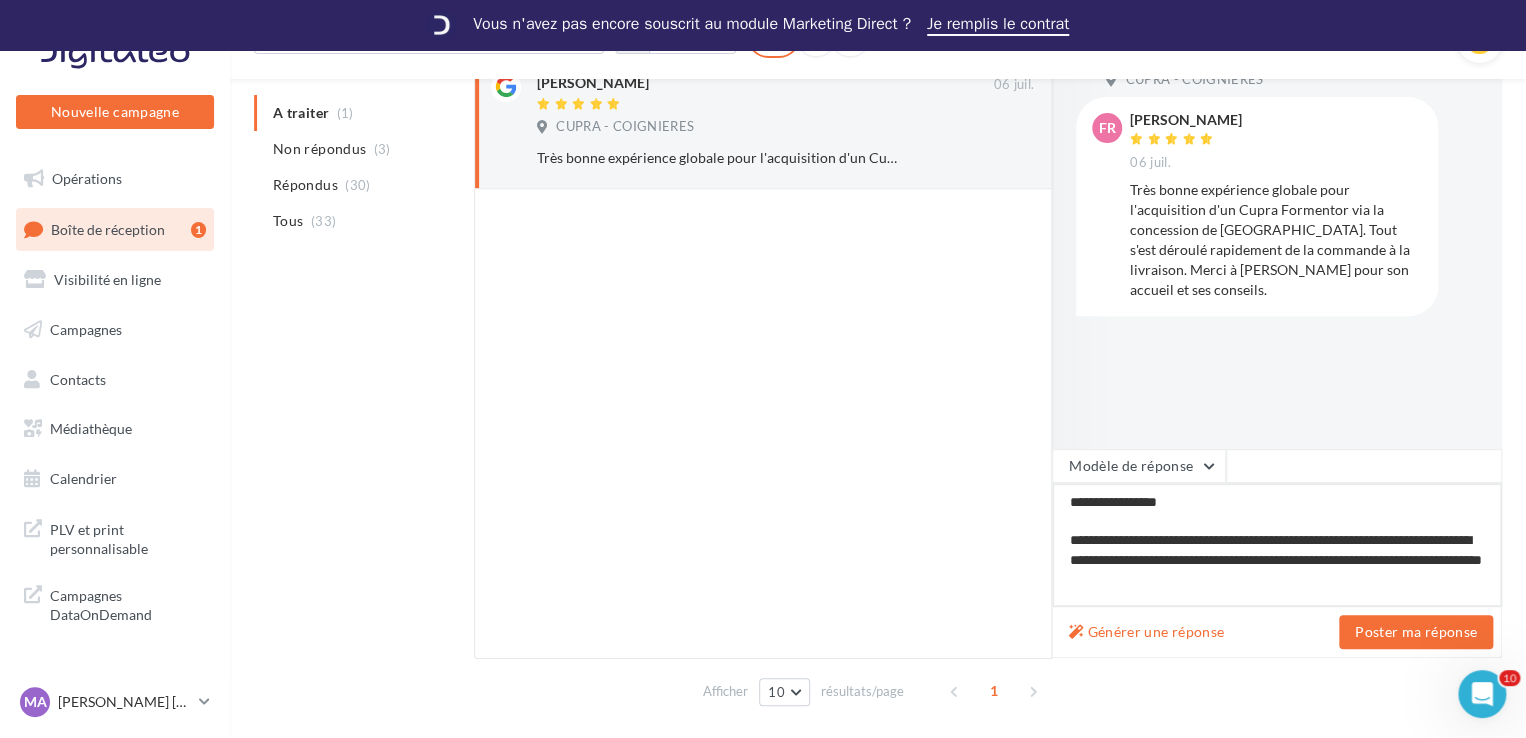 scroll, scrollTop: 20, scrollLeft: 0, axis: vertical 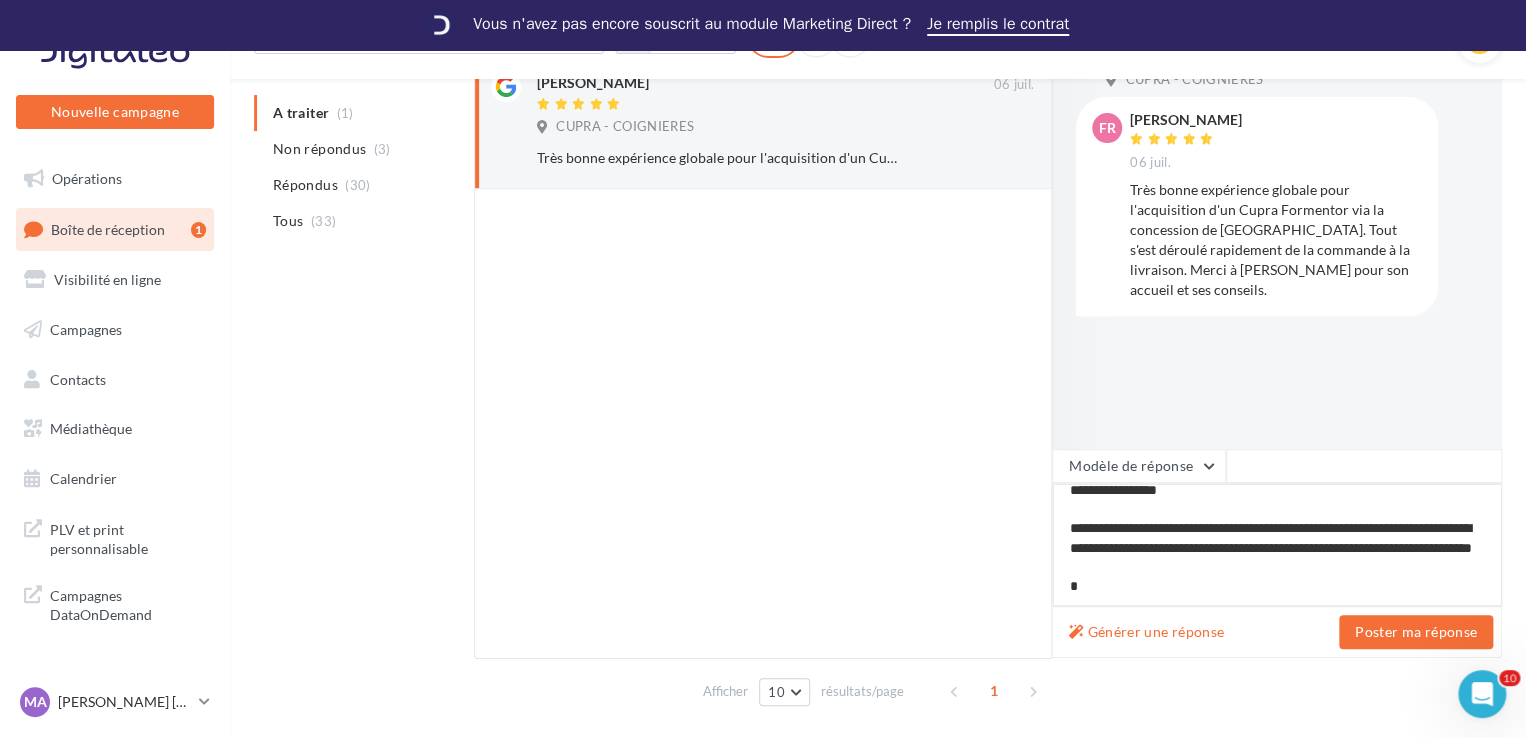 type on "**********" 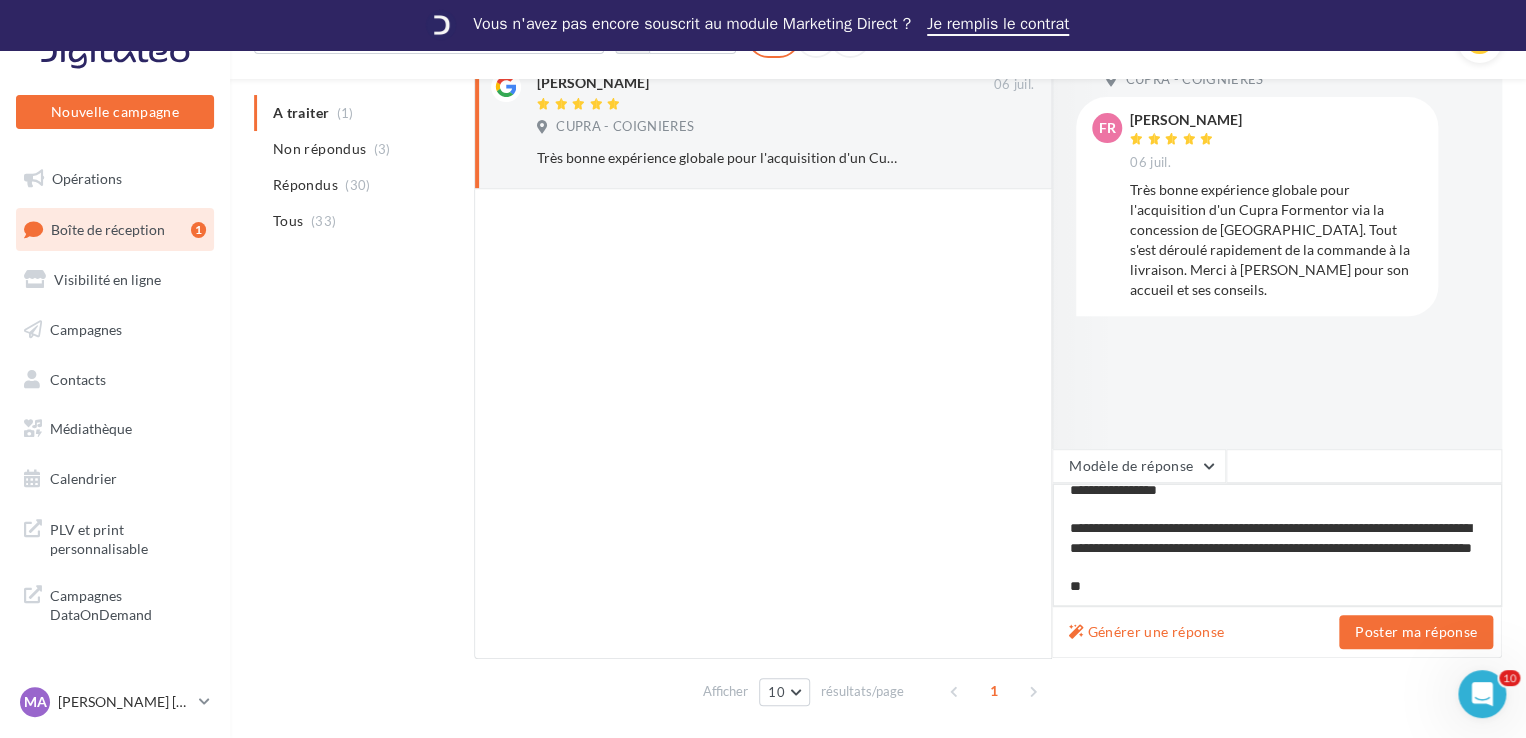 type on "**********" 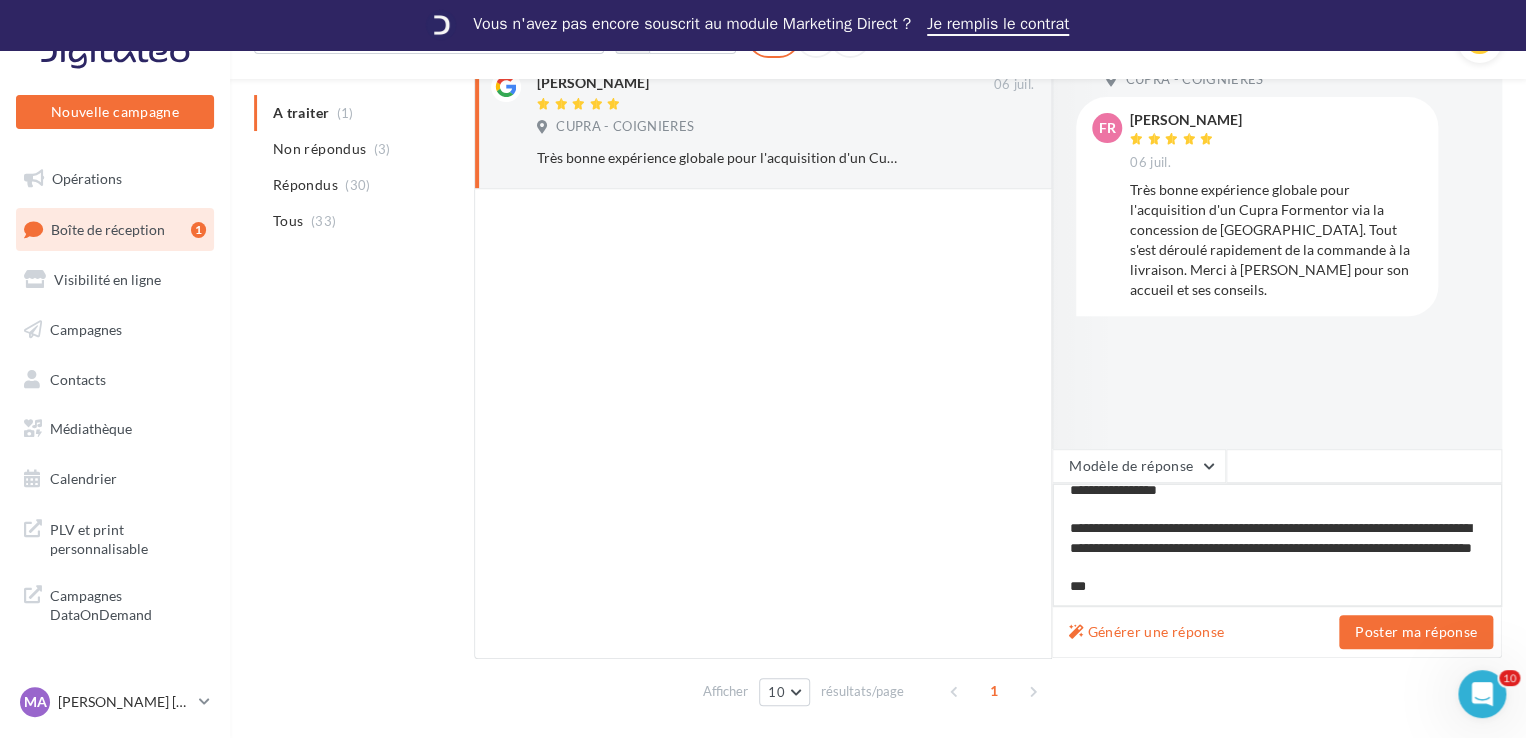 type on "**********" 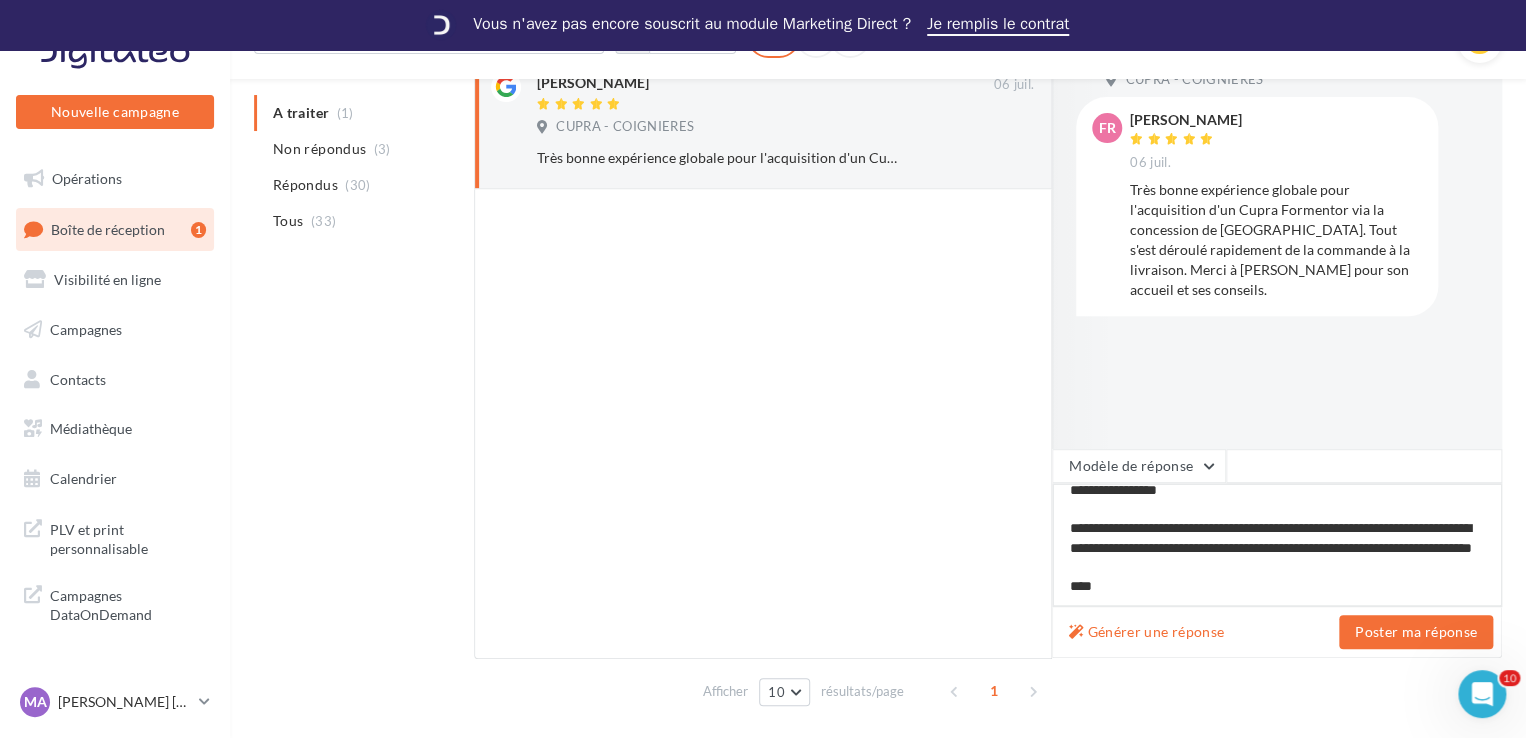 type on "**********" 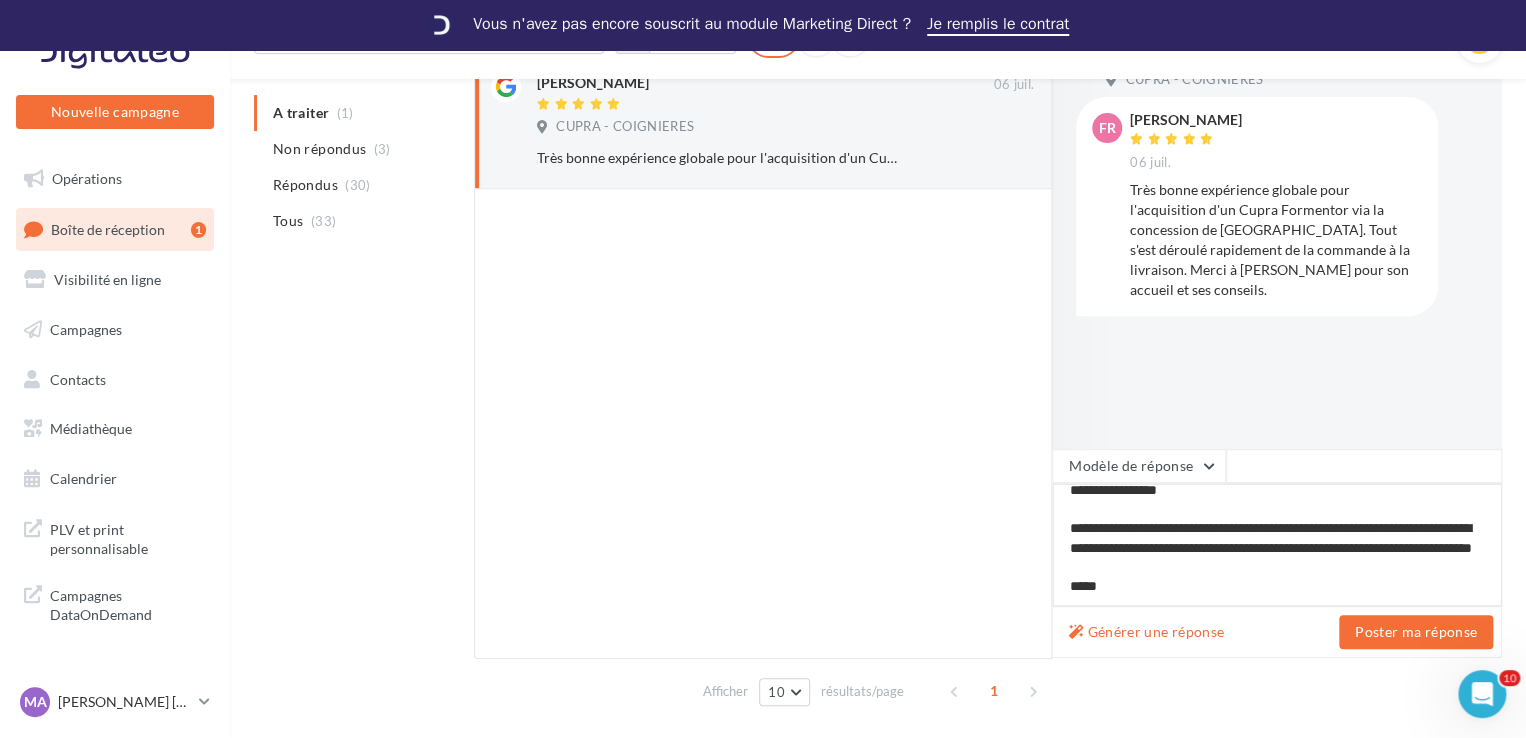 type on "**********" 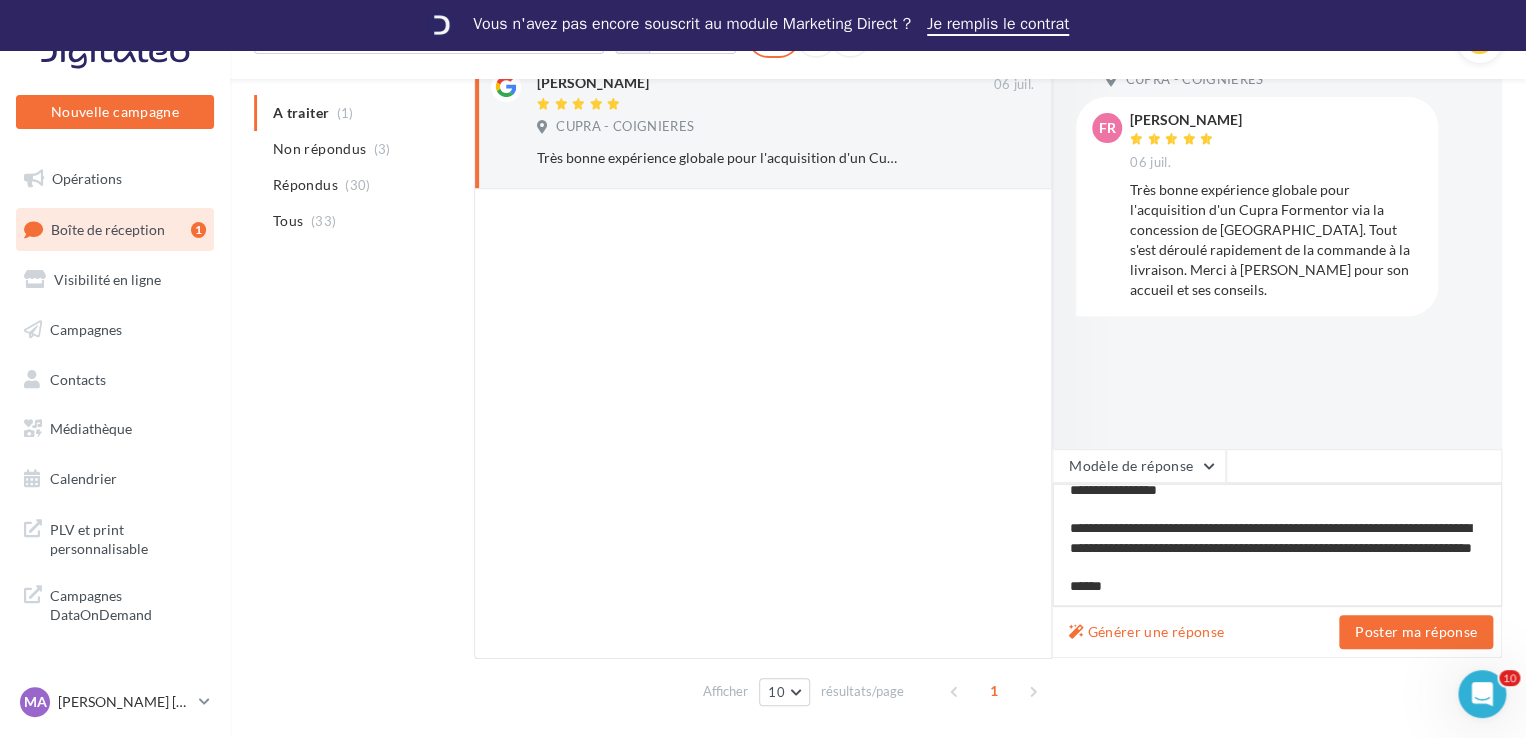 type on "**********" 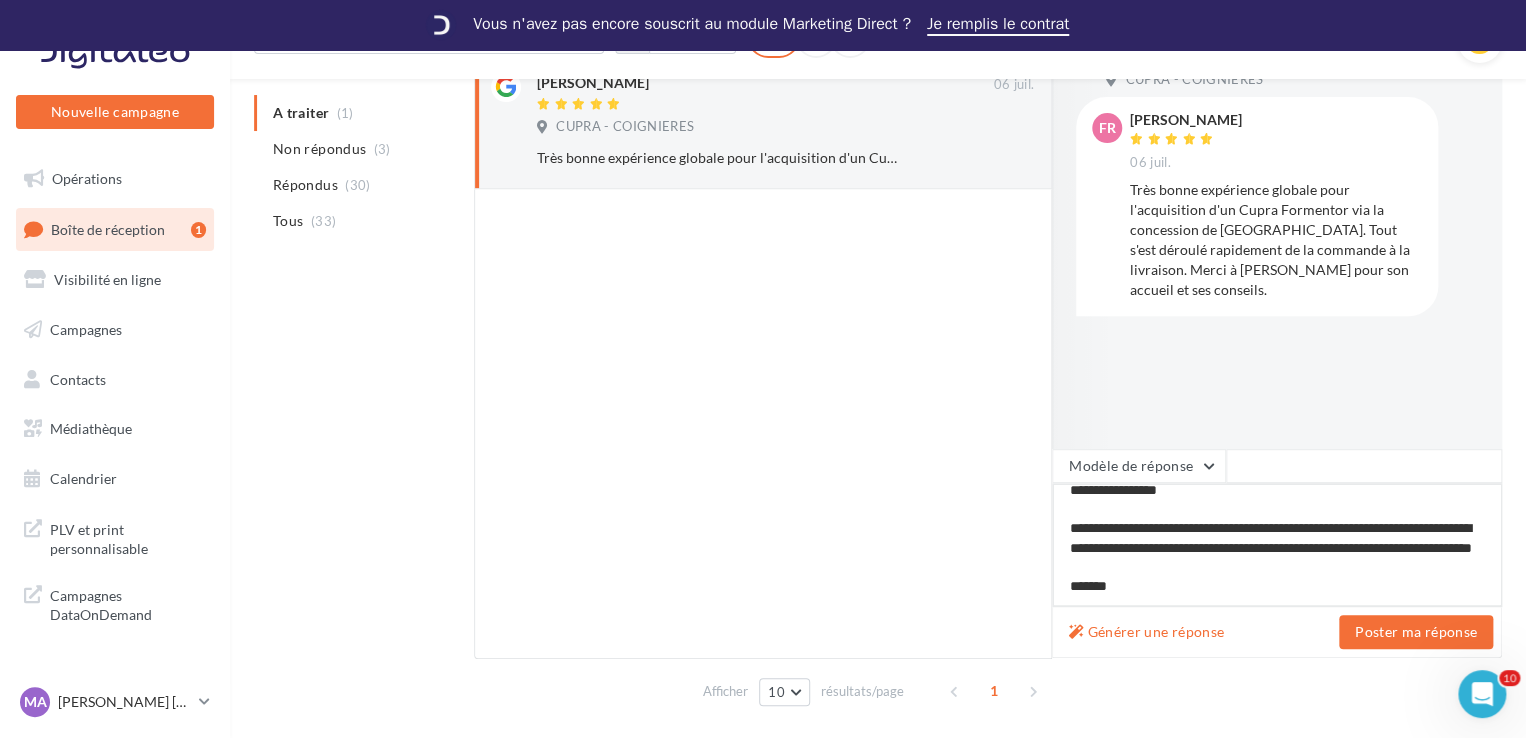 type on "**********" 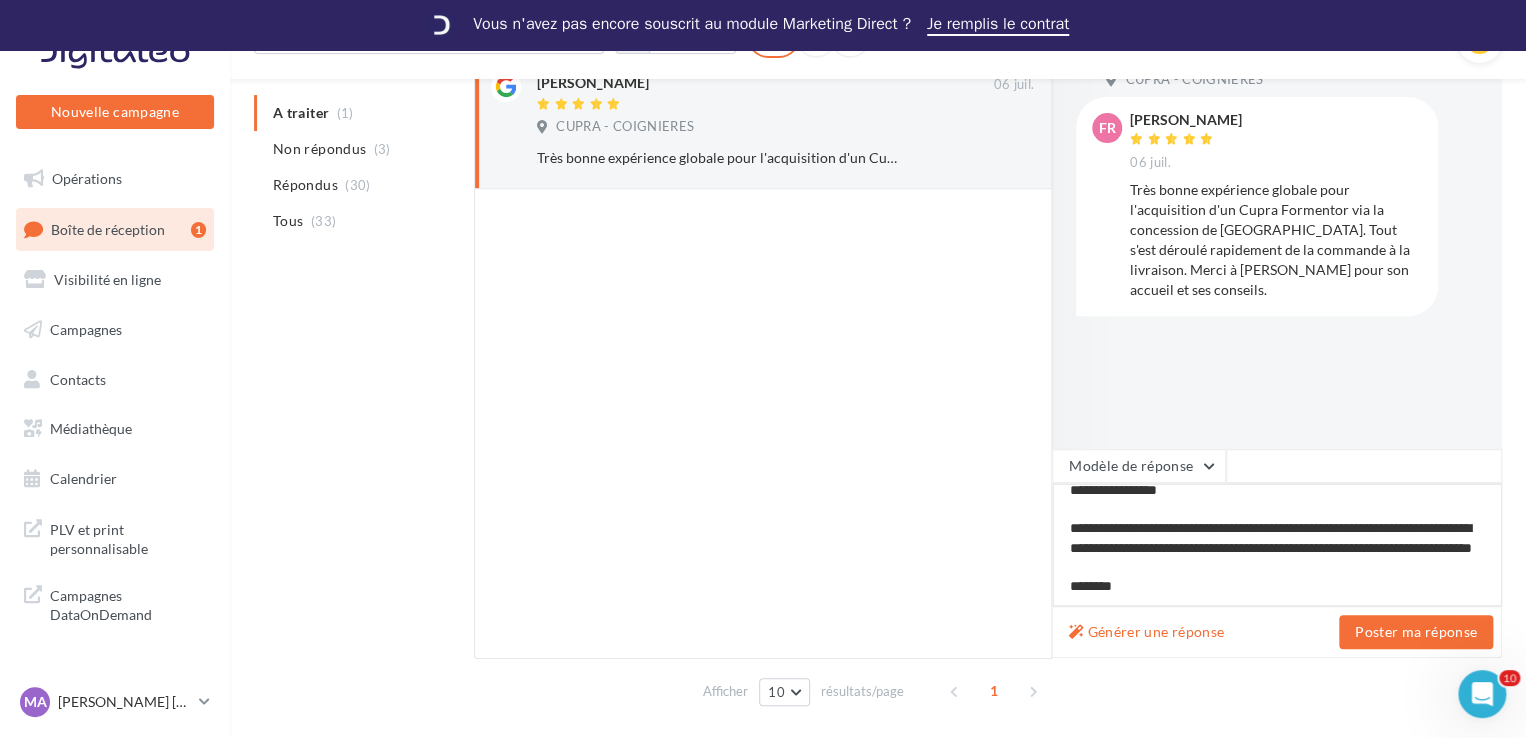 type on "**********" 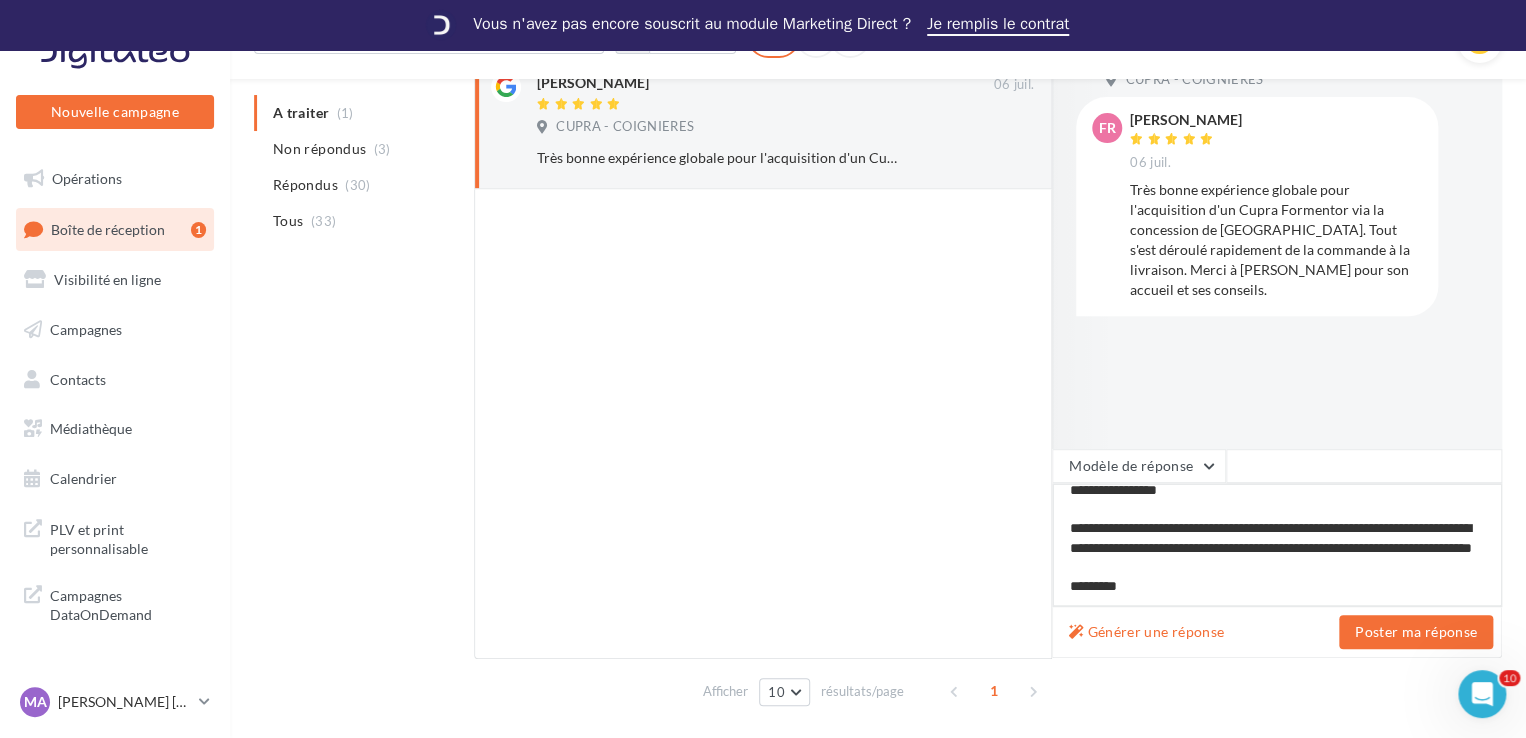 type on "**********" 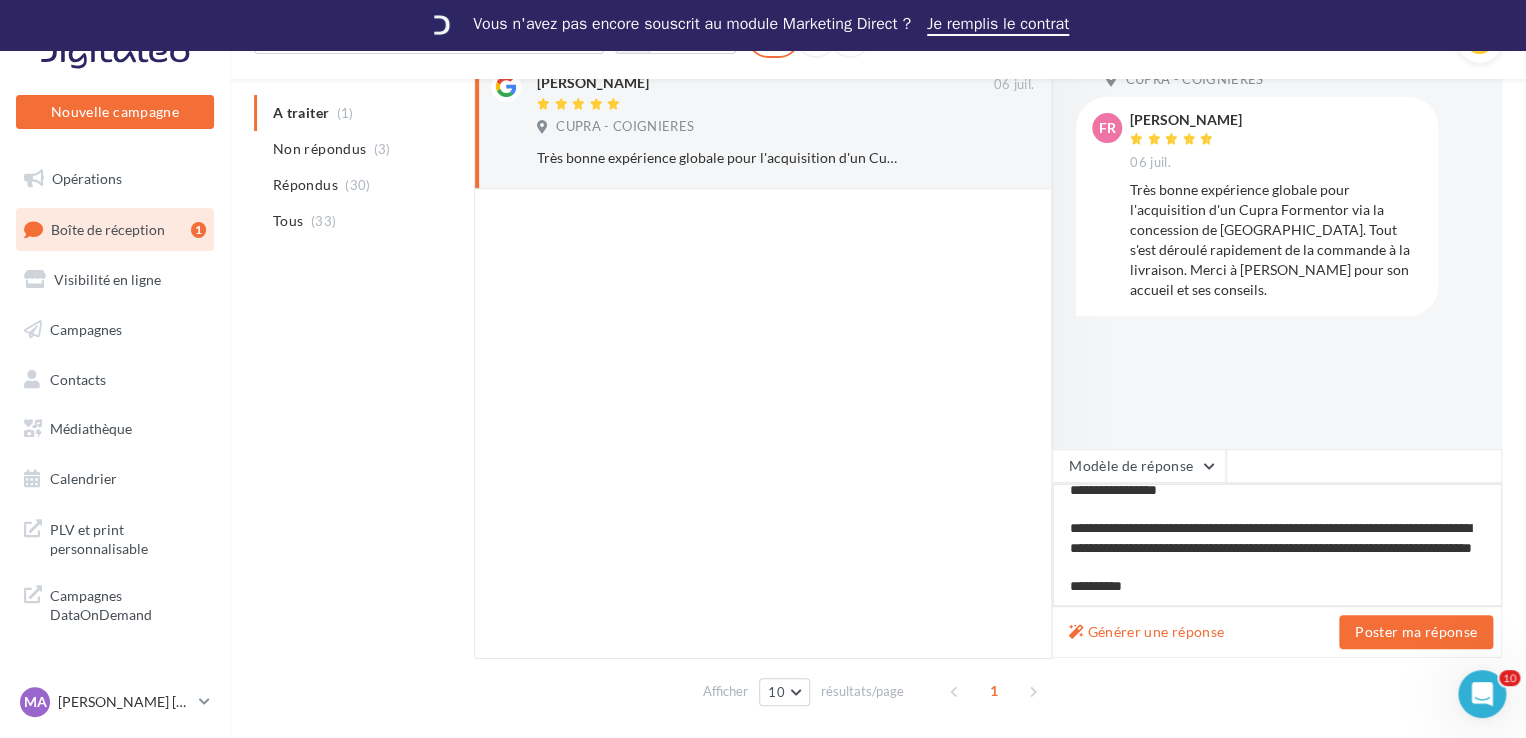 type on "**********" 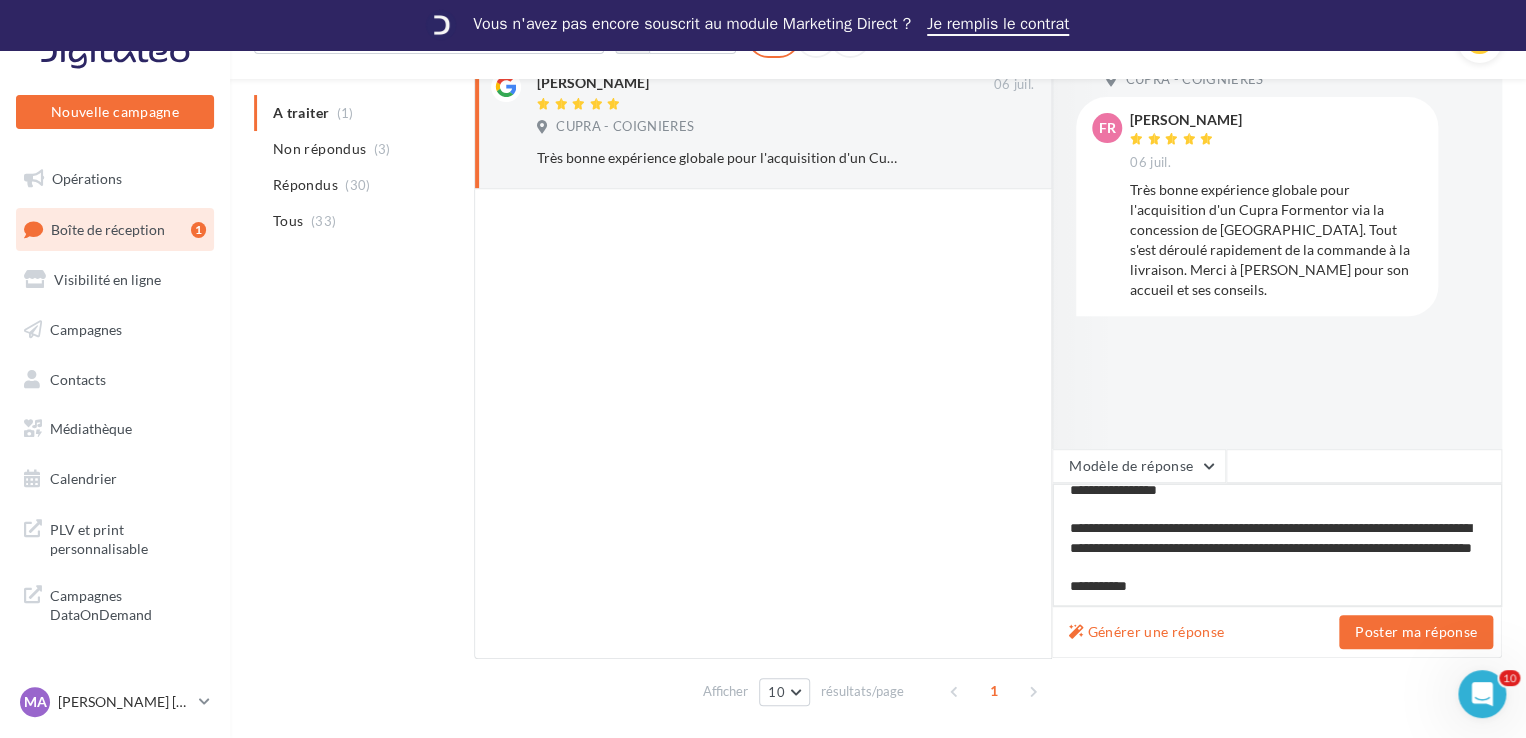 type on "**********" 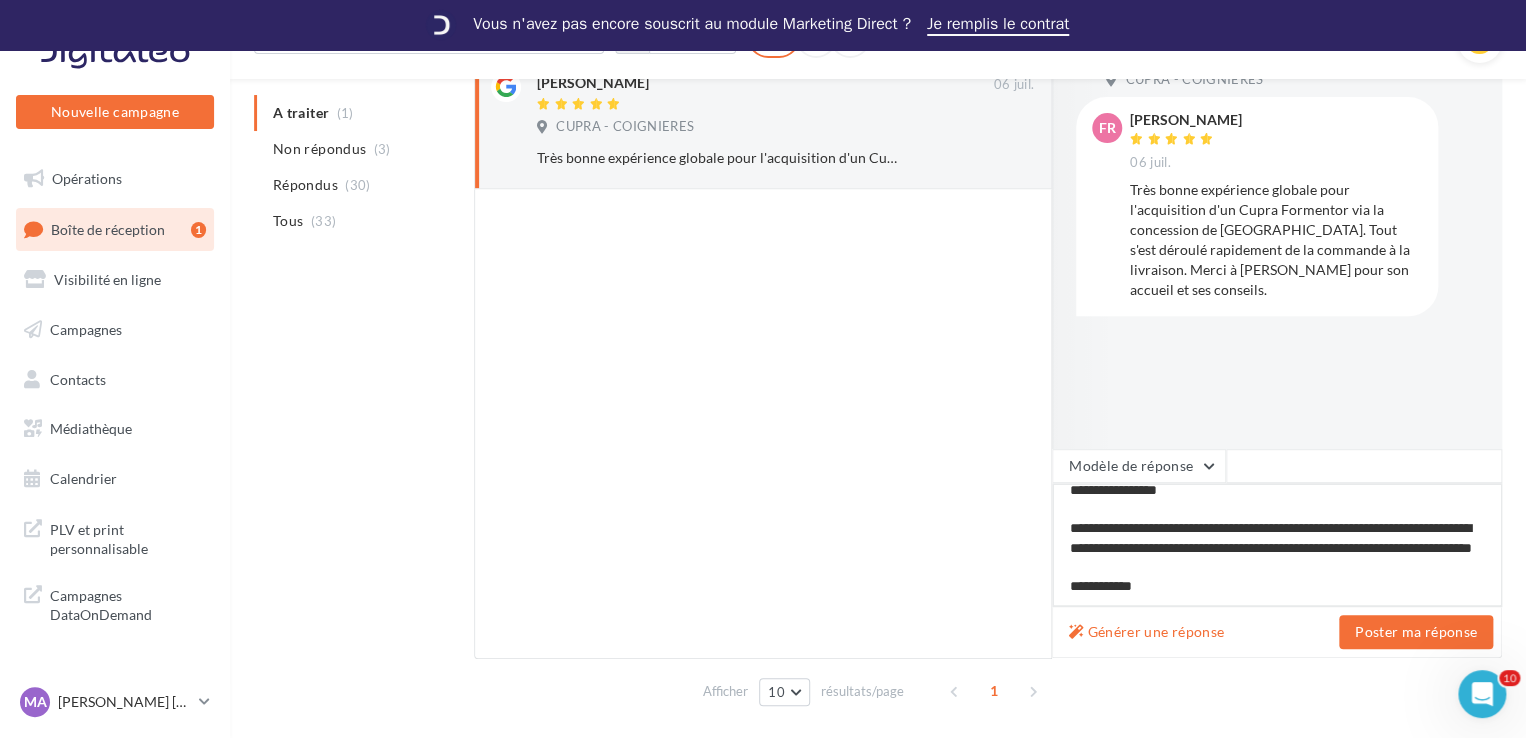 type on "**********" 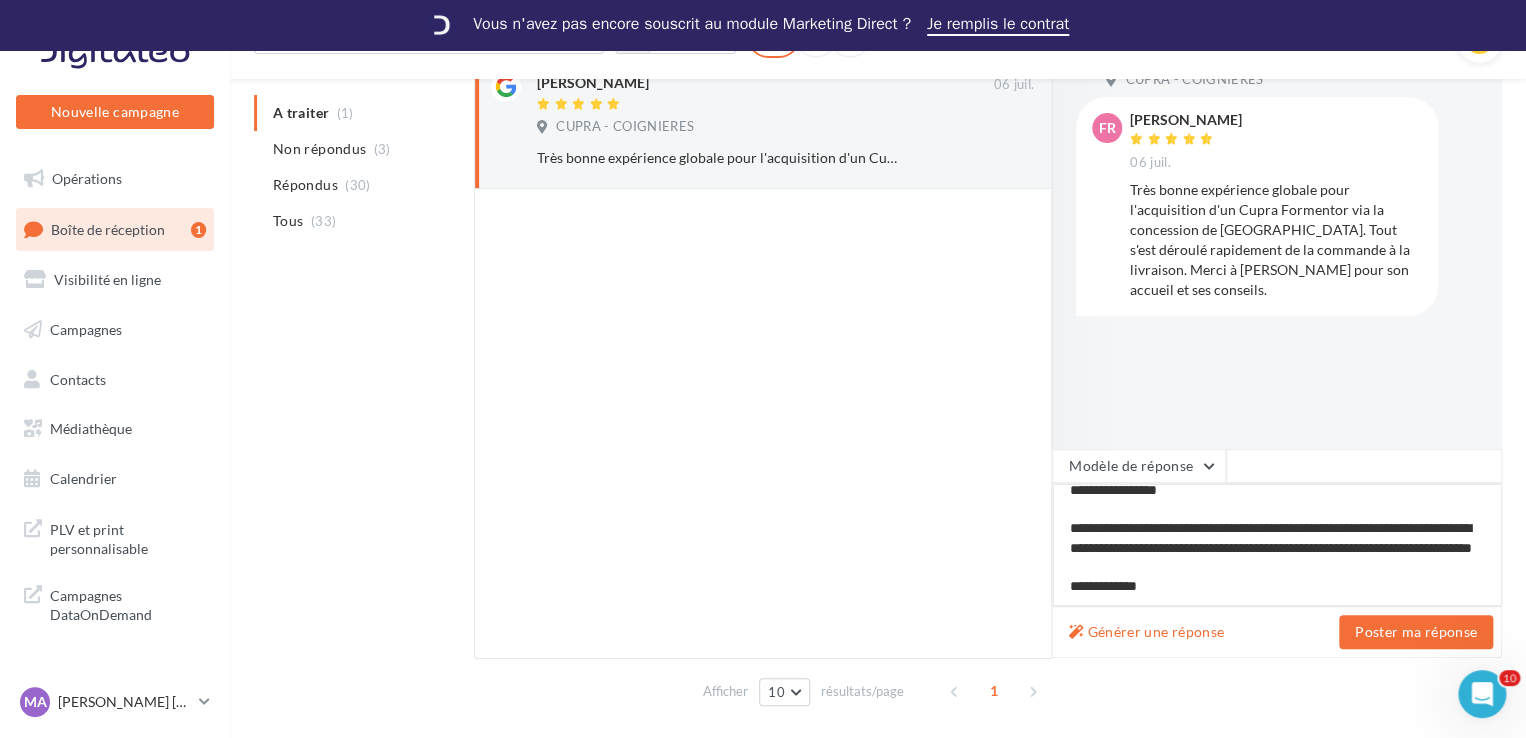 type on "**********" 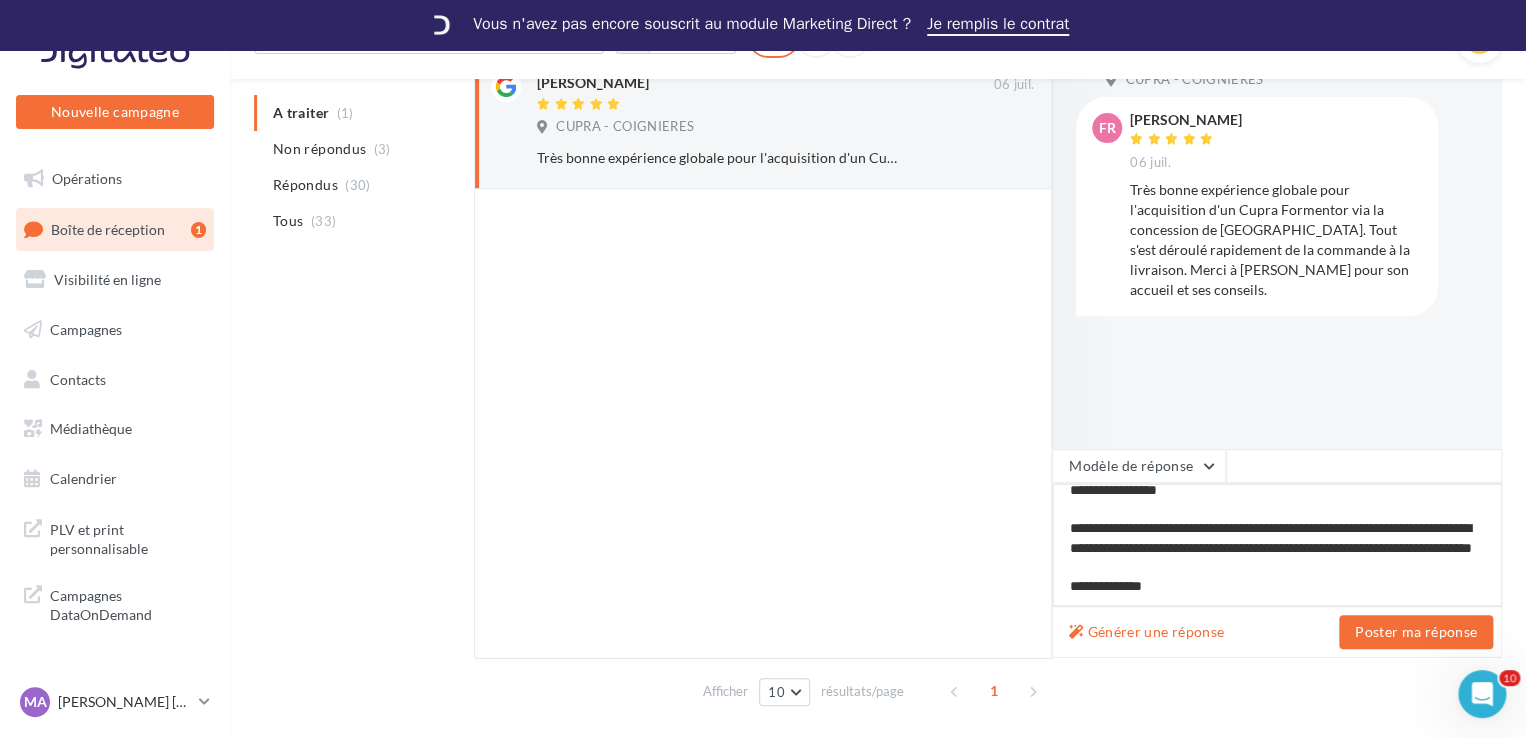 type on "**********" 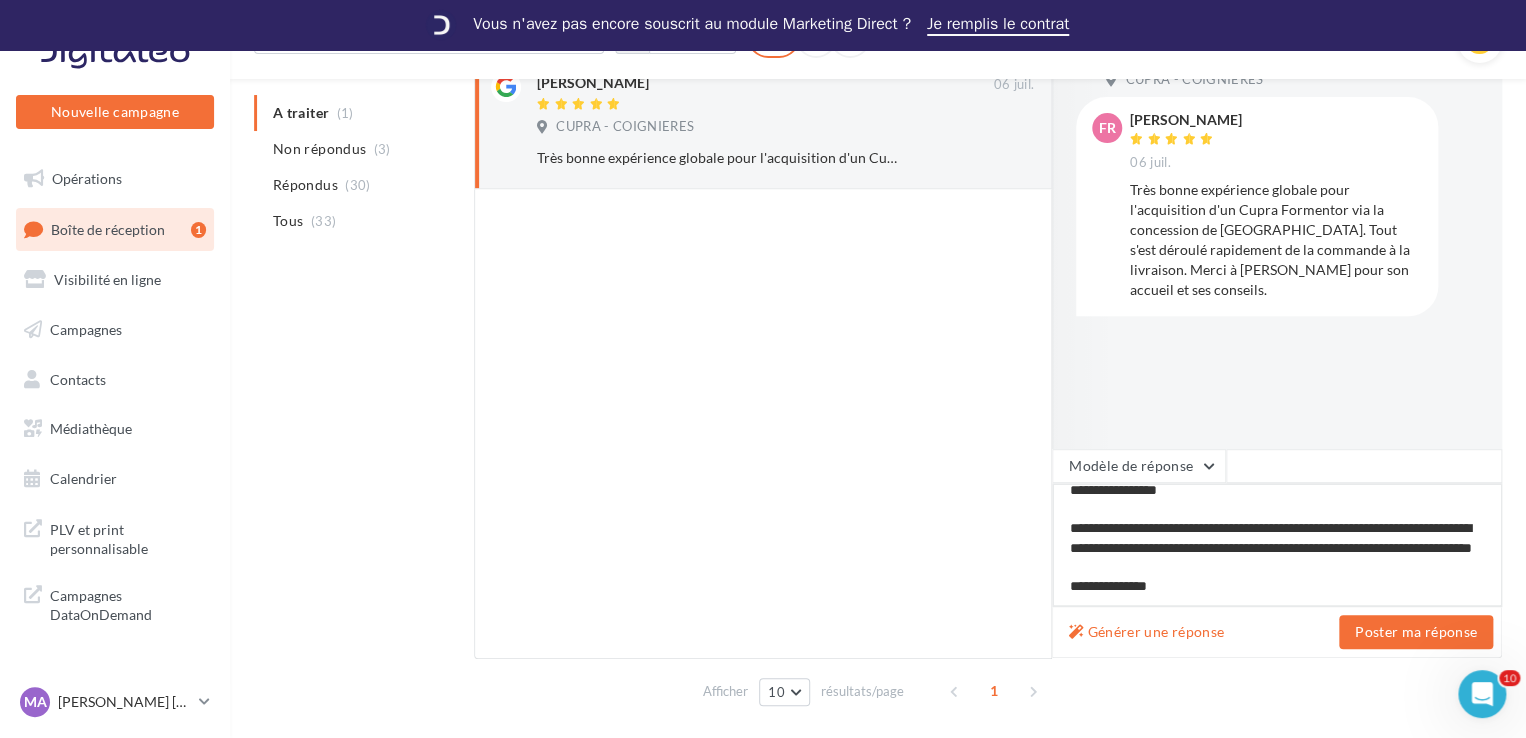 scroll, scrollTop: 40, scrollLeft: 0, axis: vertical 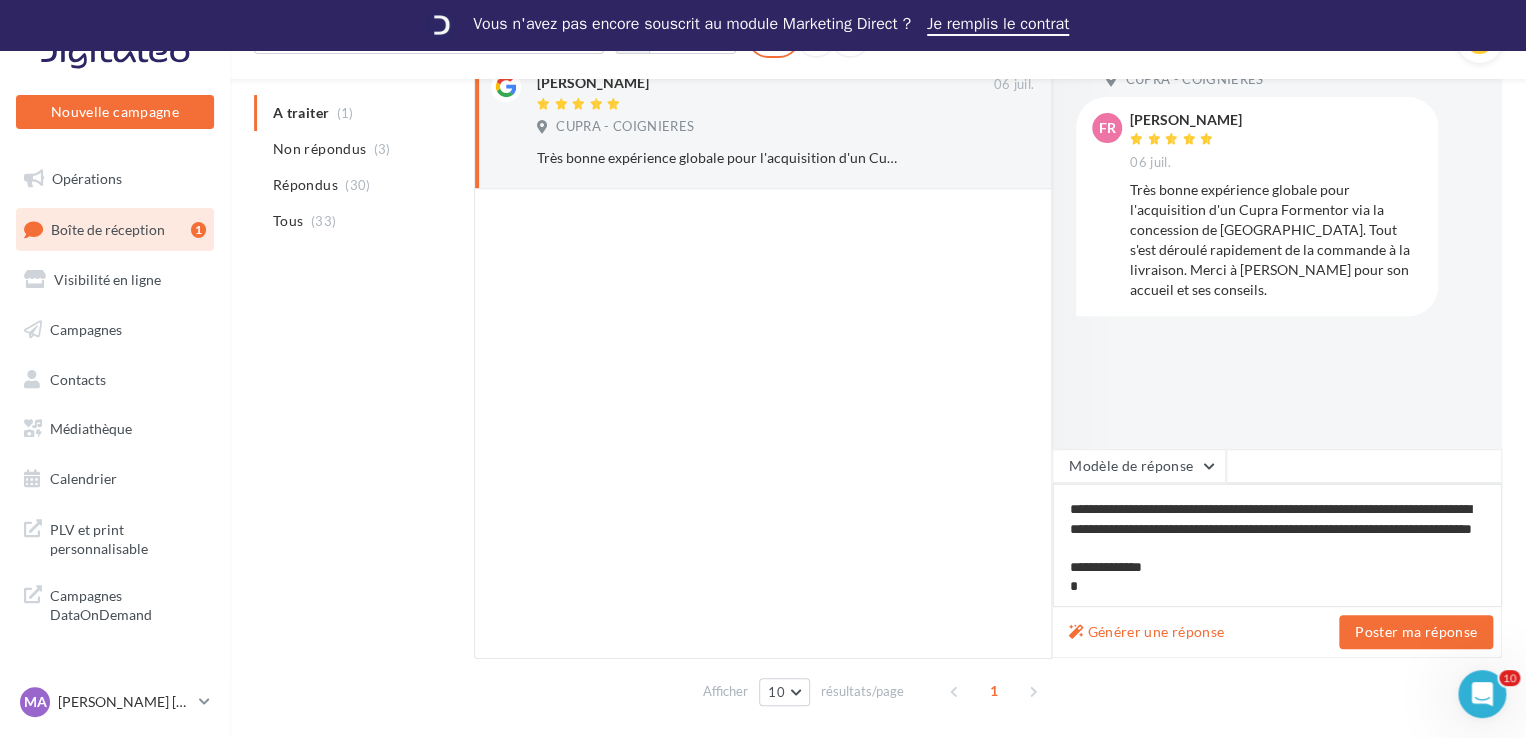 type on "**********" 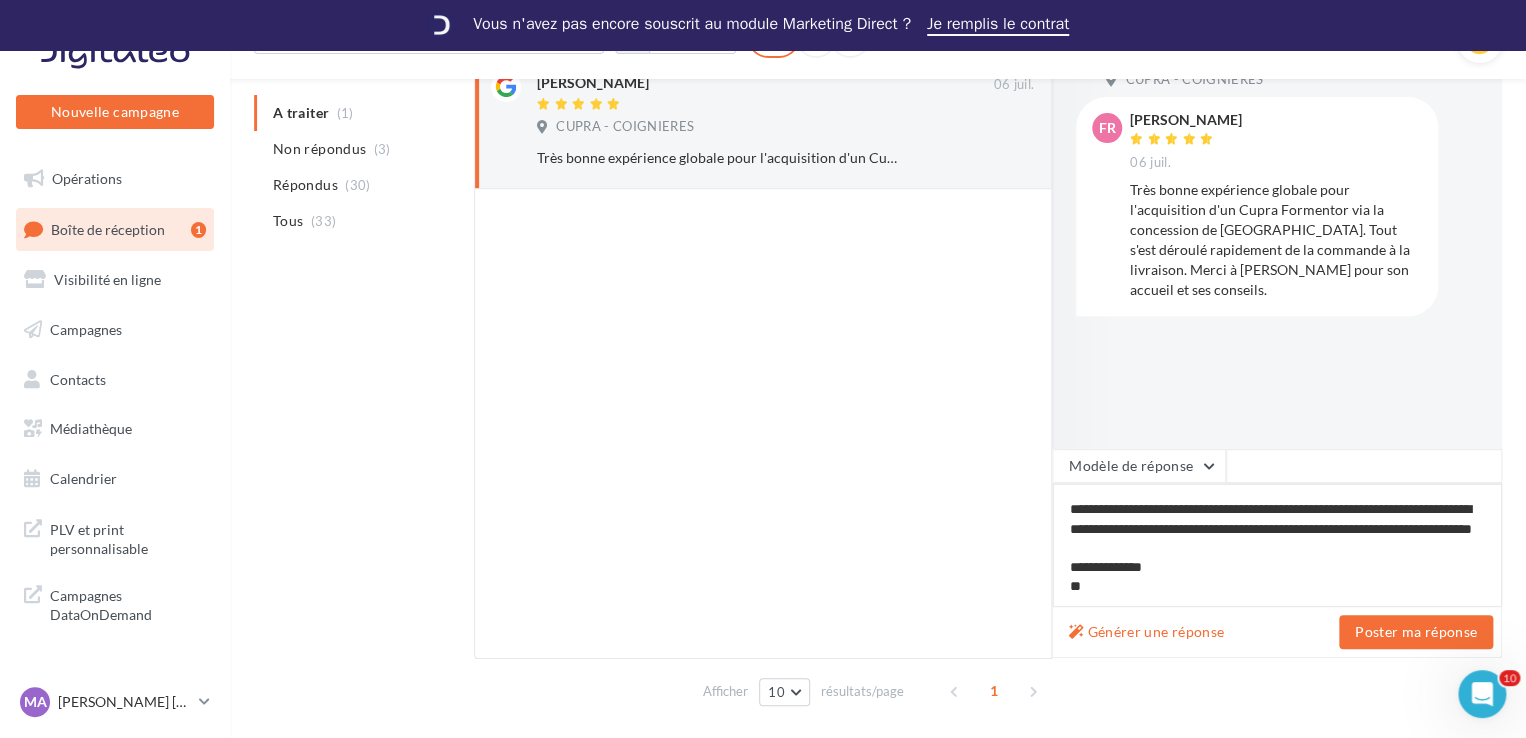 type on "**********" 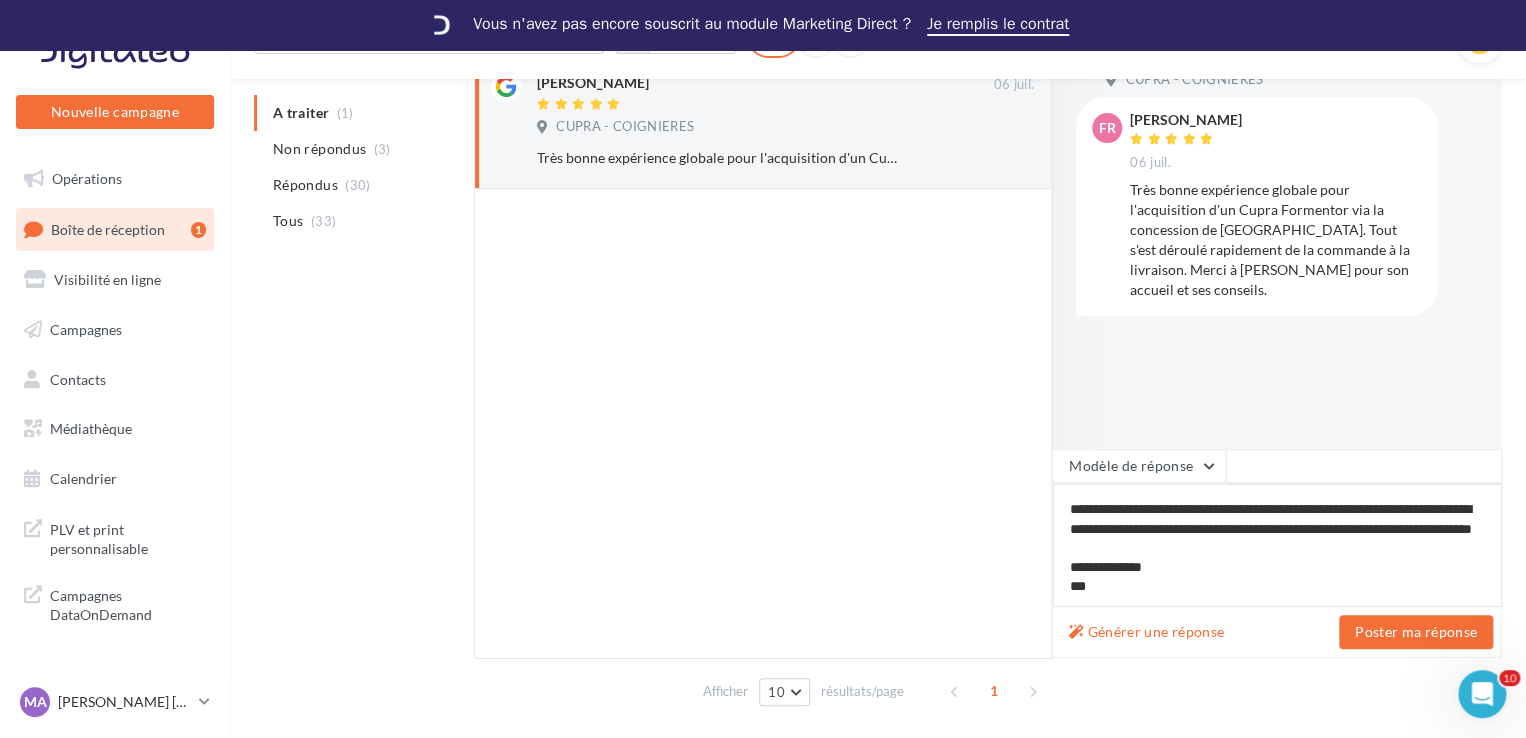 type on "**********" 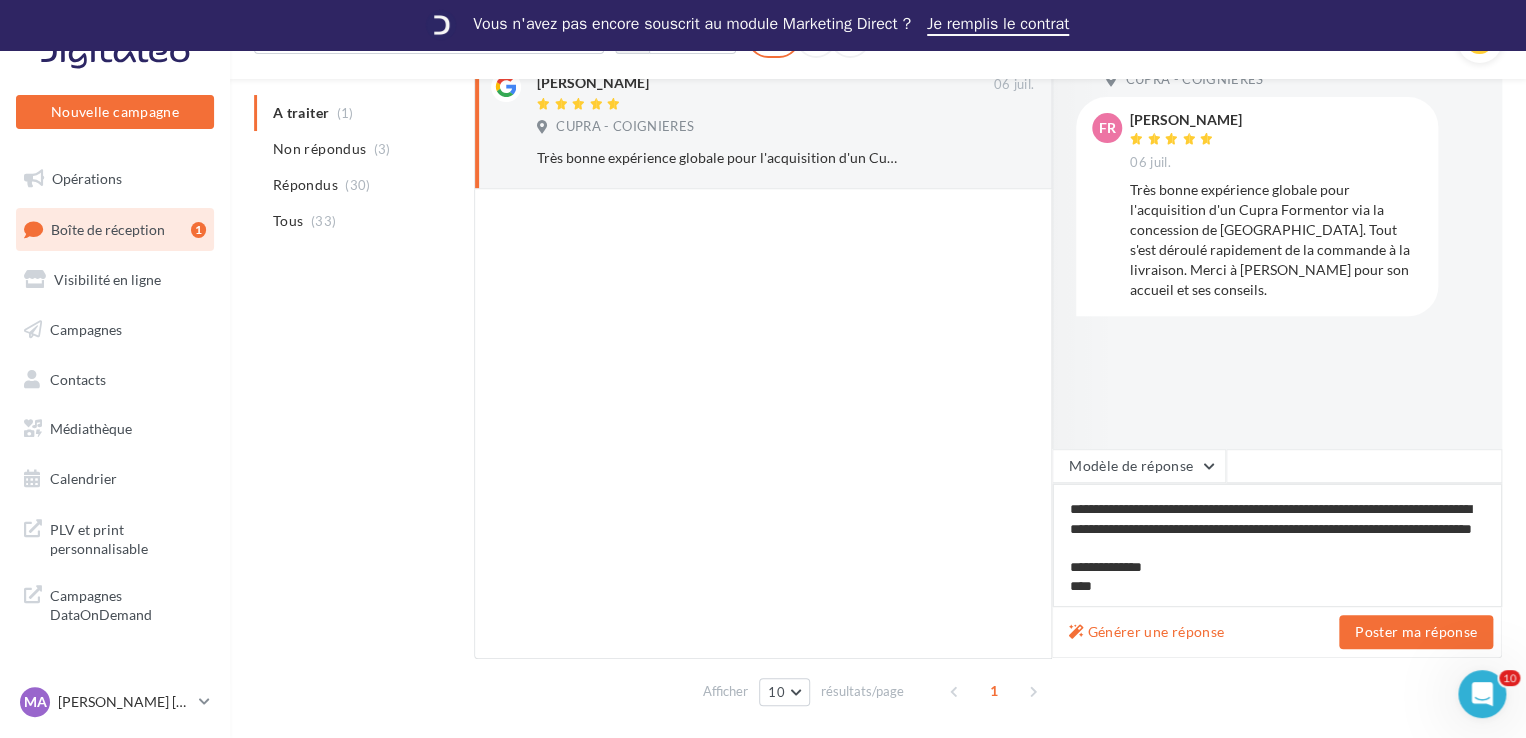 type on "**********" 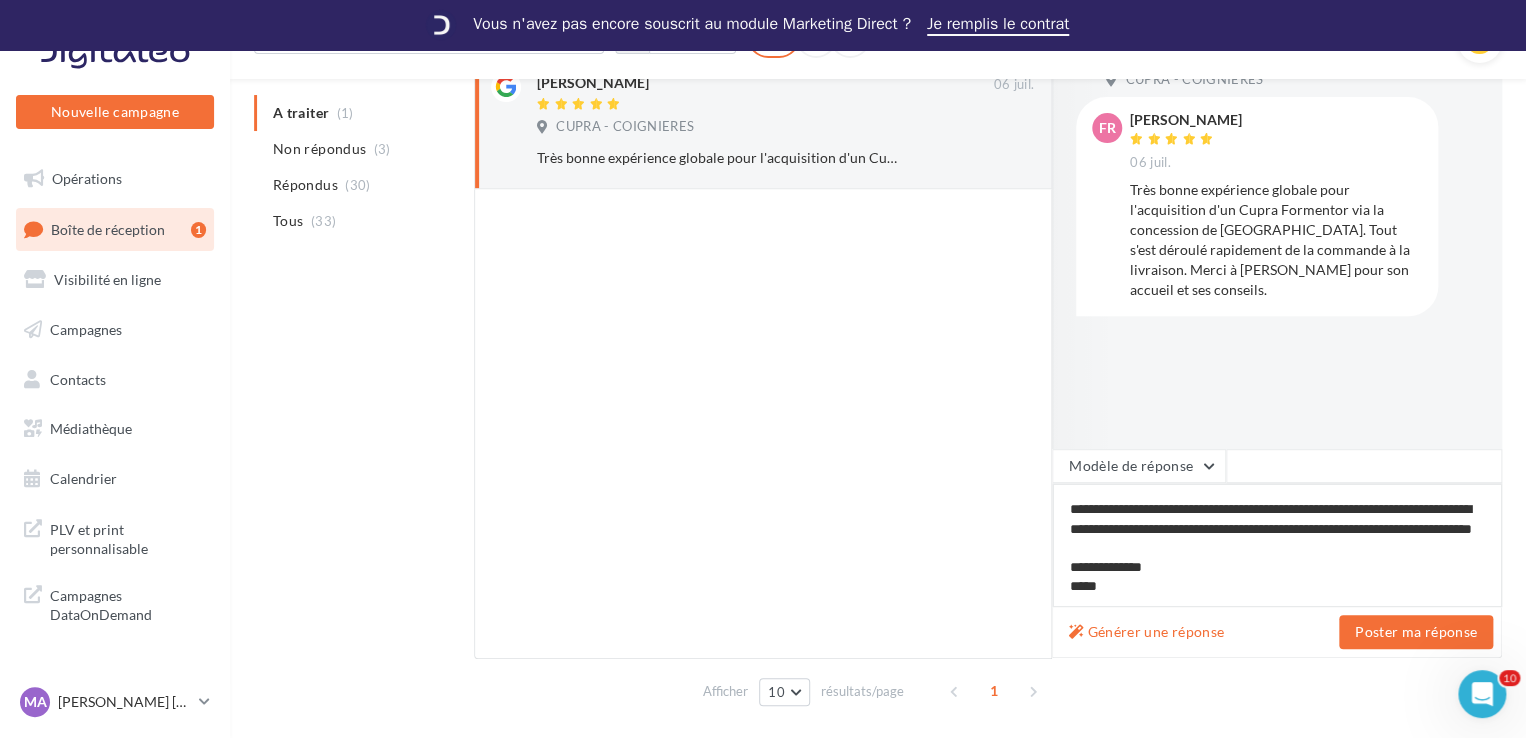 type on "**********" 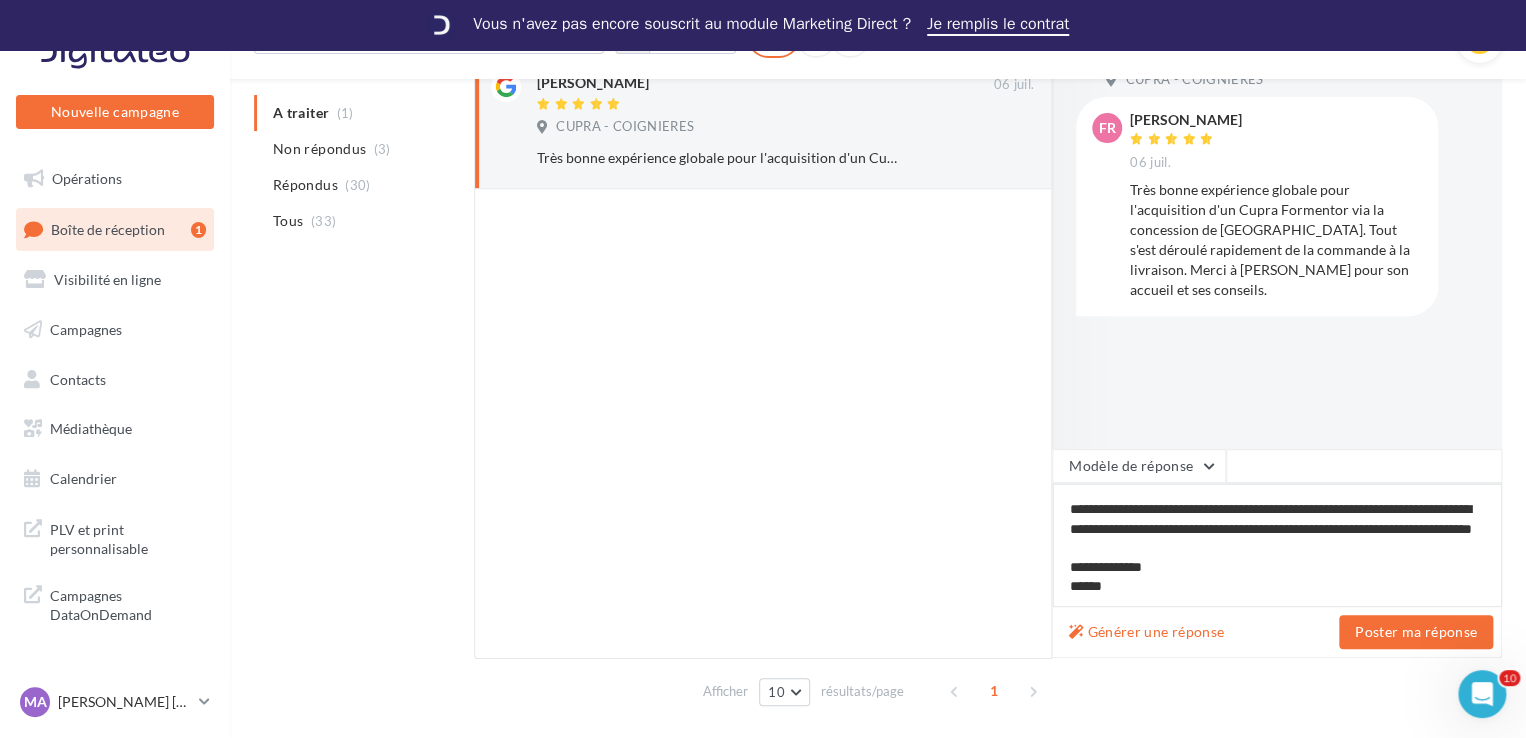 type on "**********" 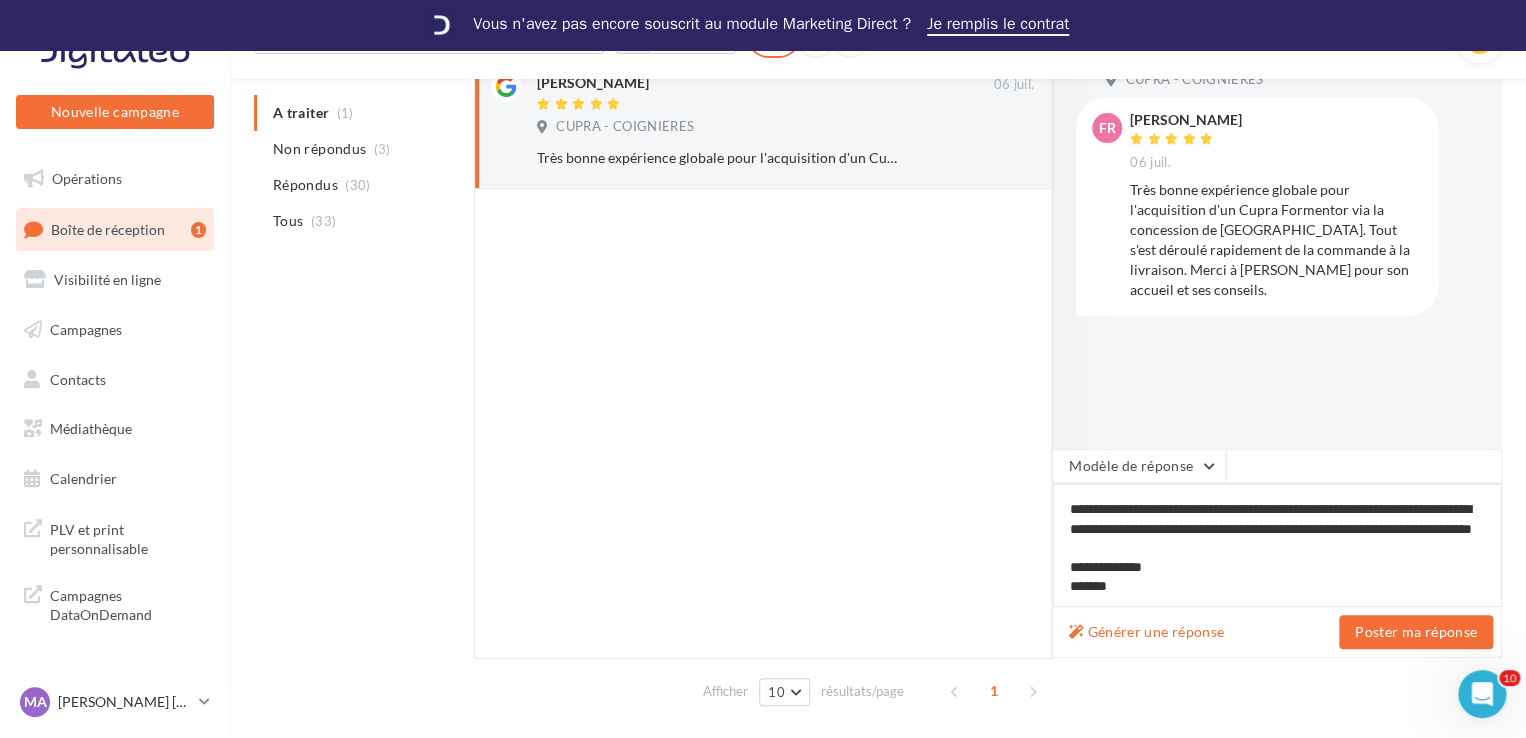 type on "**********" 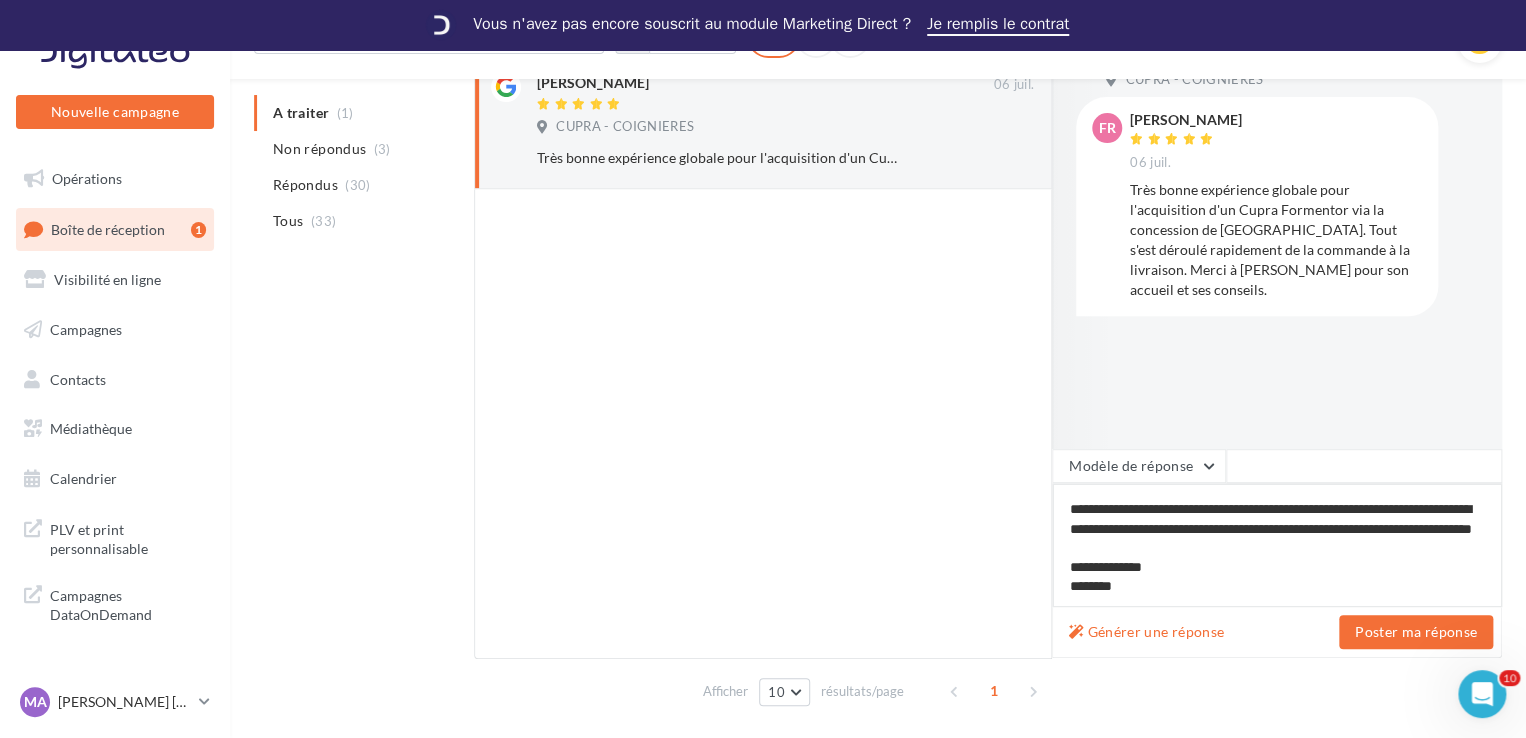 type on "**********" 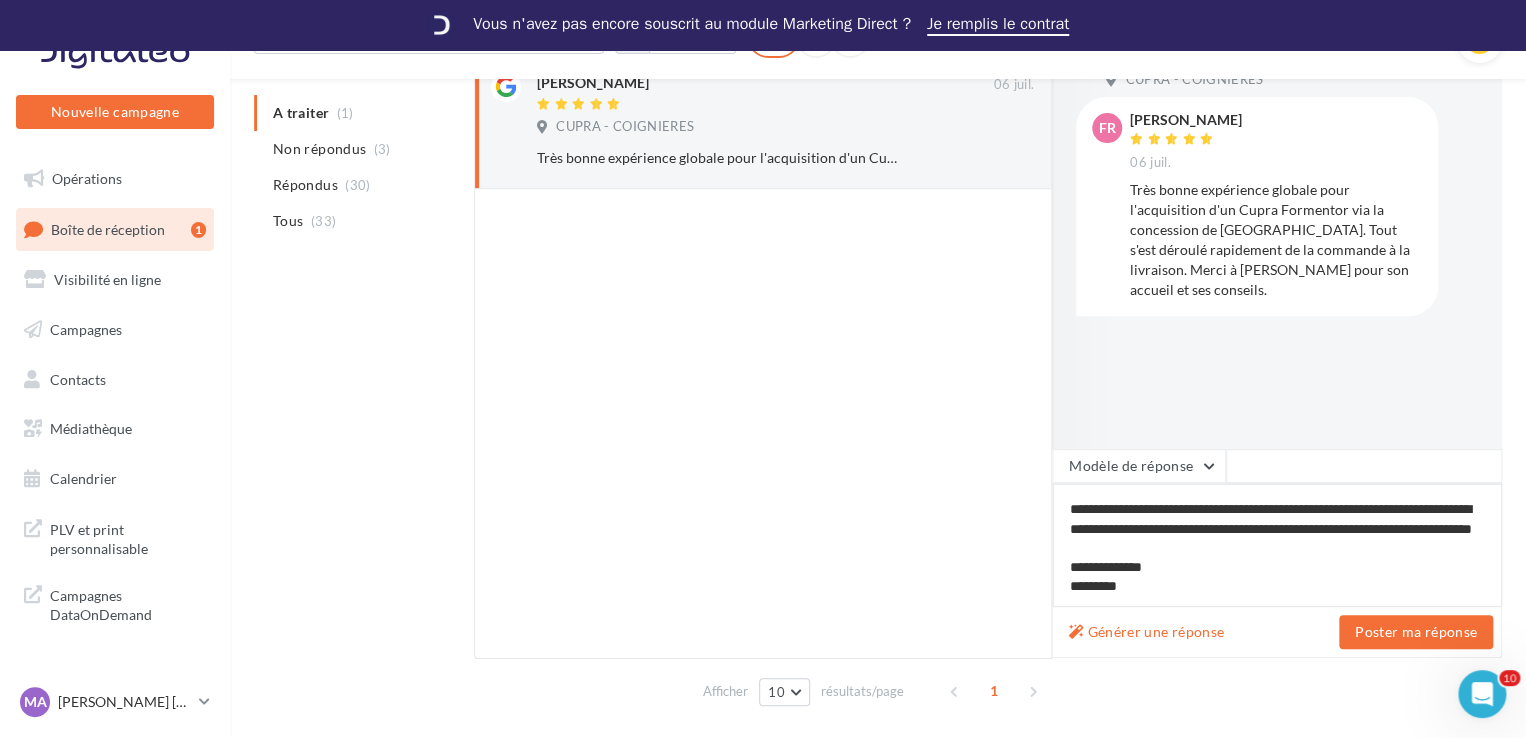 type on "**********" 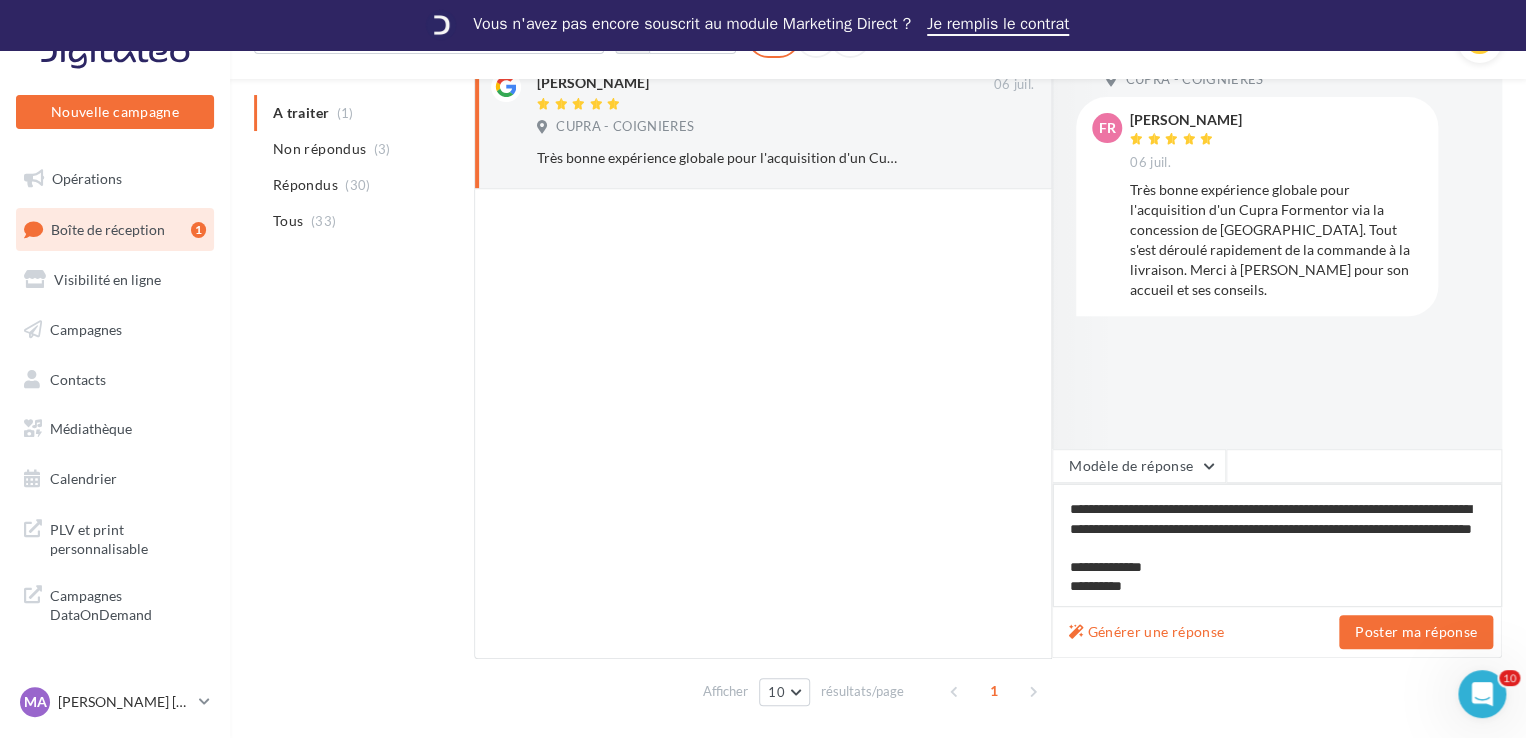type on "**********" 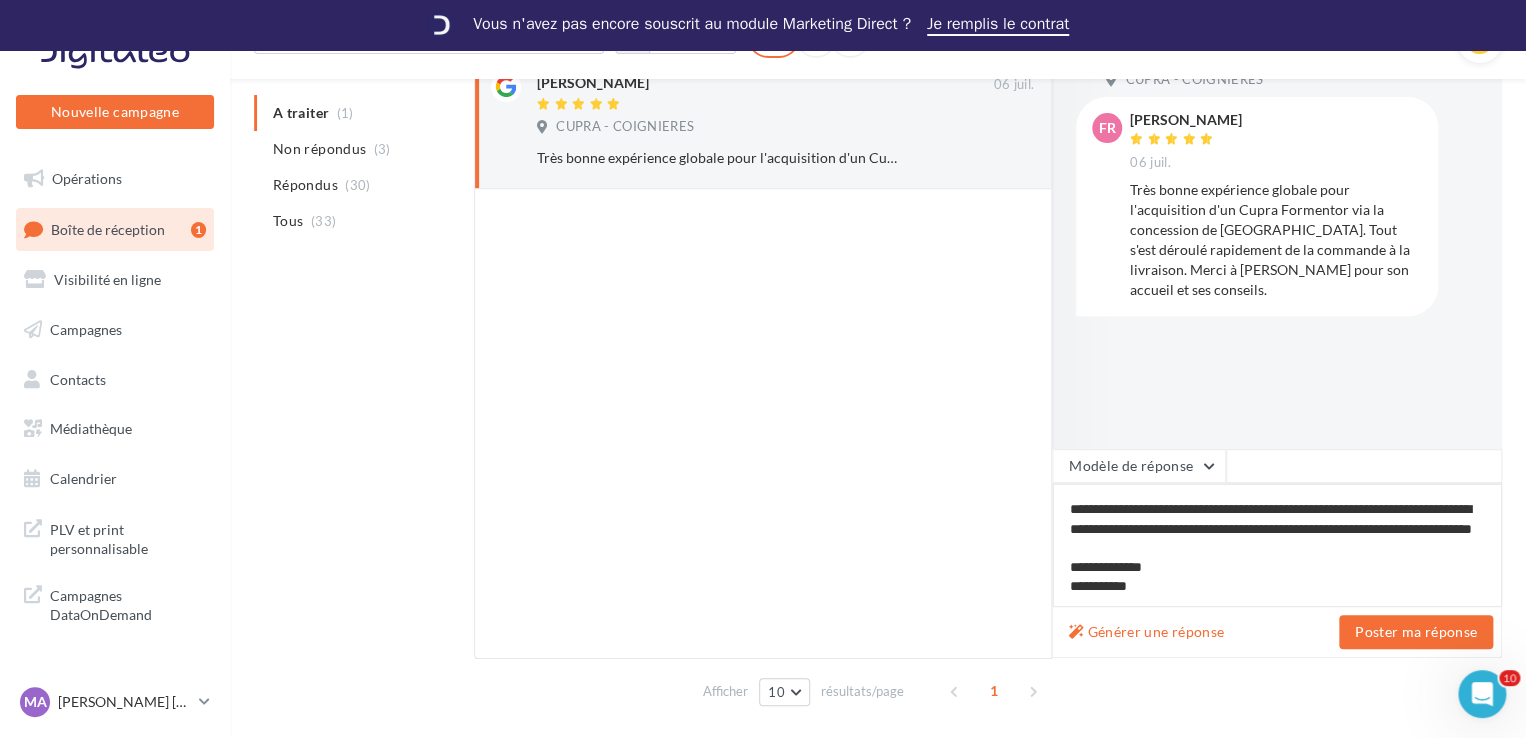 type on "**********" 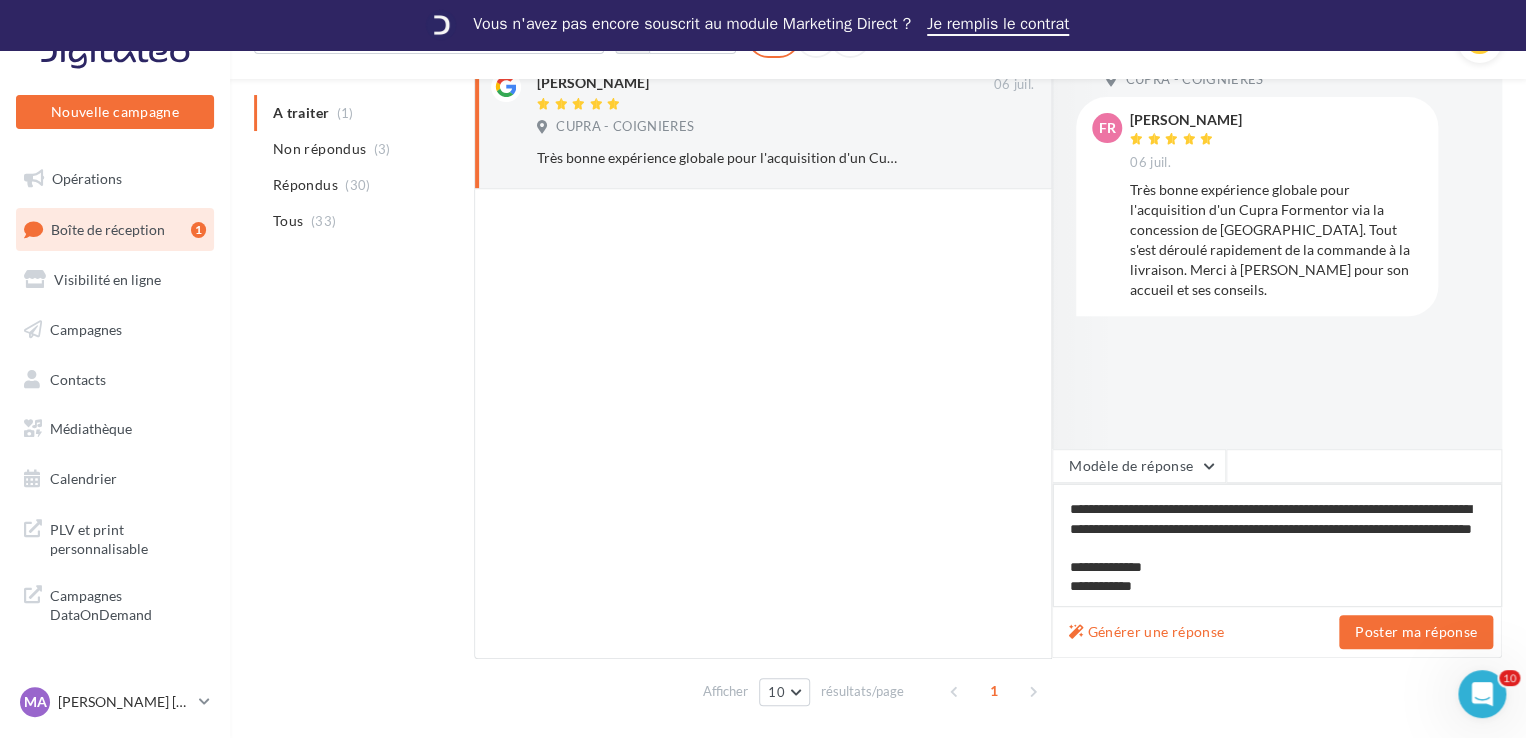 type on "**********" 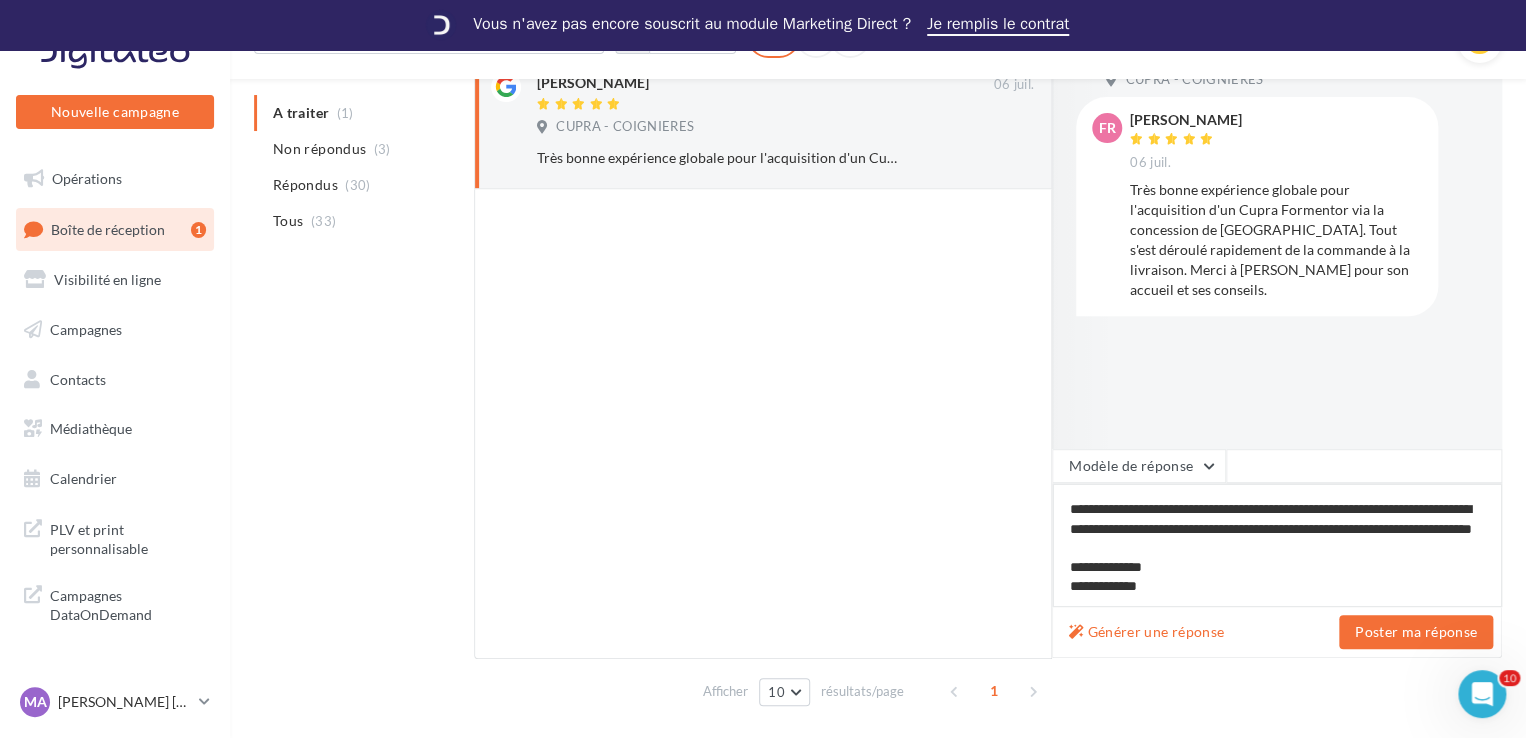 type on "**********" 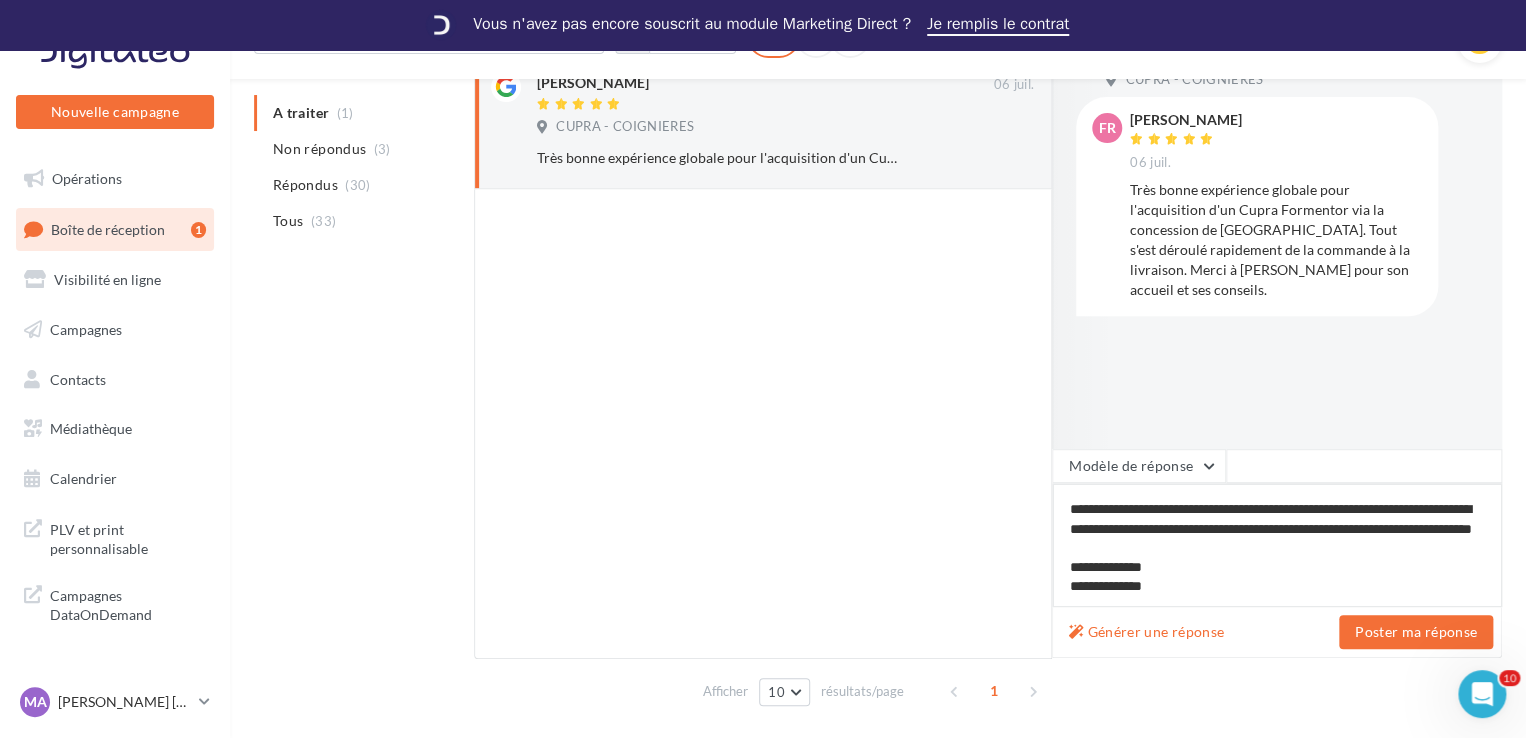 type on "**********" 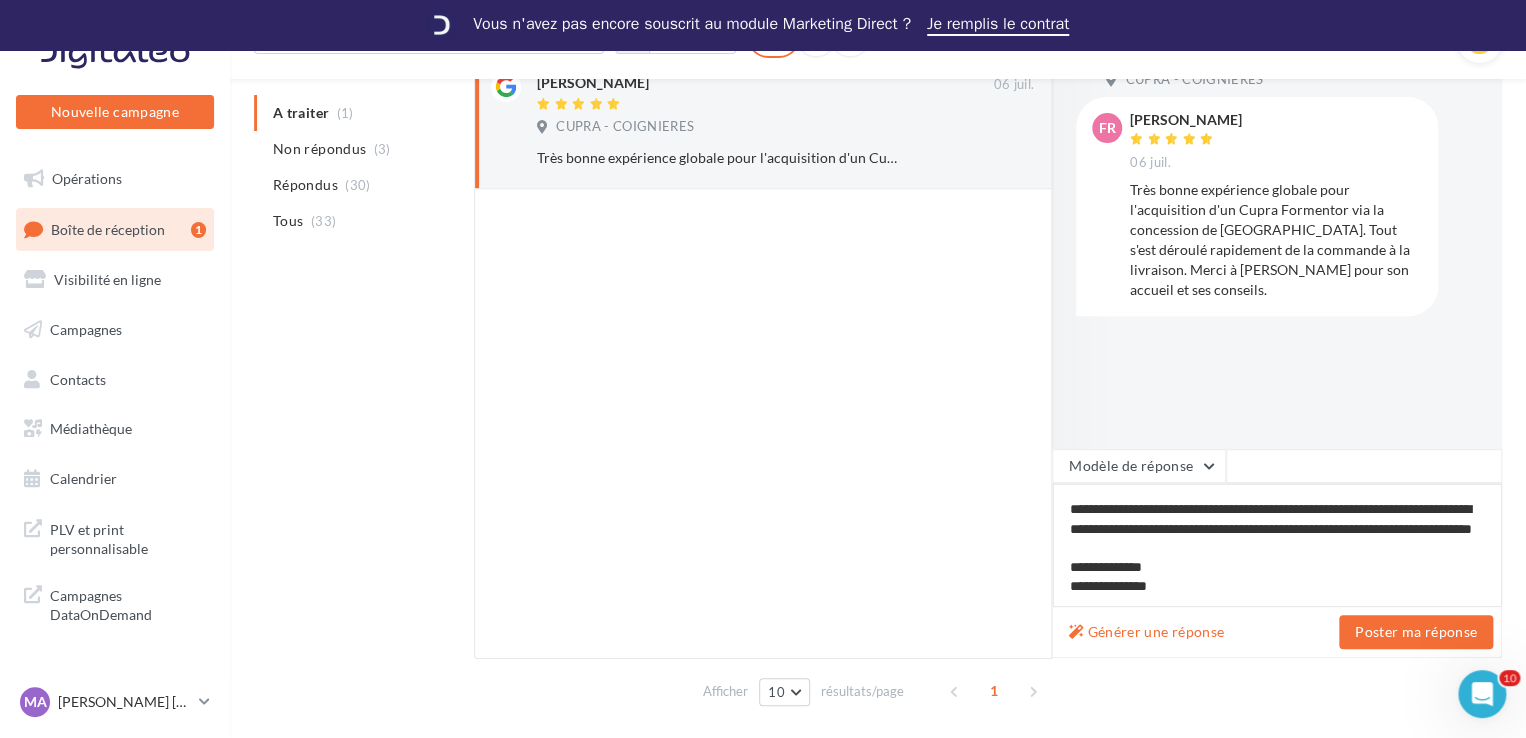 type on "**********" 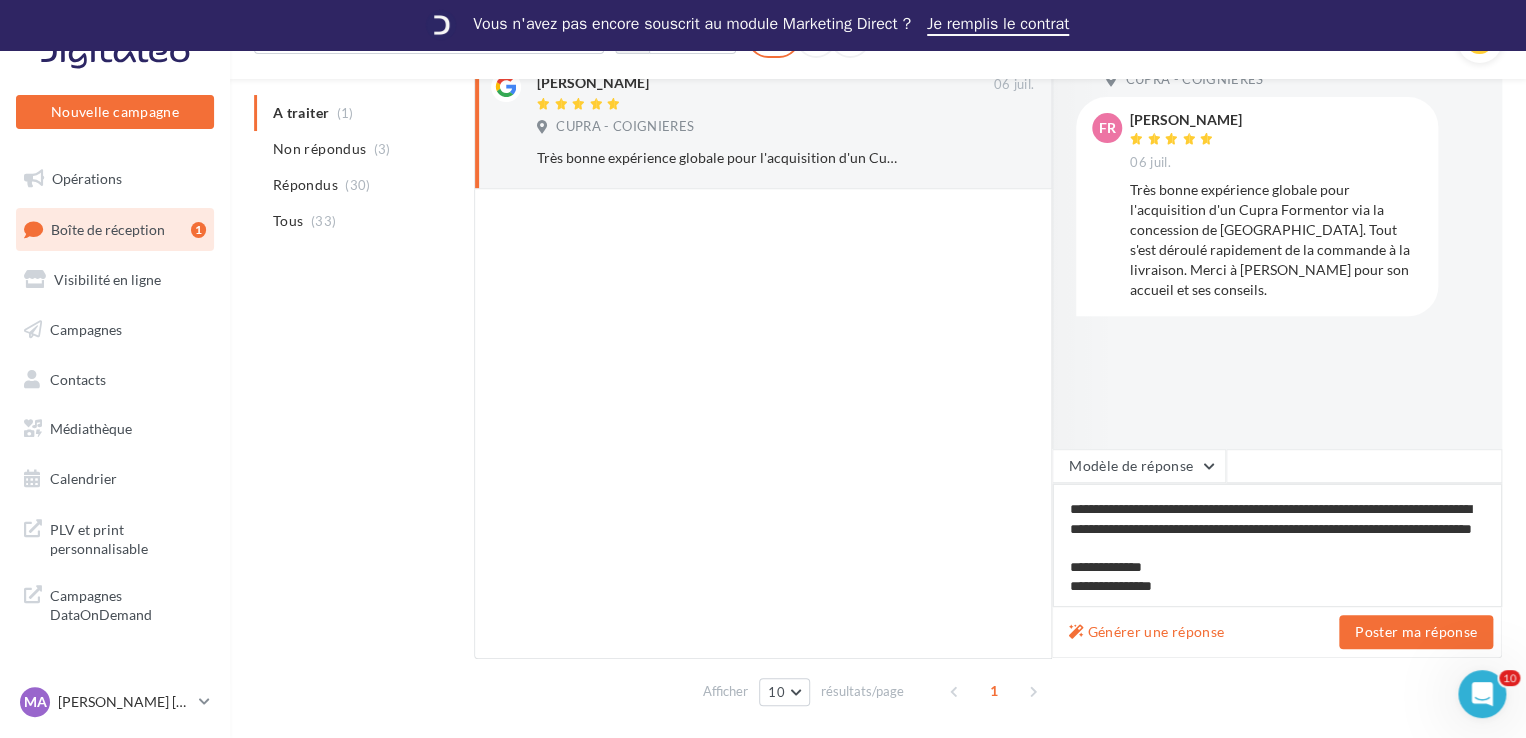 type on "**********" 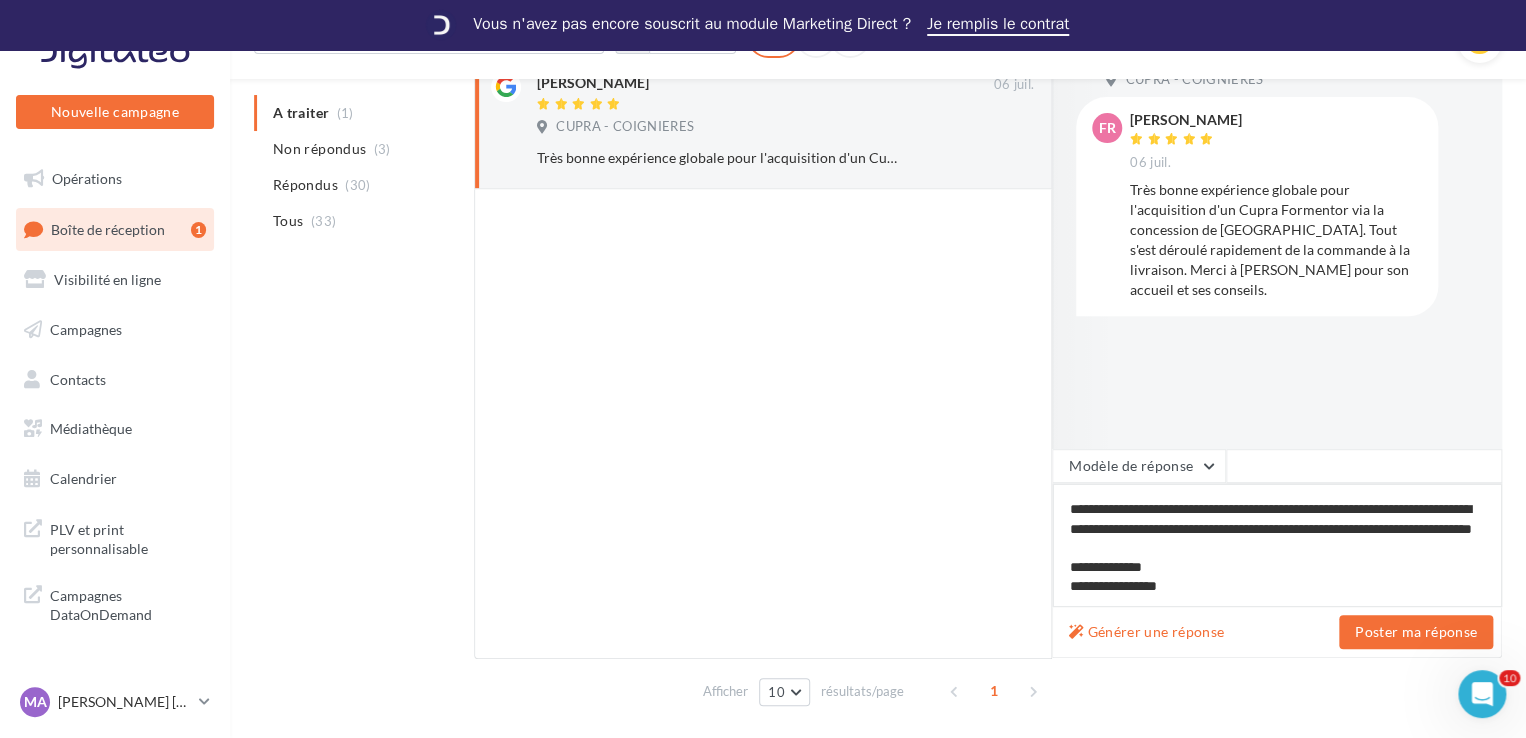 type on "**********" 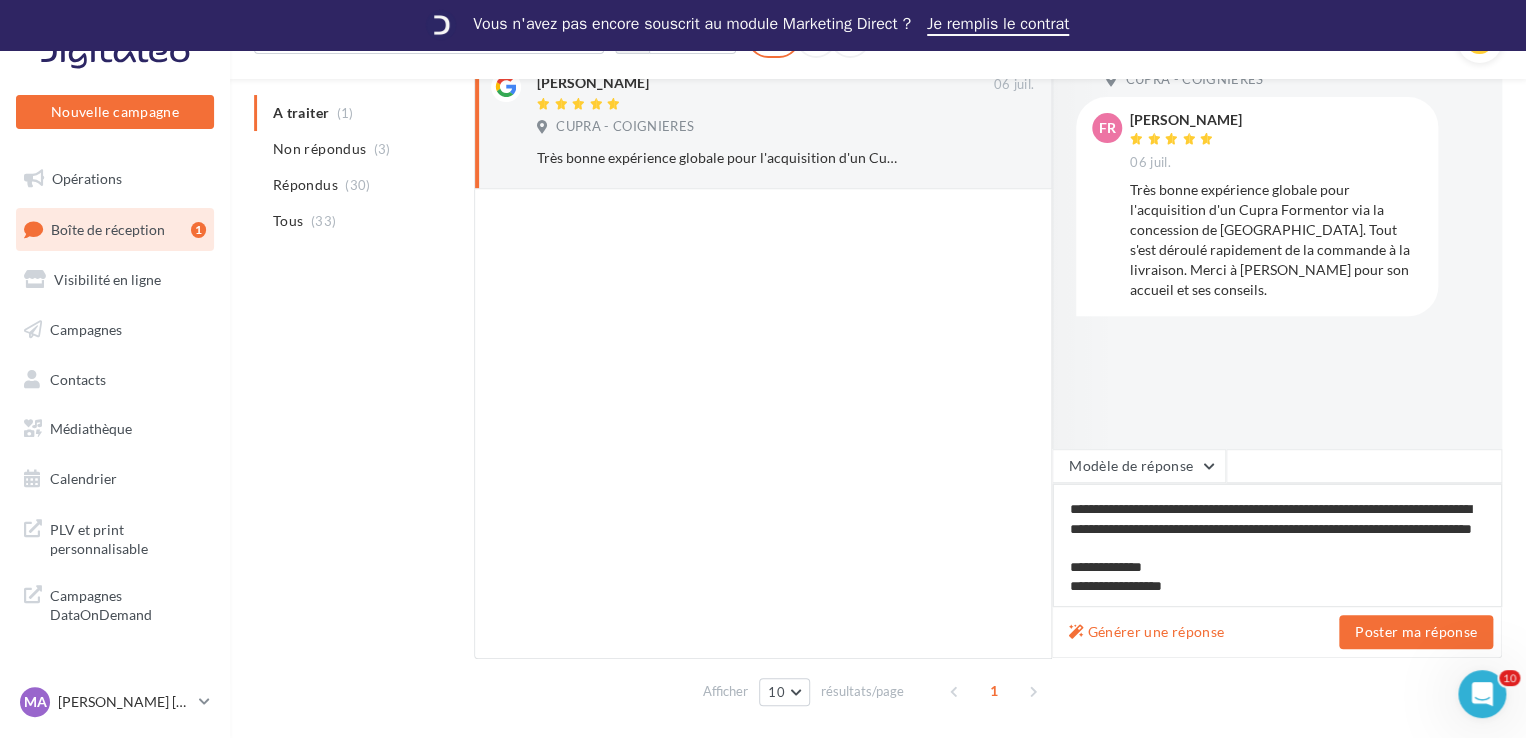 type on "**********" 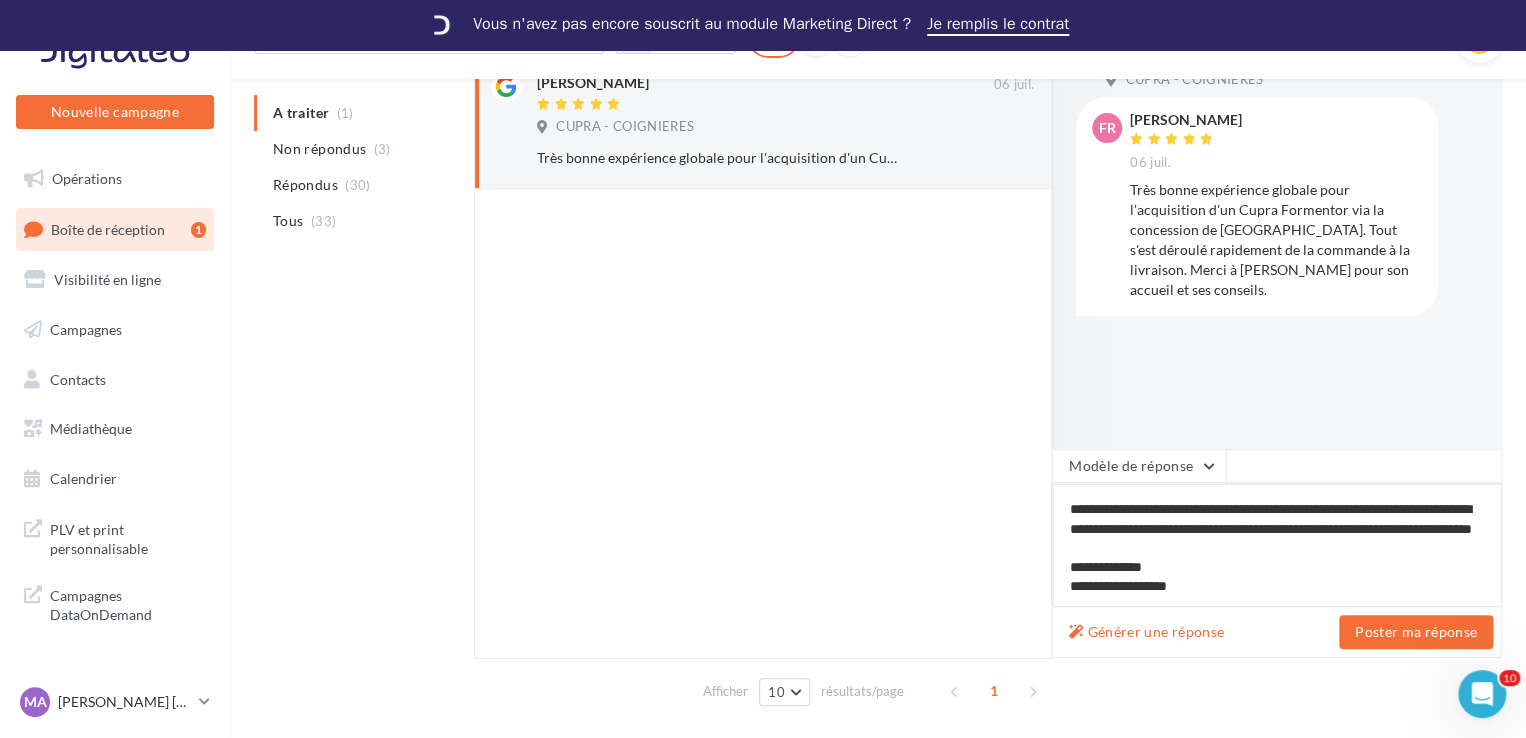 type on "**********" 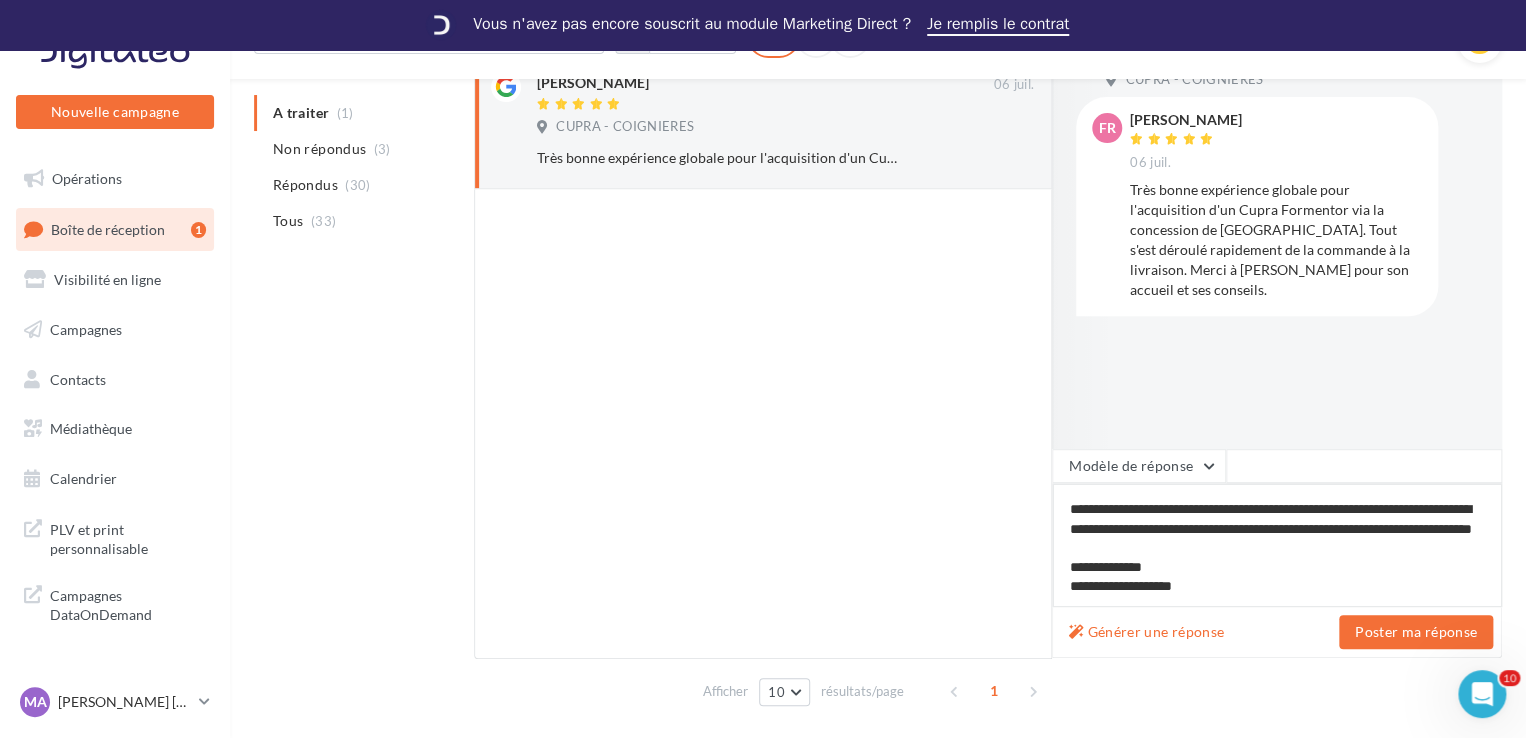 type 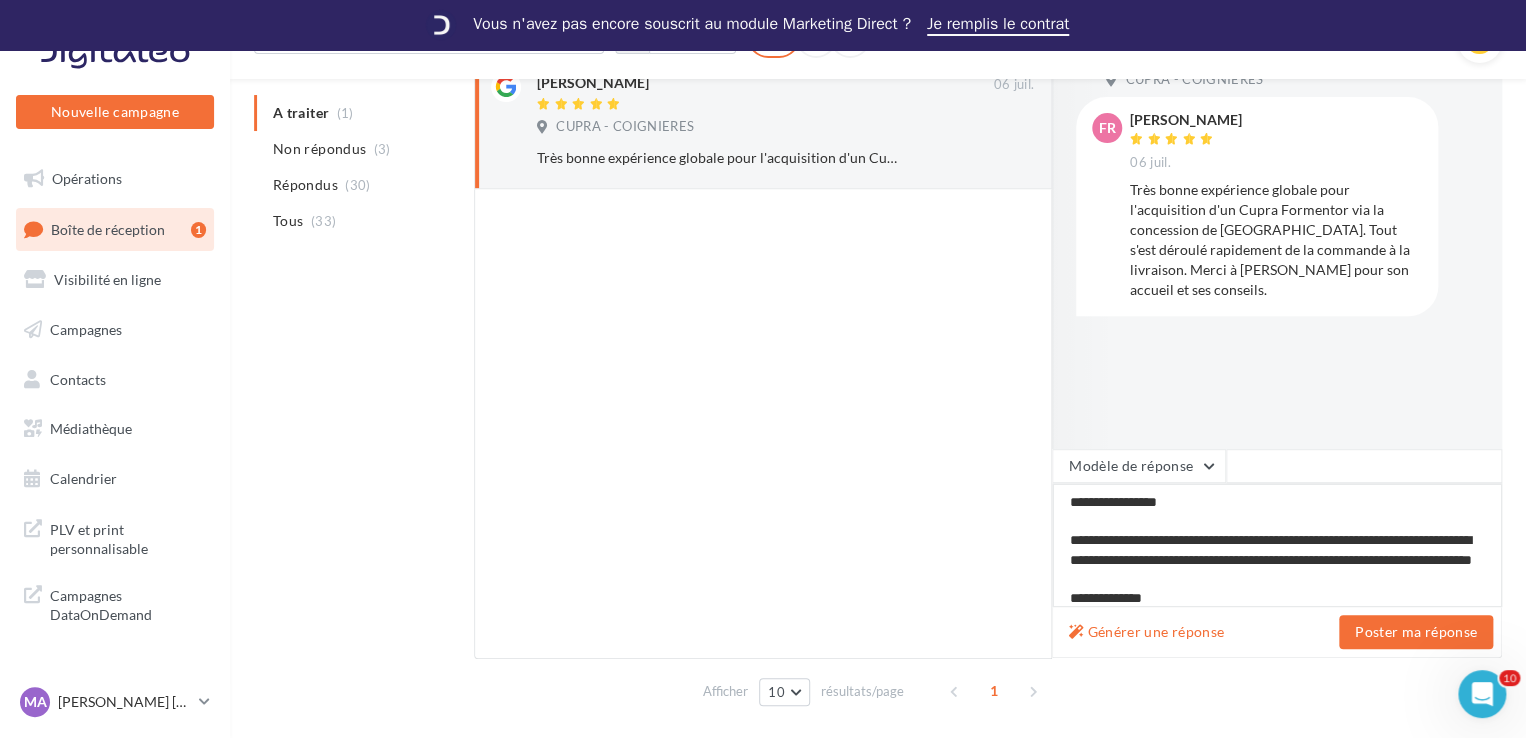scroll, scrollTop: 0, scrollLeft: 0, axis: both 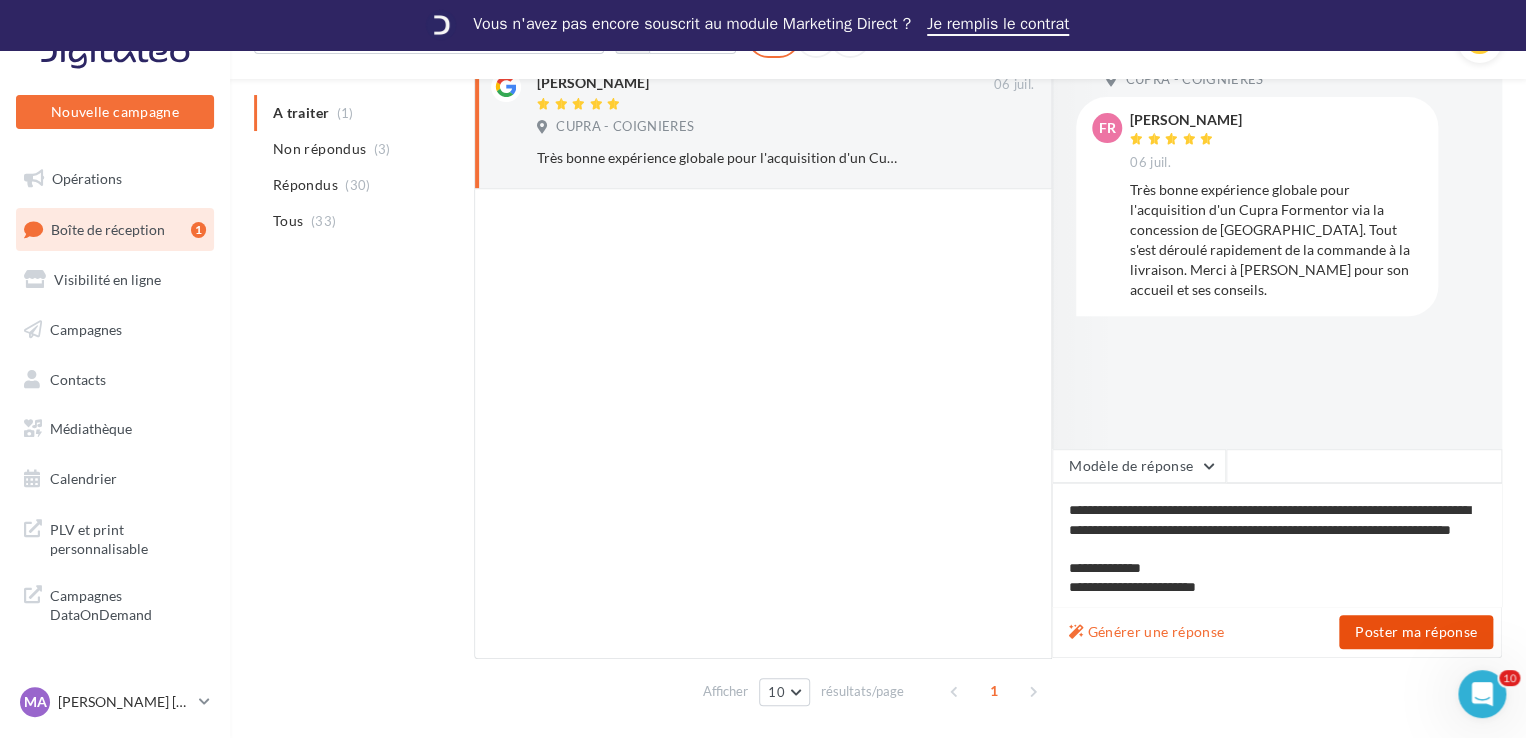 click on "Poster ma réponse" at bounding box center (1416, 632) 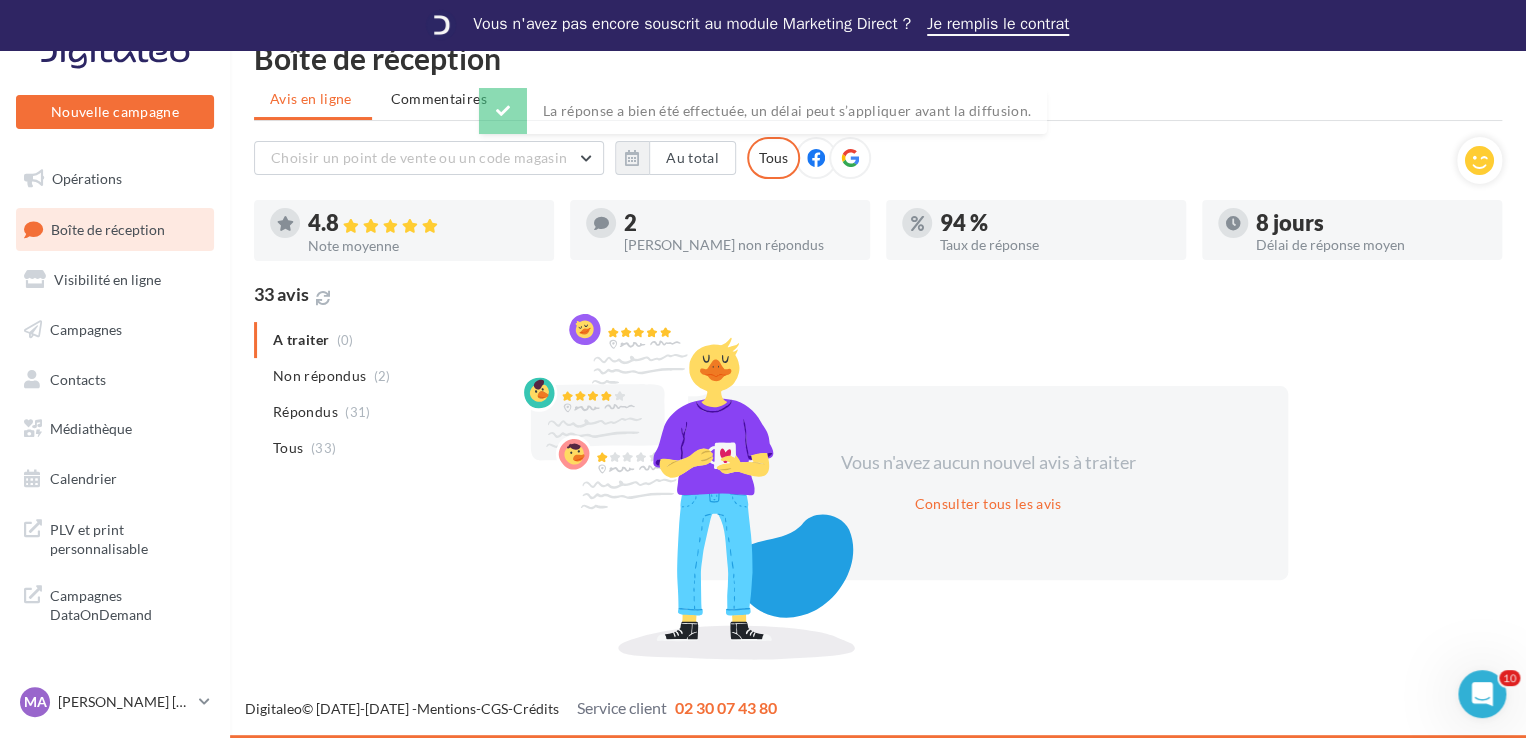 scroll, scrollTop: 5, scrollLeft: 0, axis: vertical 